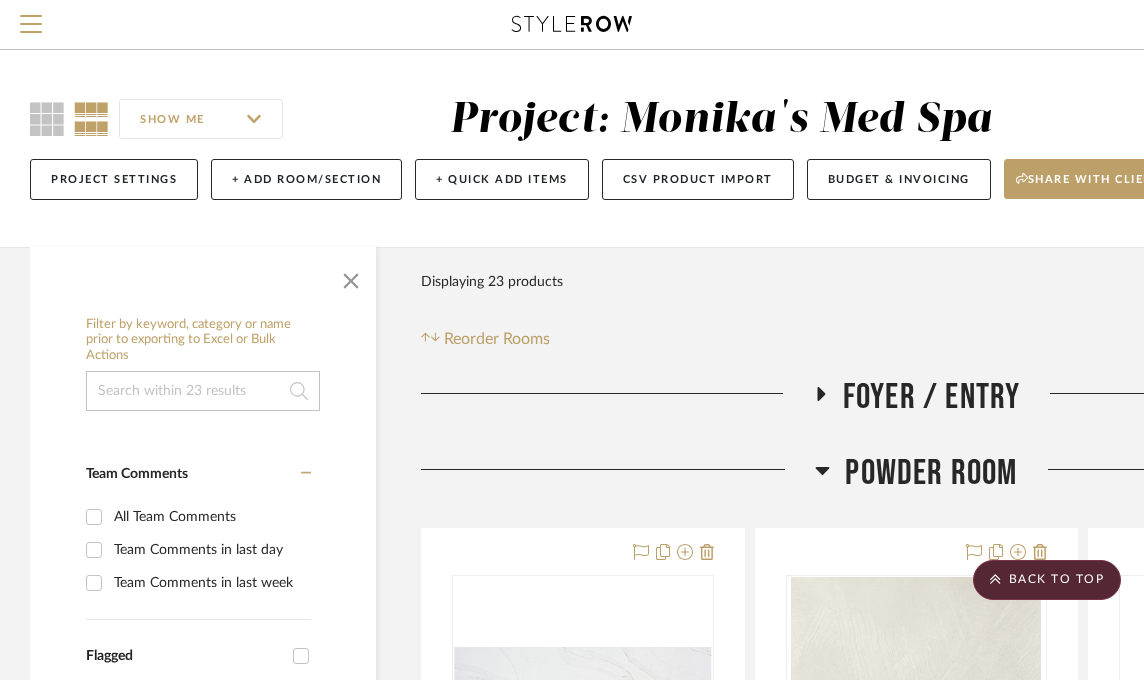 scroll, scrollTop: 937, scrollLeft: 0, axis: vertical 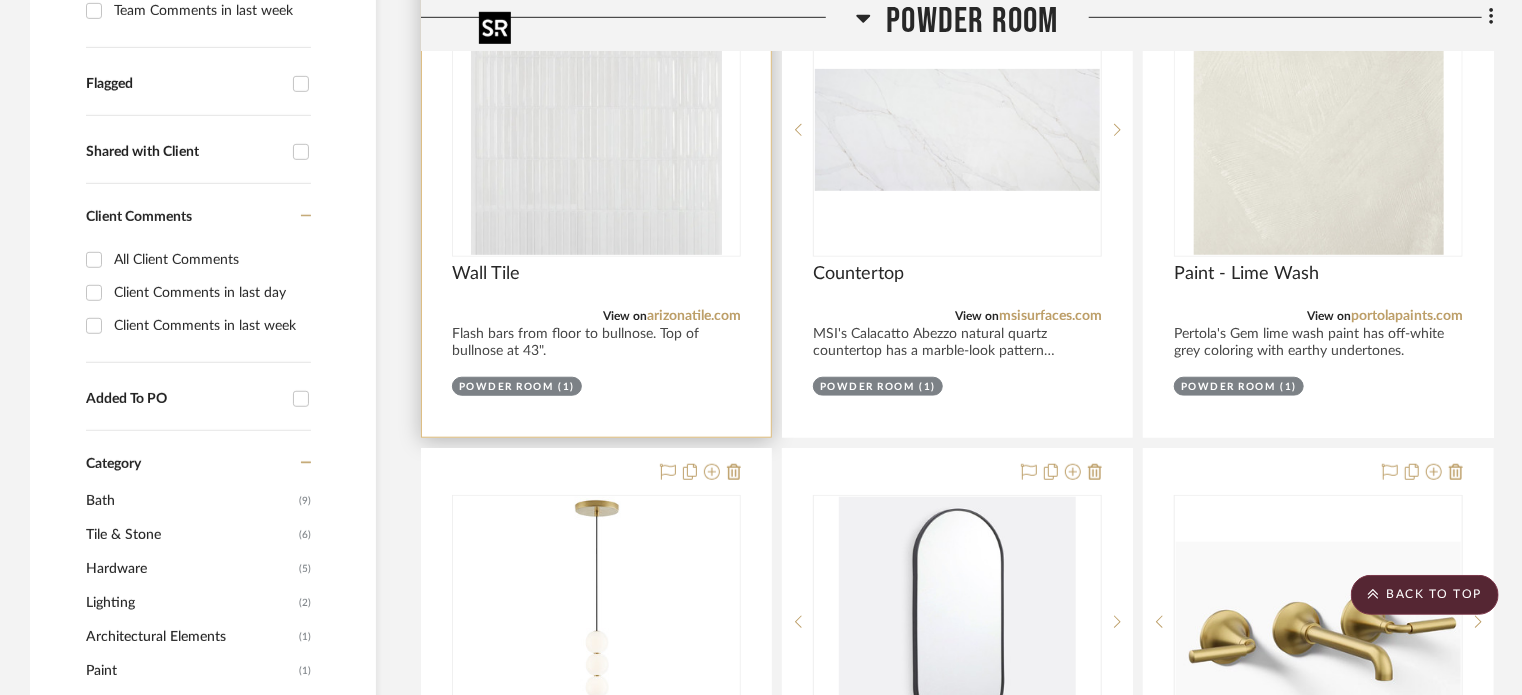 type 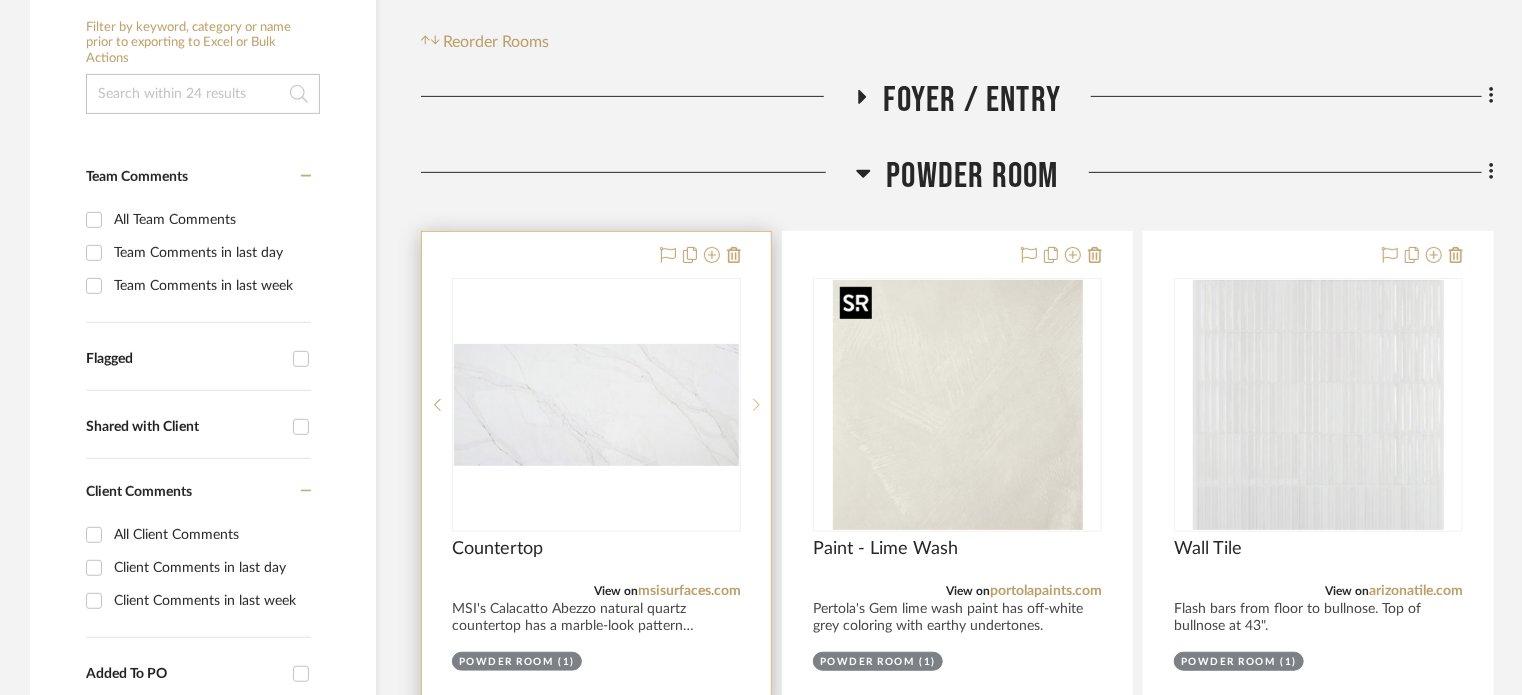 scroll, scrollTop: 400, scrollLeft: 0, axis: vertical 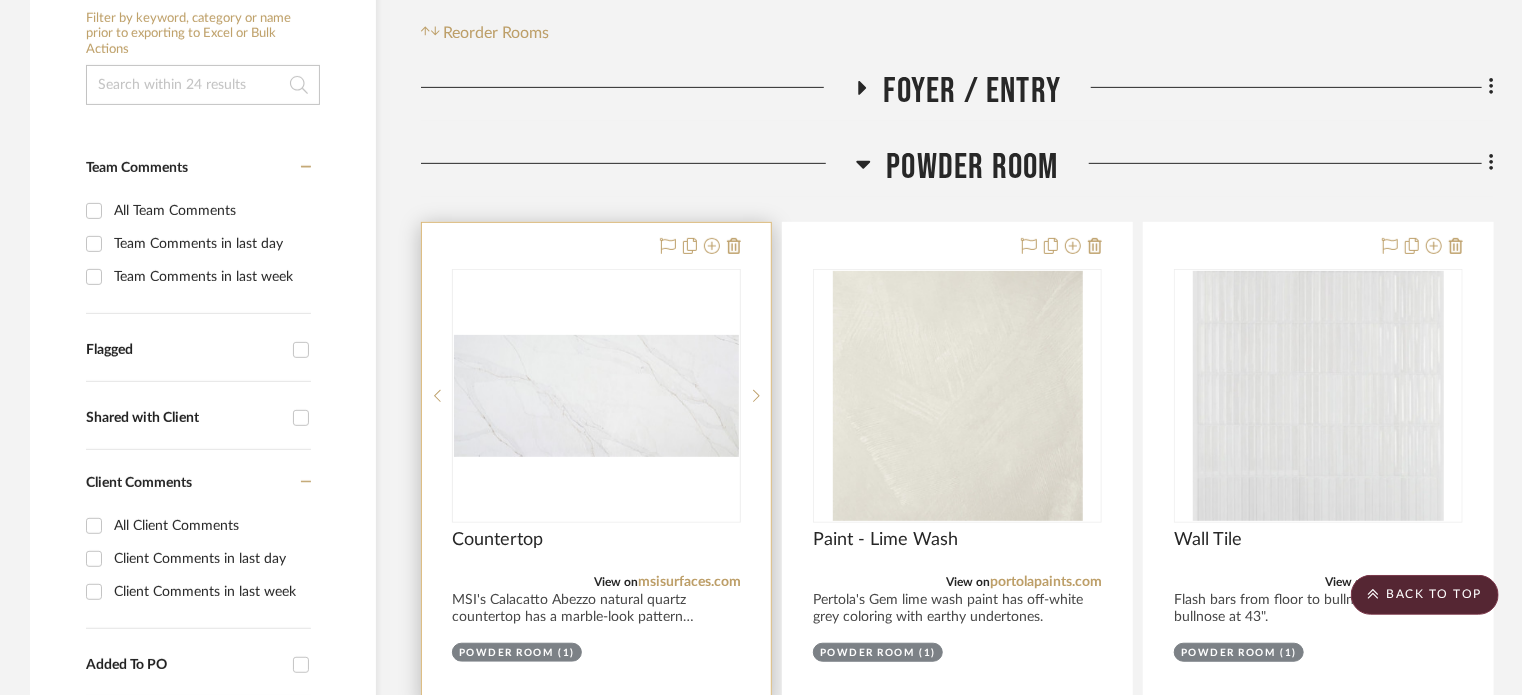 click at bounding box center [596, 396] 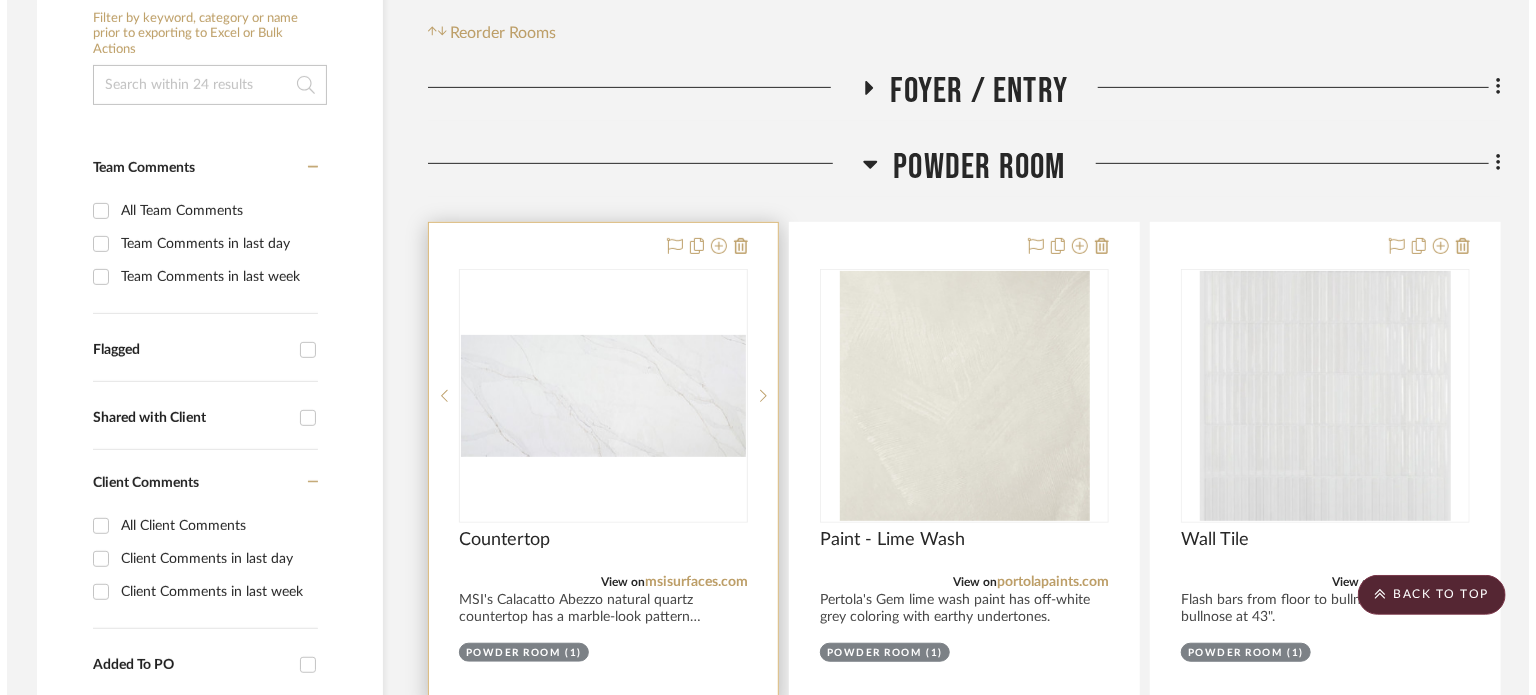 scroll, scrollTop: 0, scrollLeft: 0, axis: both 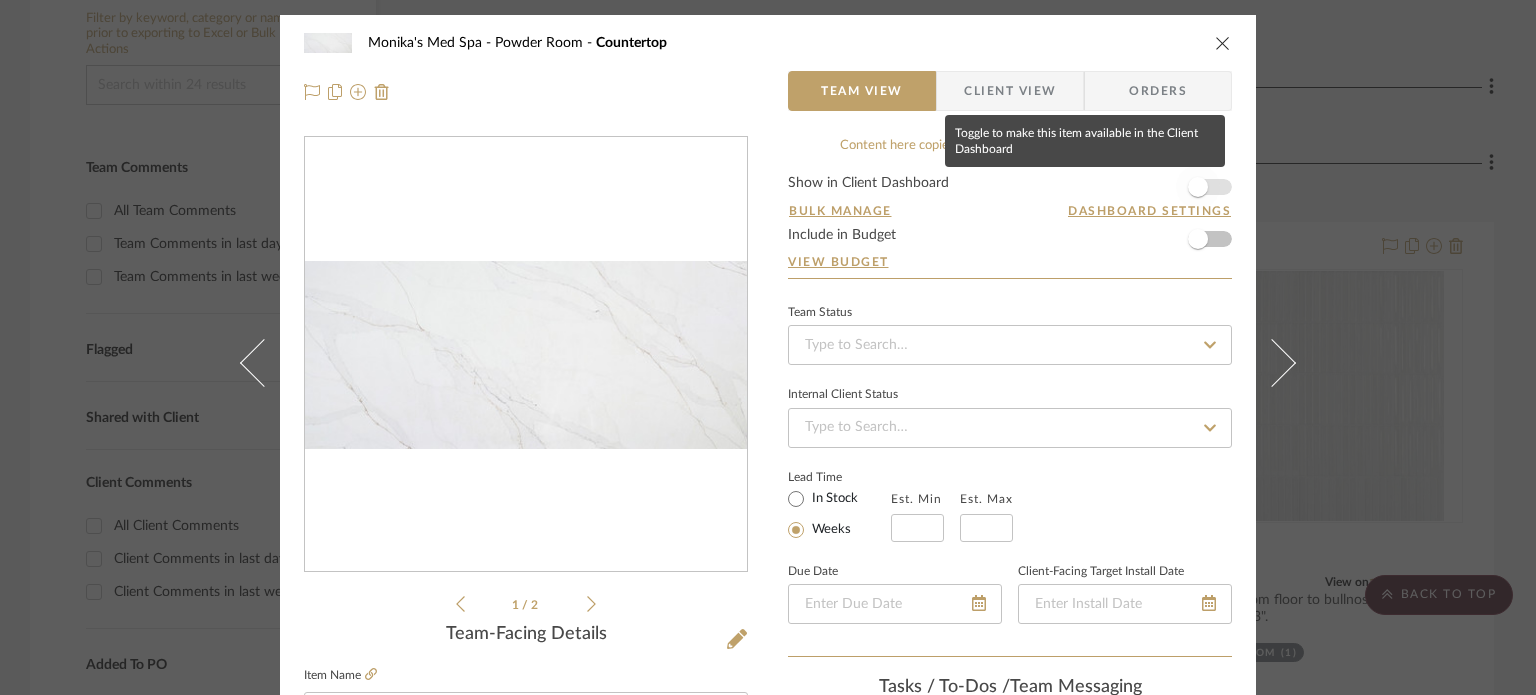 click at bounding box center [1198, 187] 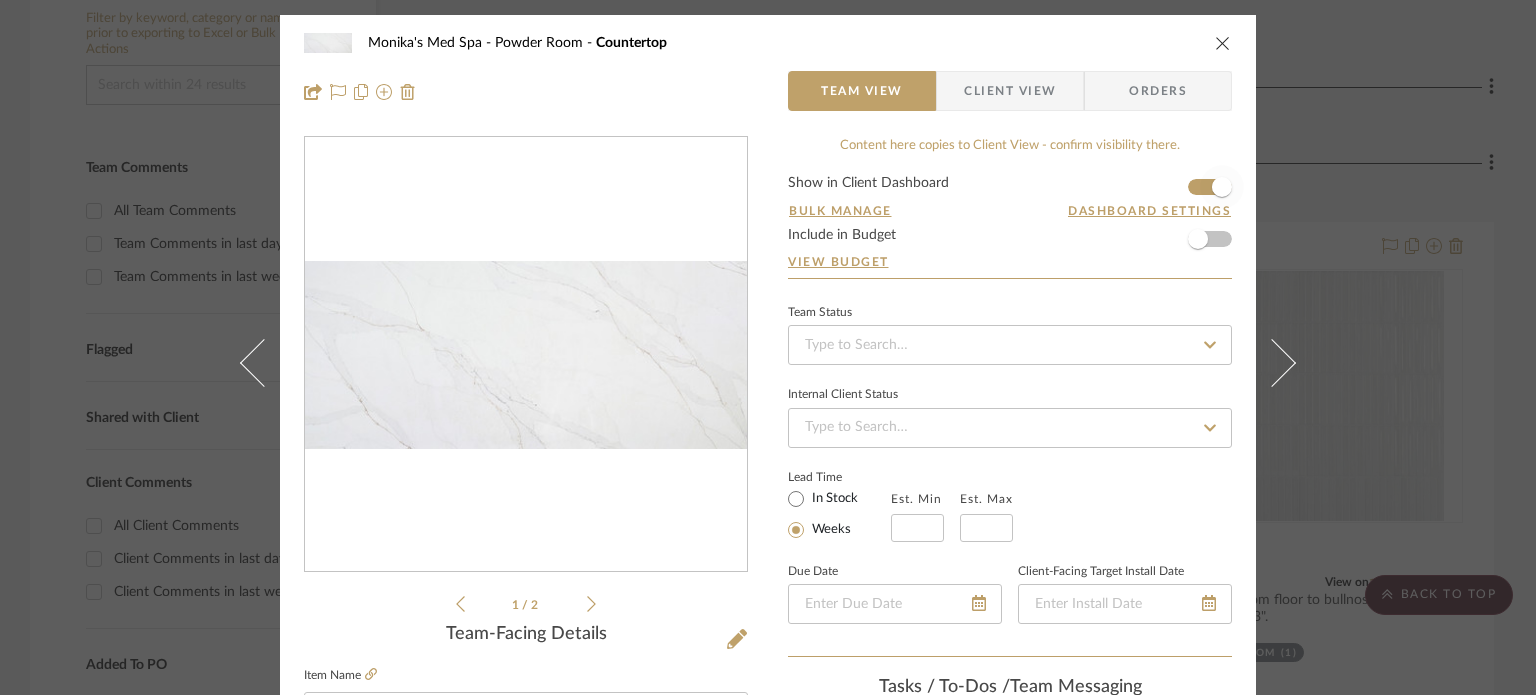 type 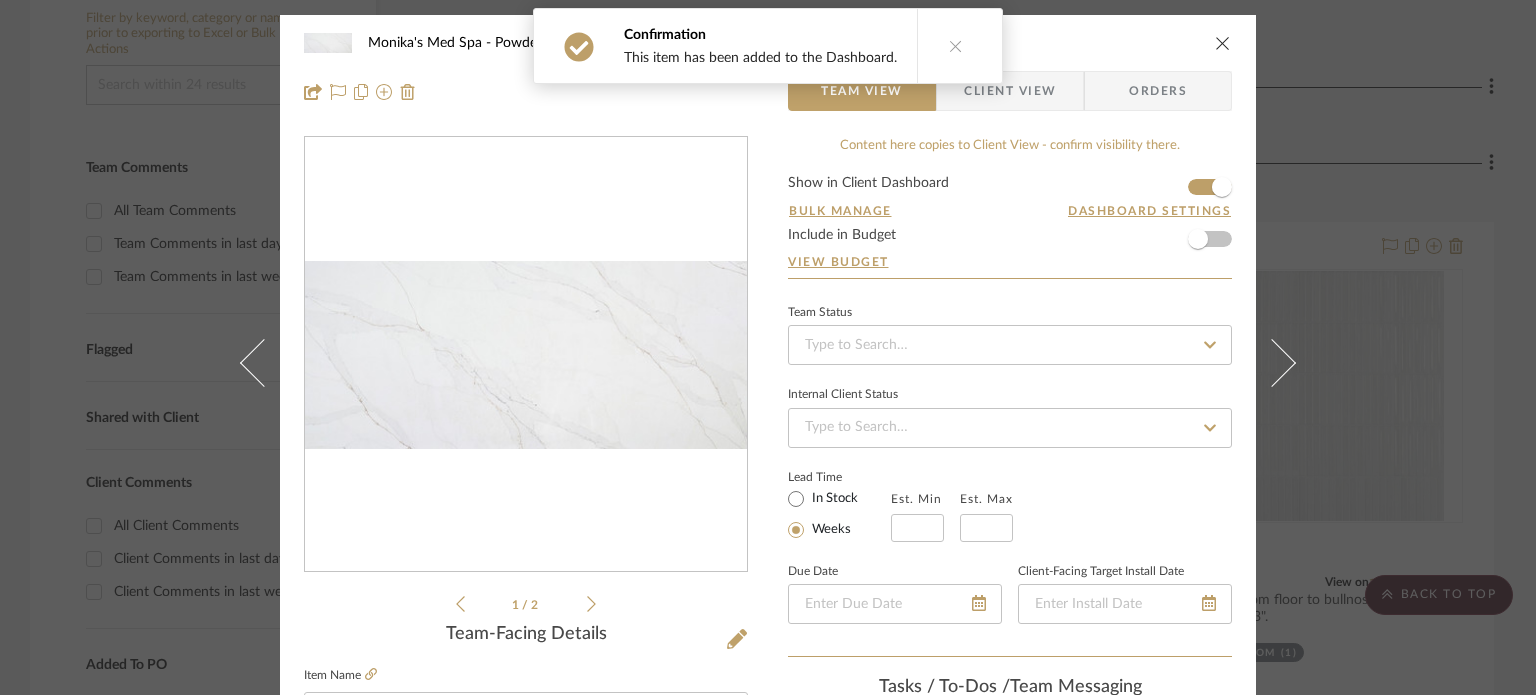 click on "Show in Client Dashboard  Bulk Manage Dashboard Settings  Include in Budget   View Budget" at bounding box center (1010, 227) 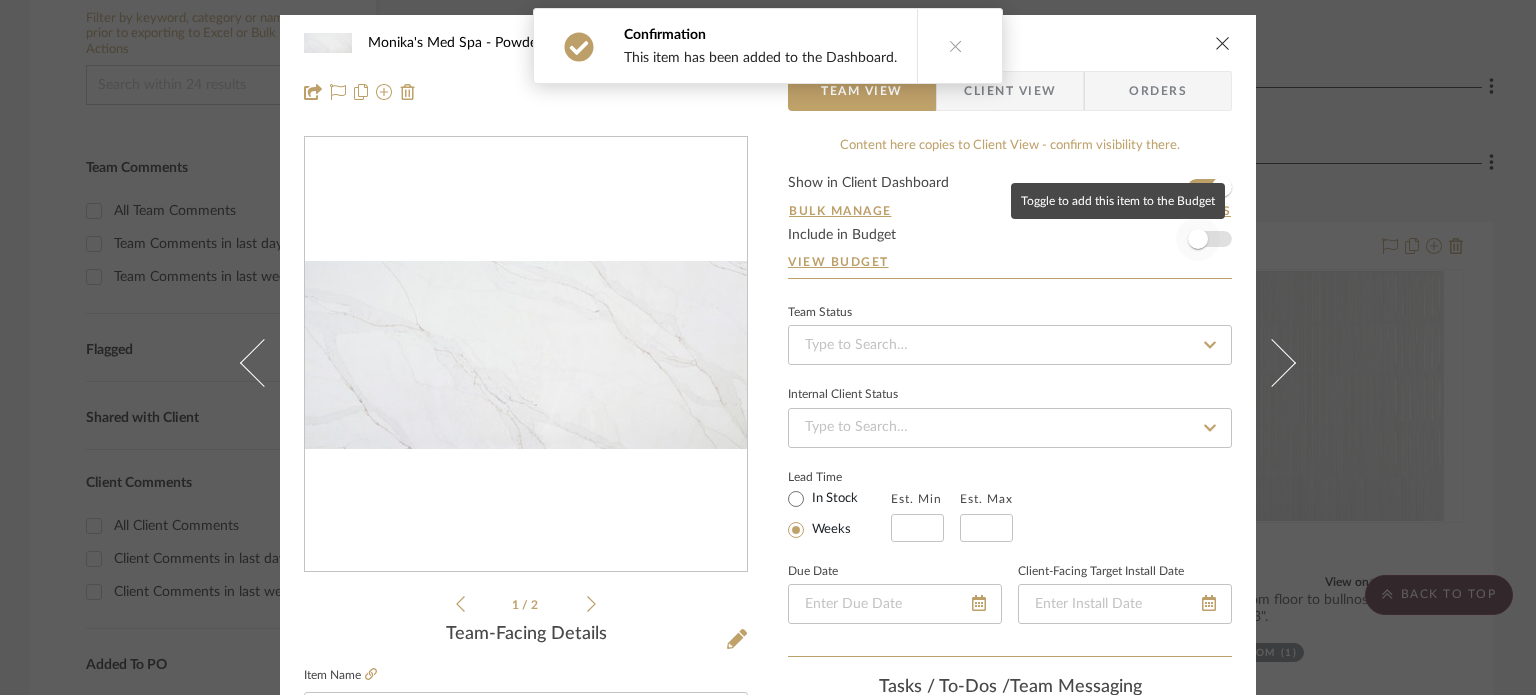 click at bounding box center (1198, 239) 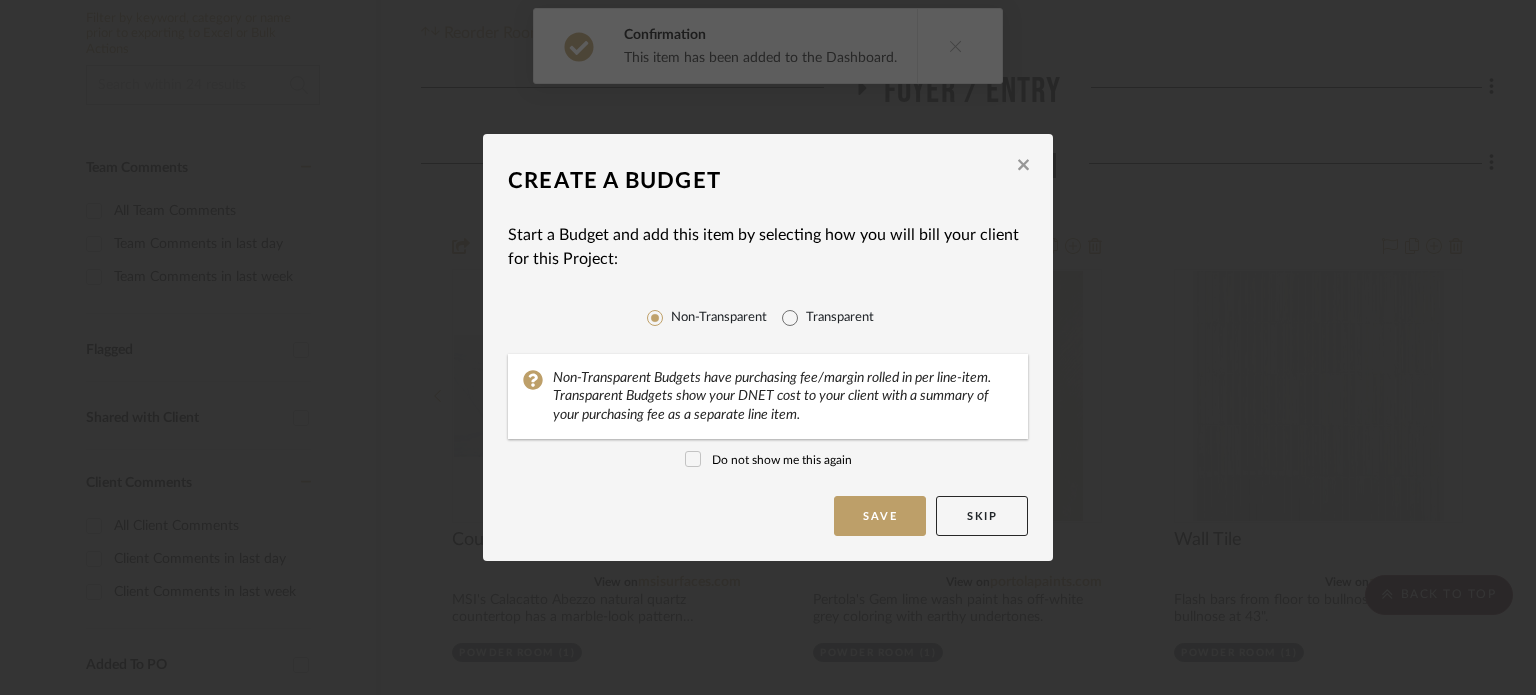 click on "Transparent" at bounding box center [840, 318] 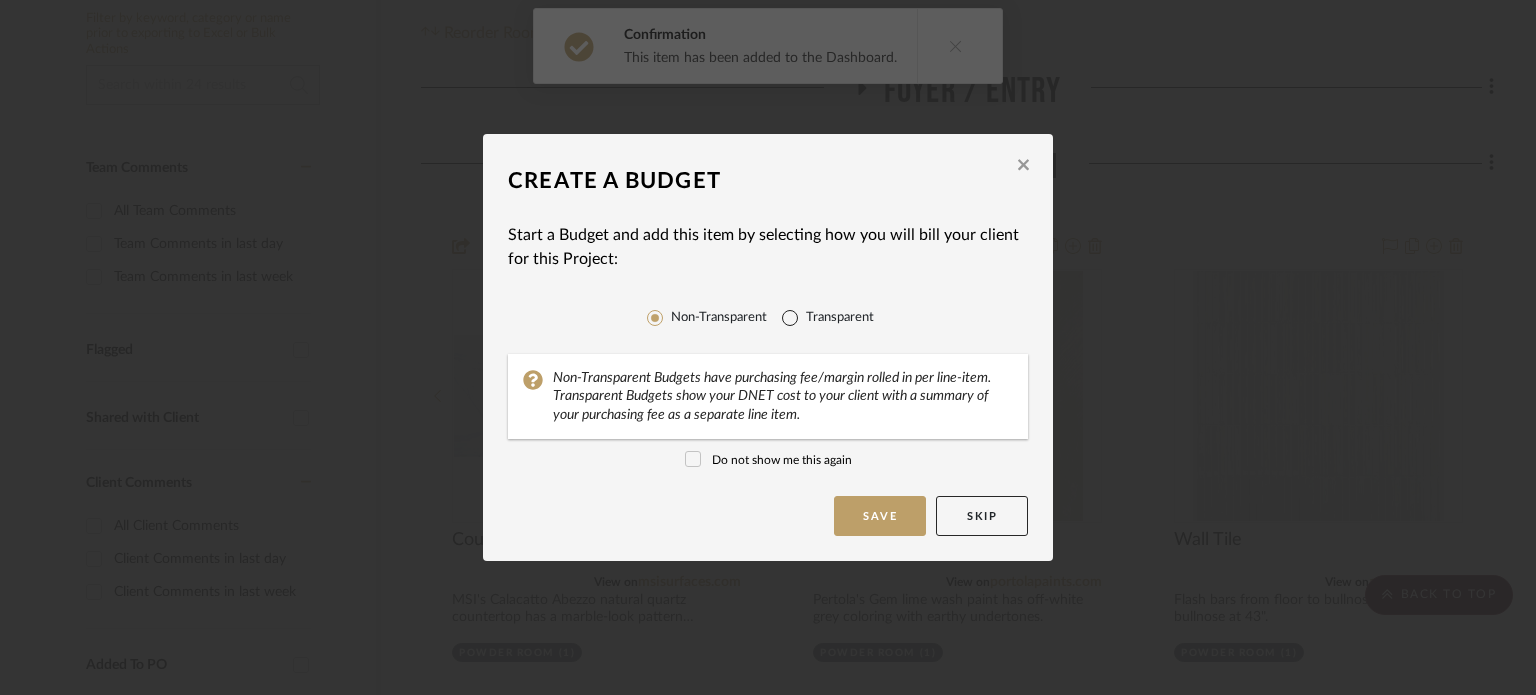 click on "Transparent" at bounding box center [790, 318] 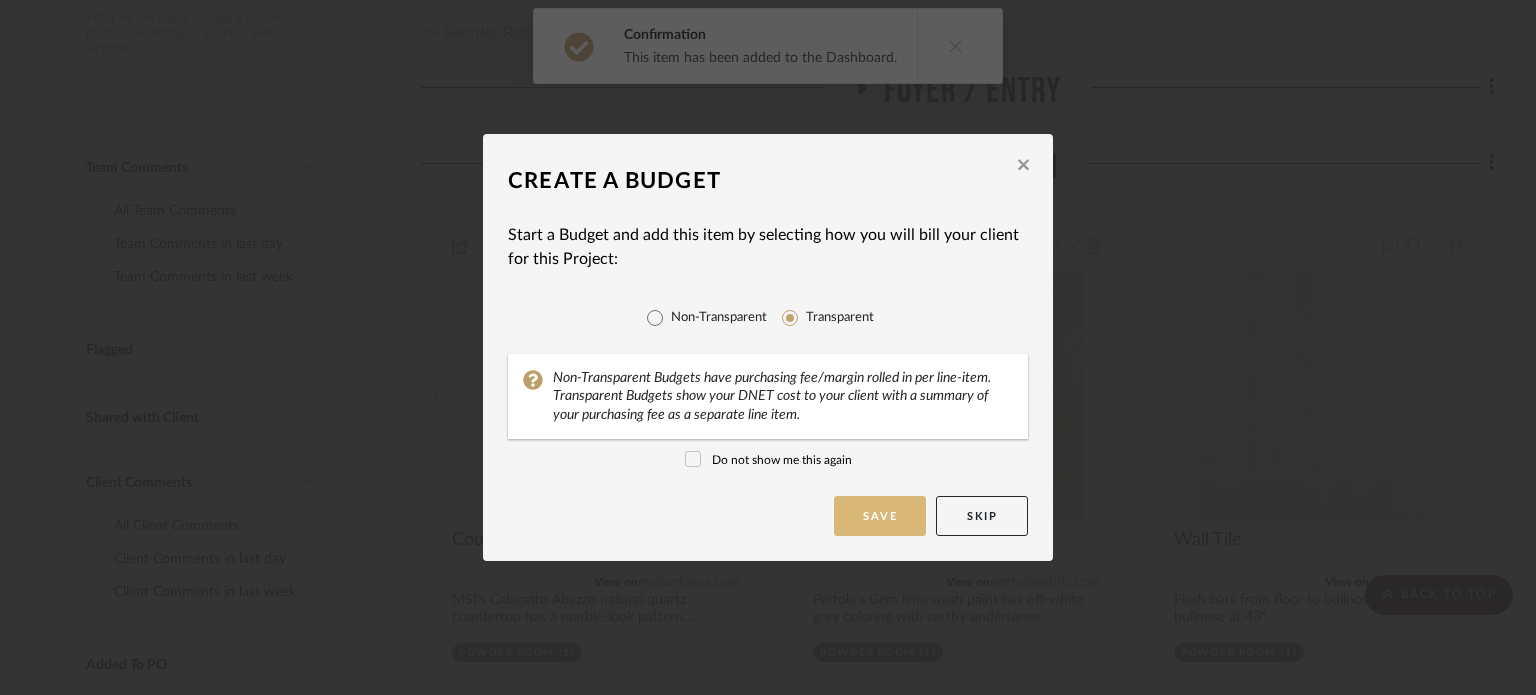 click on "Save" at bounding box center (880, 516) 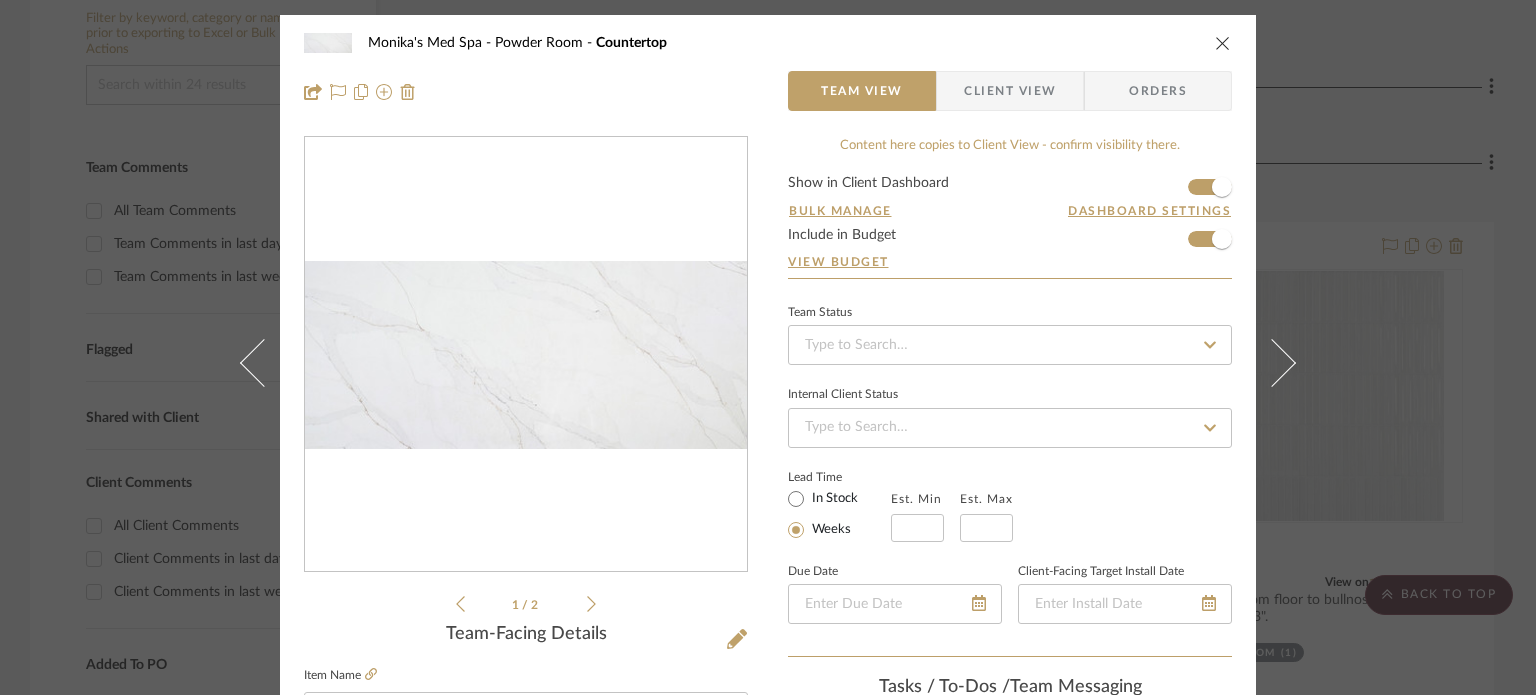 type 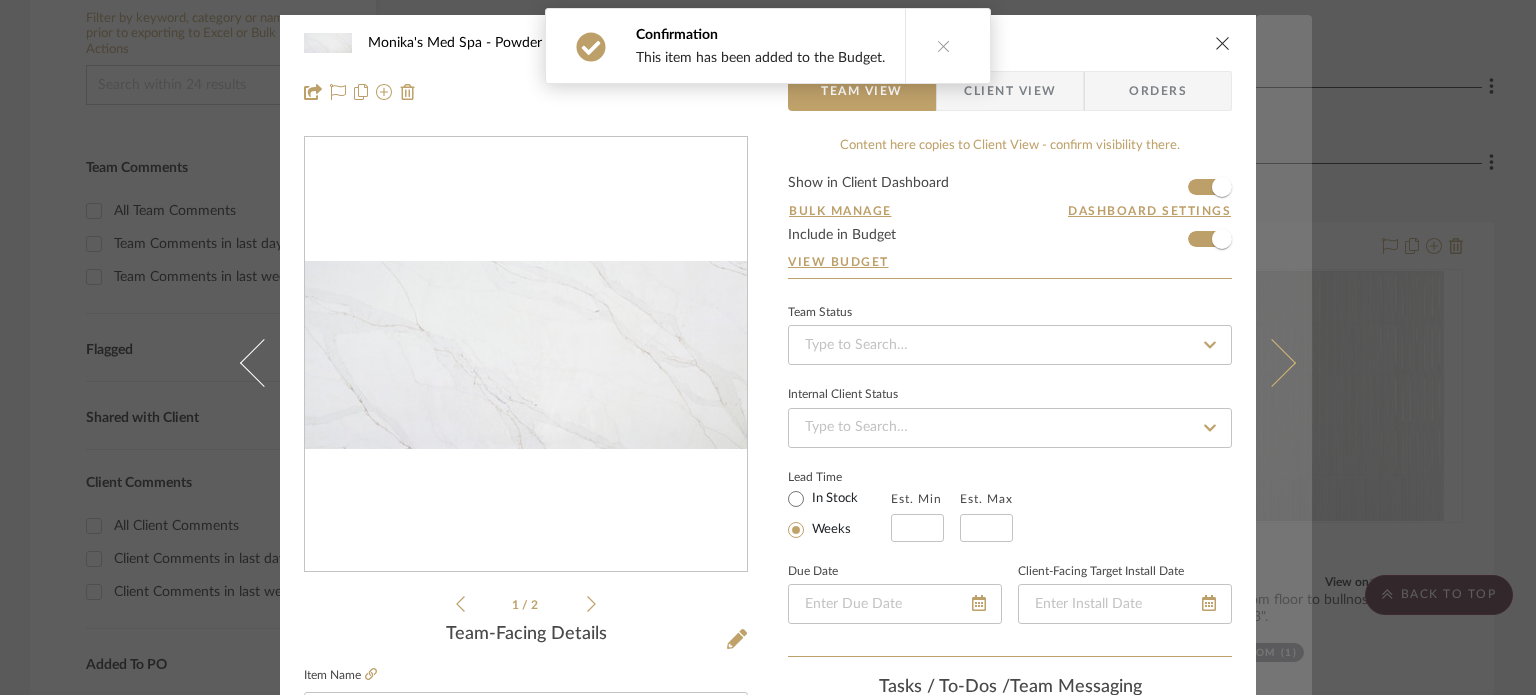 click at bounding box center [1284, 362] 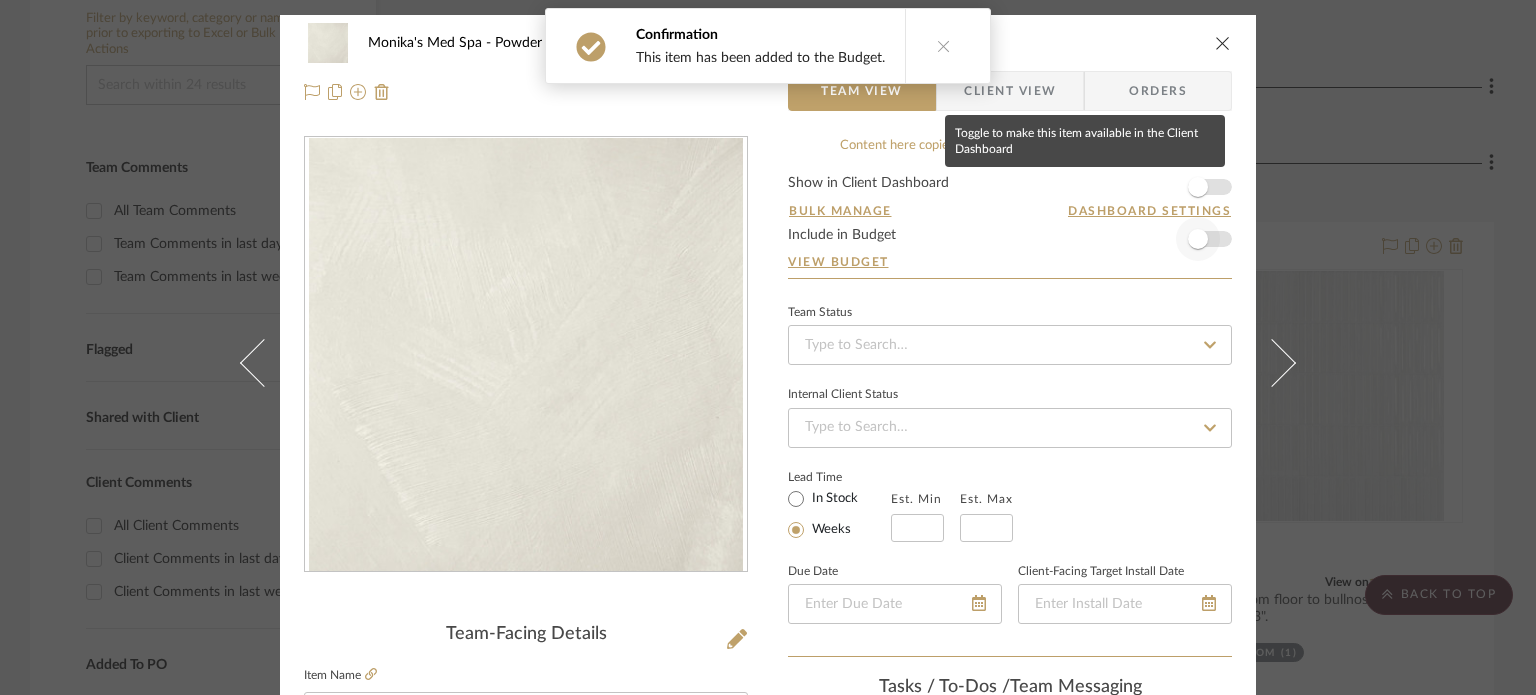 drag, startPoint x: 1192, startPoint y: 192, endPoint x: 1200, endPoint y: 219, distance: 28.160255 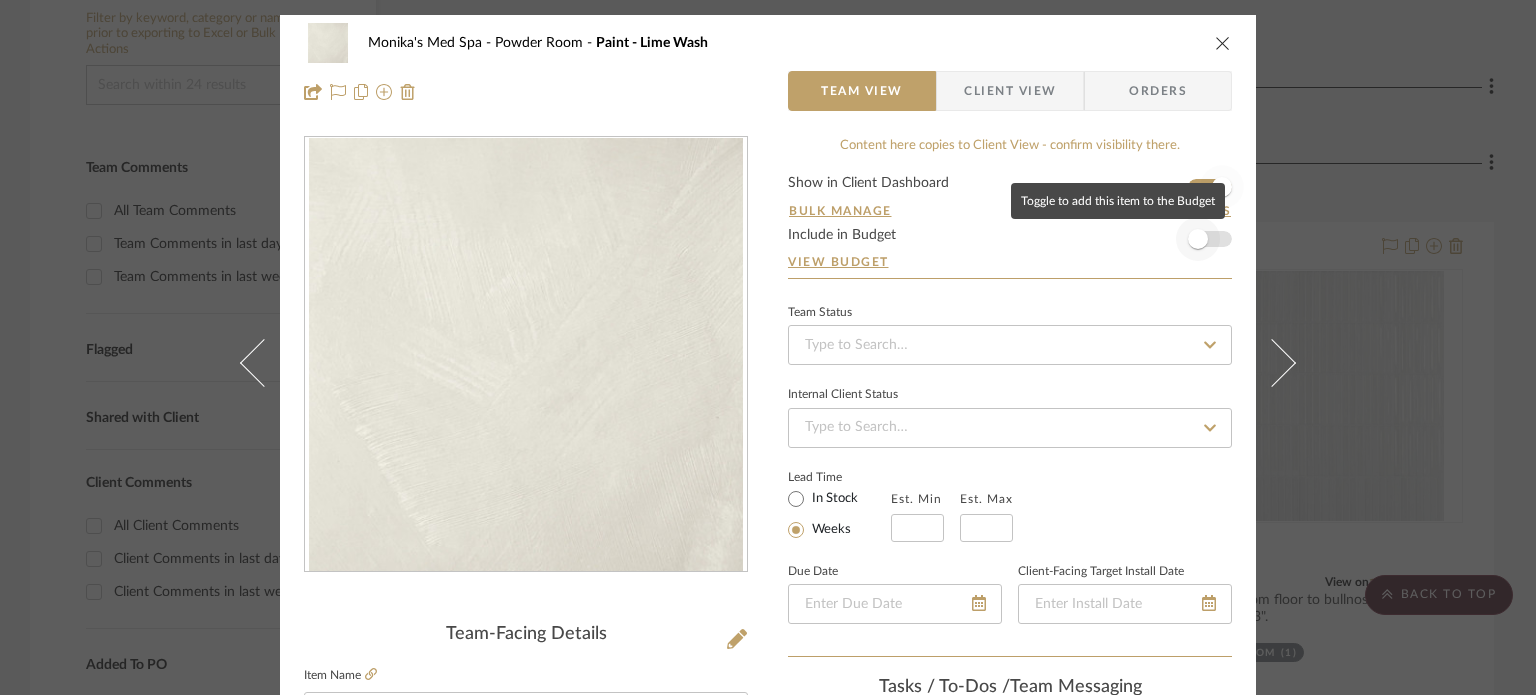 type 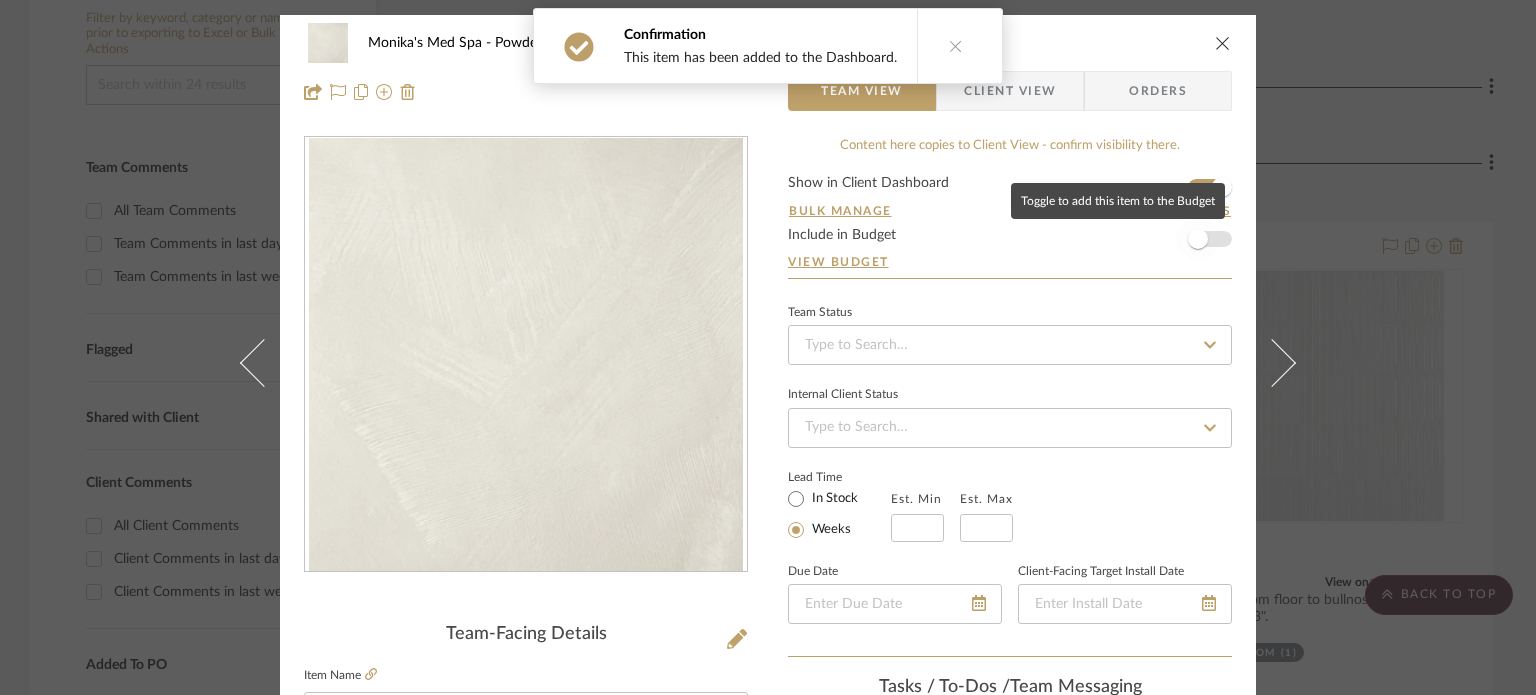 click at bounding box center [1198, 239] 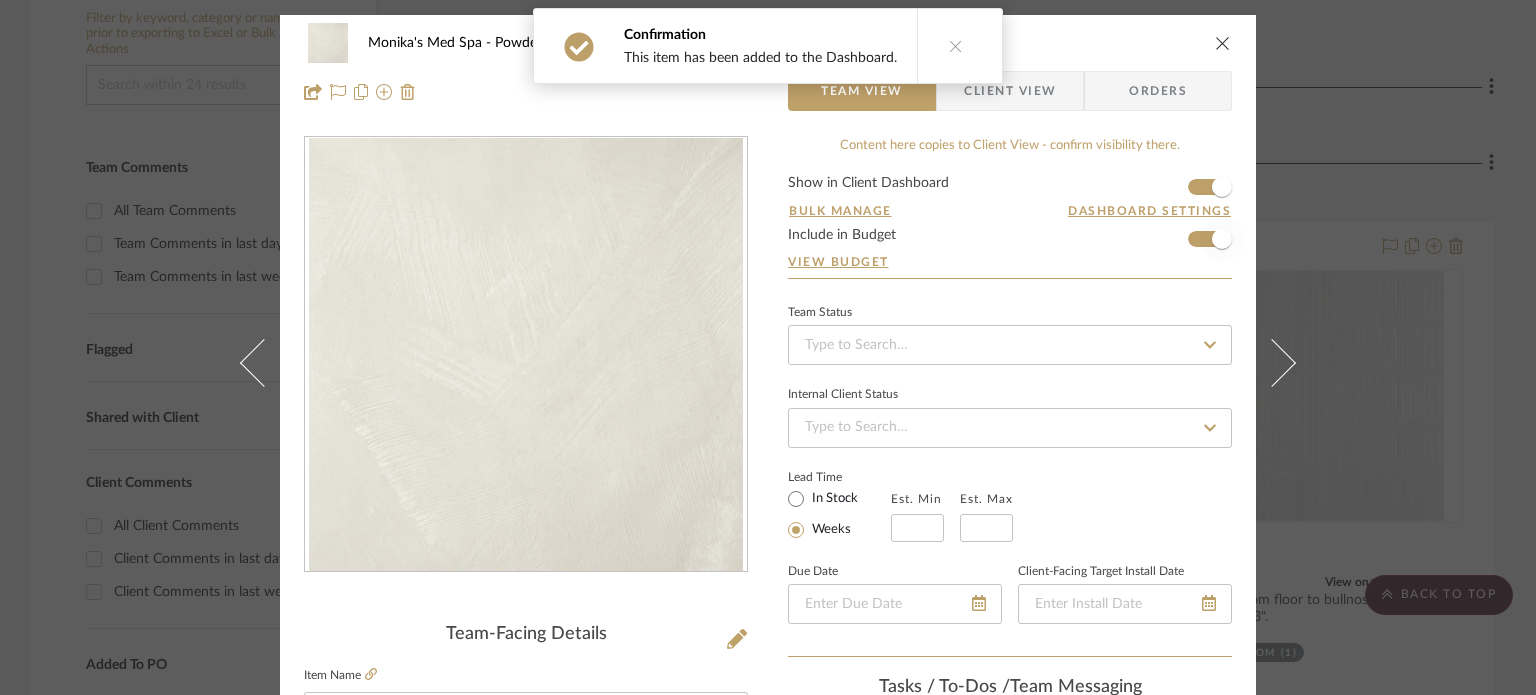 type 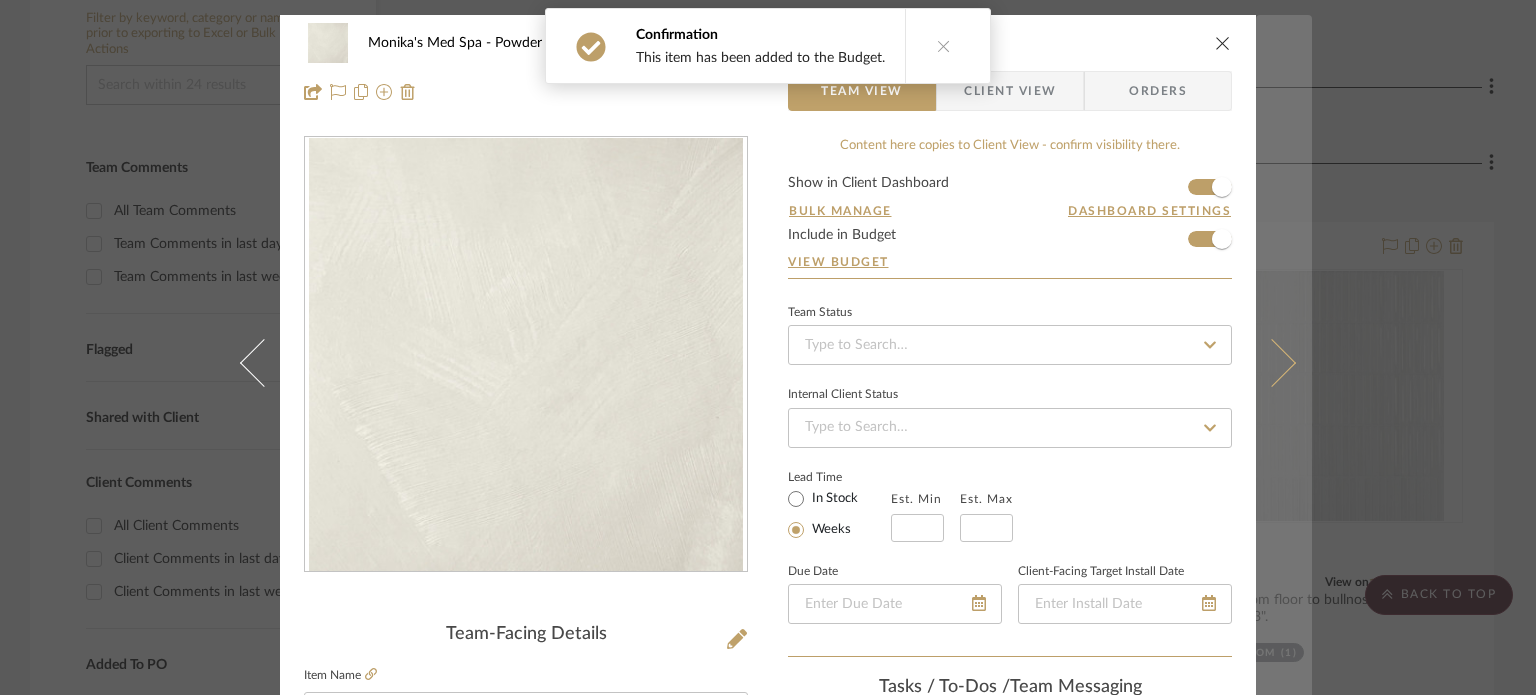 click at bounding box center [1284, 362] 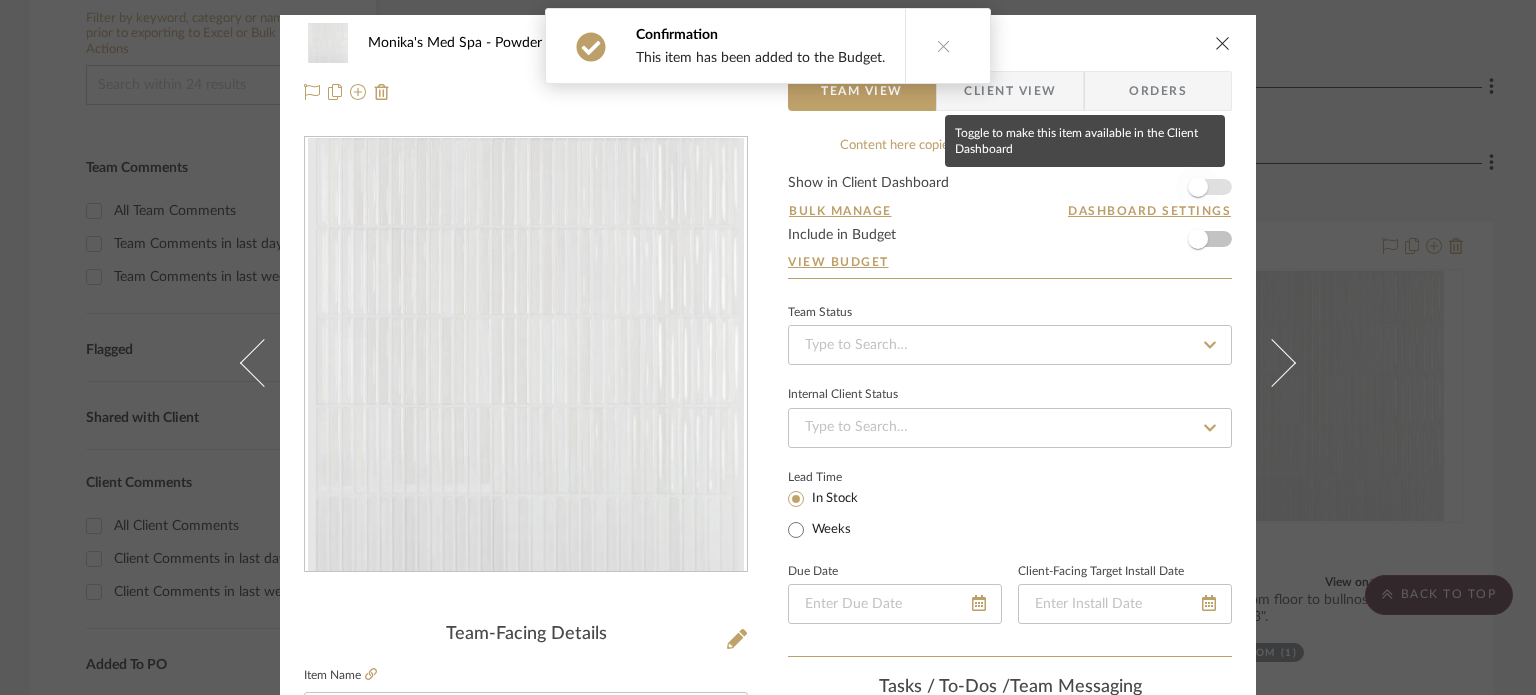 click at bounding box center [1198, 187] 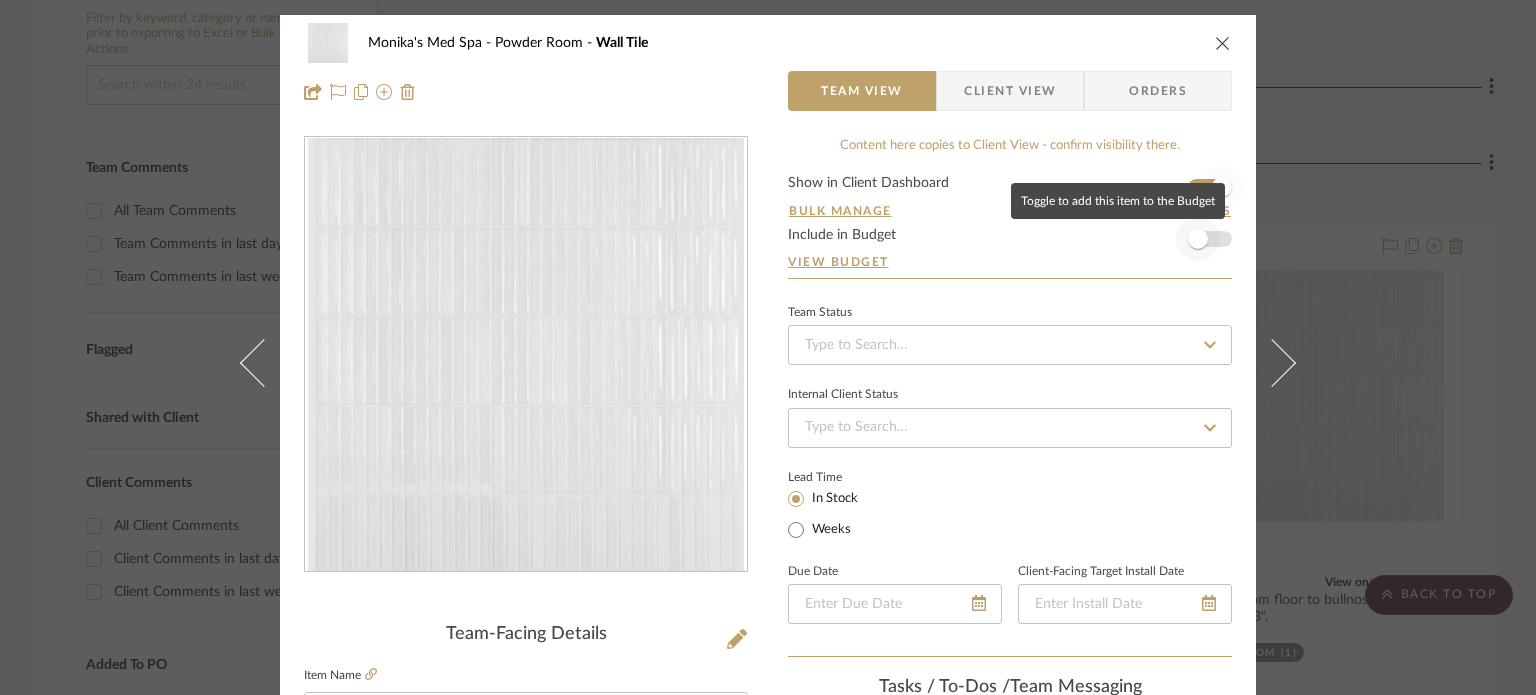 type 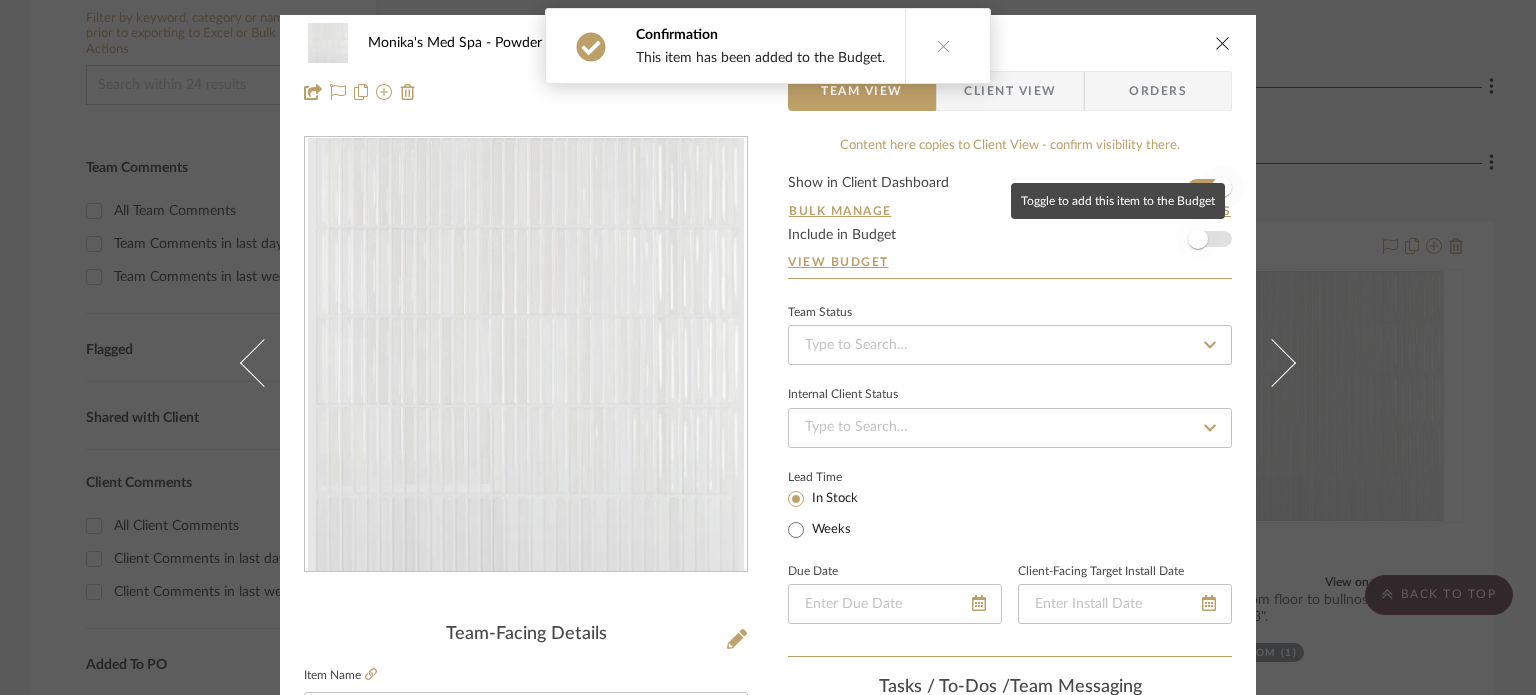 click at bounding box center (1198, 239) 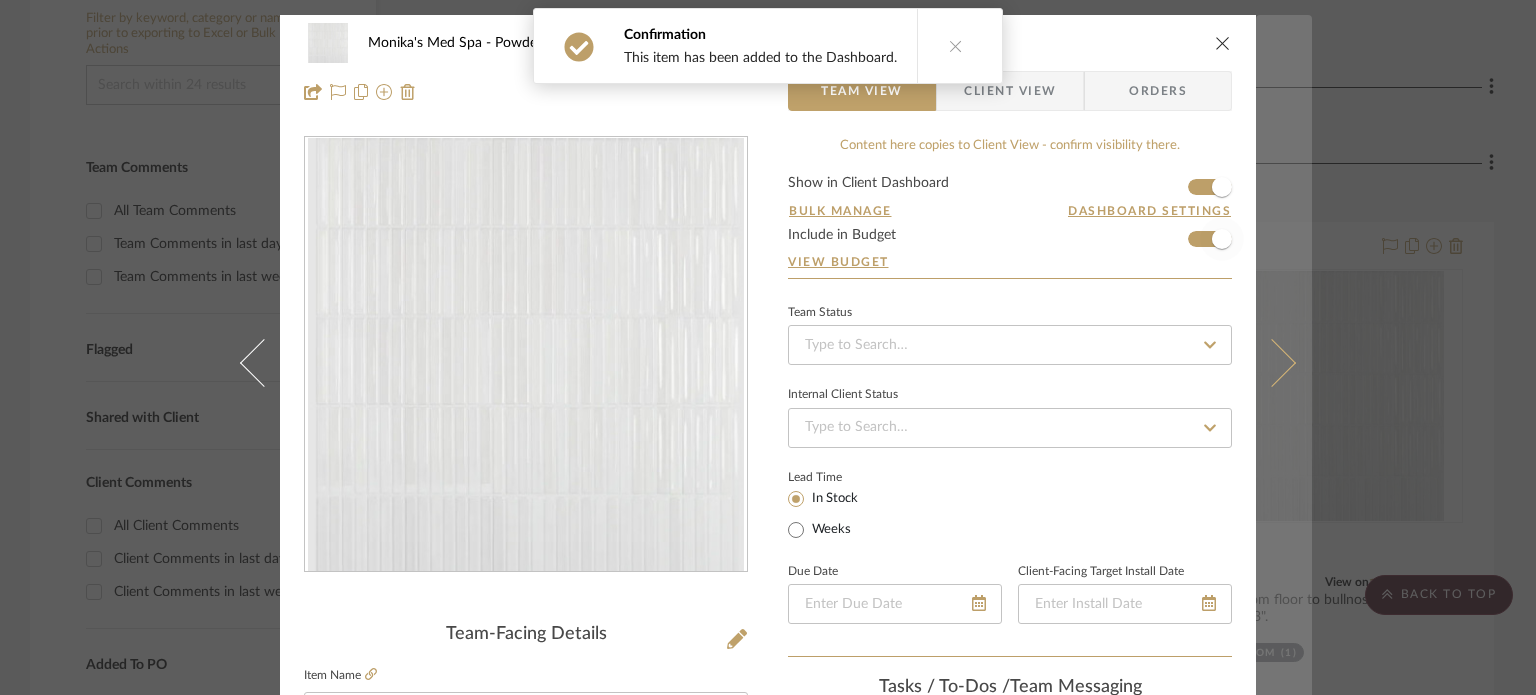 type 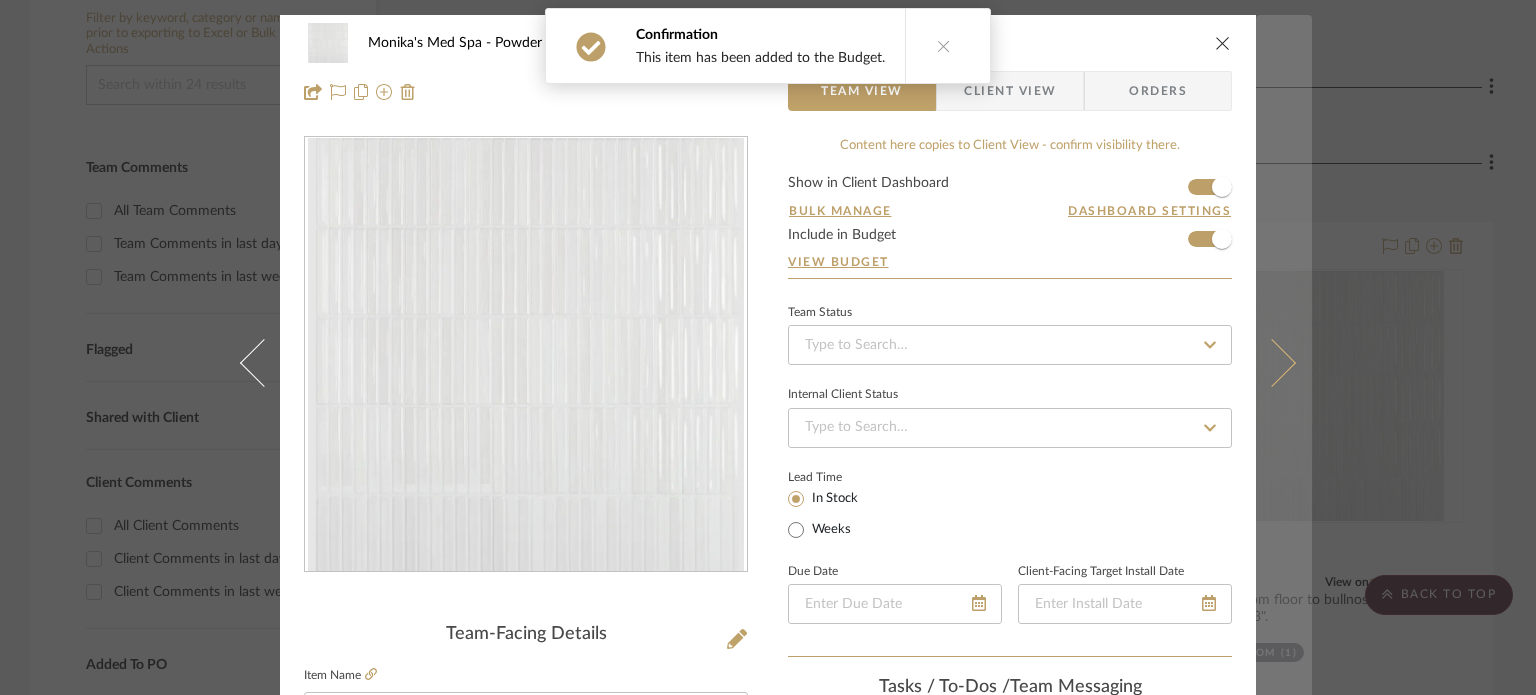 click at bounding box center [1284, 362] 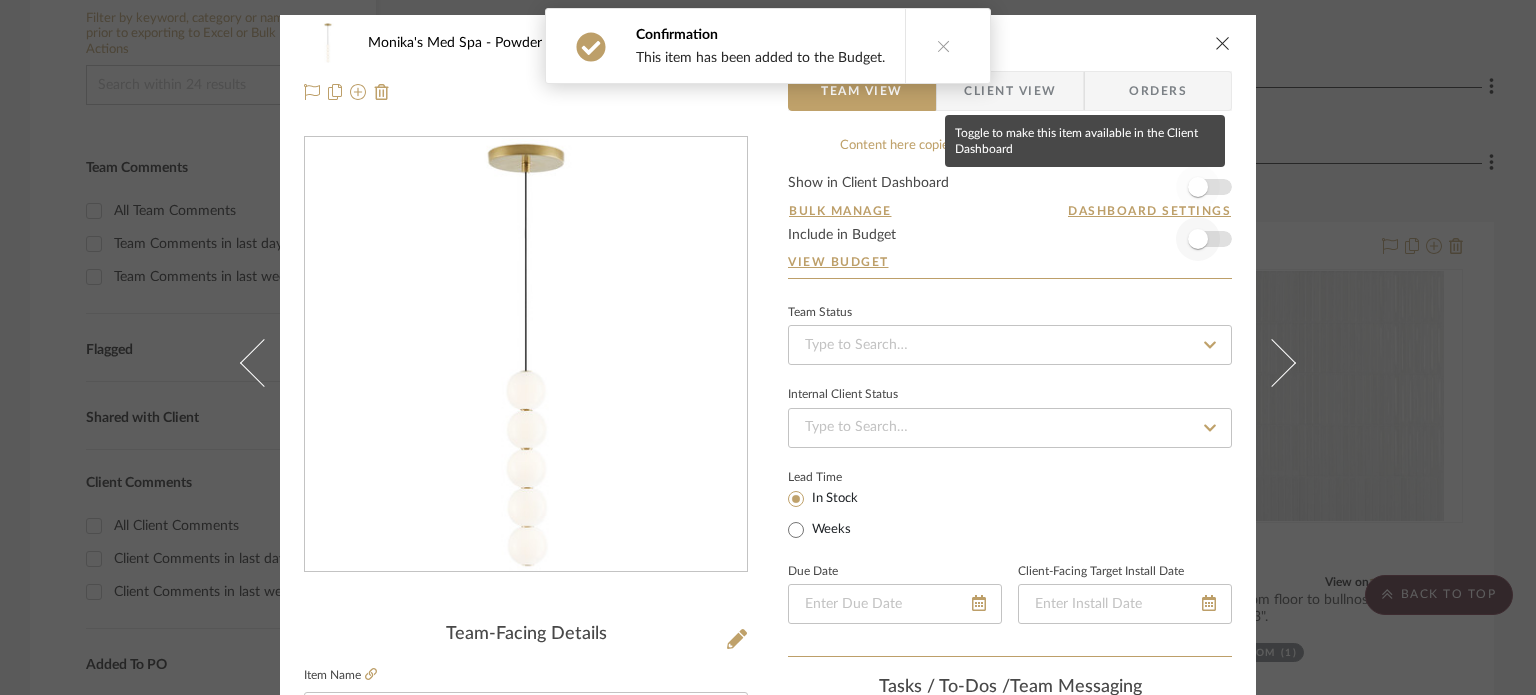drag, startPoint x: 1204, startPoint y: 187, endPoint x: 1204, endPoint y: 217, distance: 30 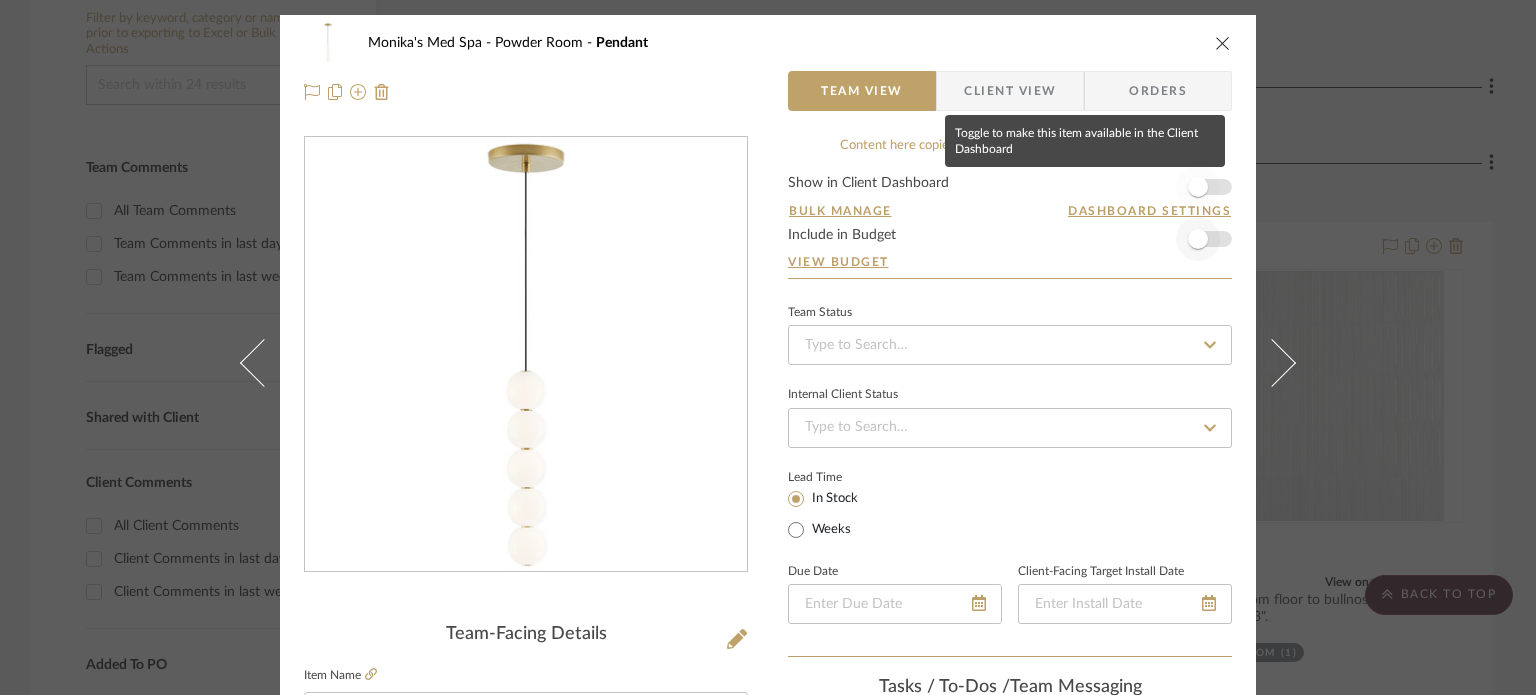 type 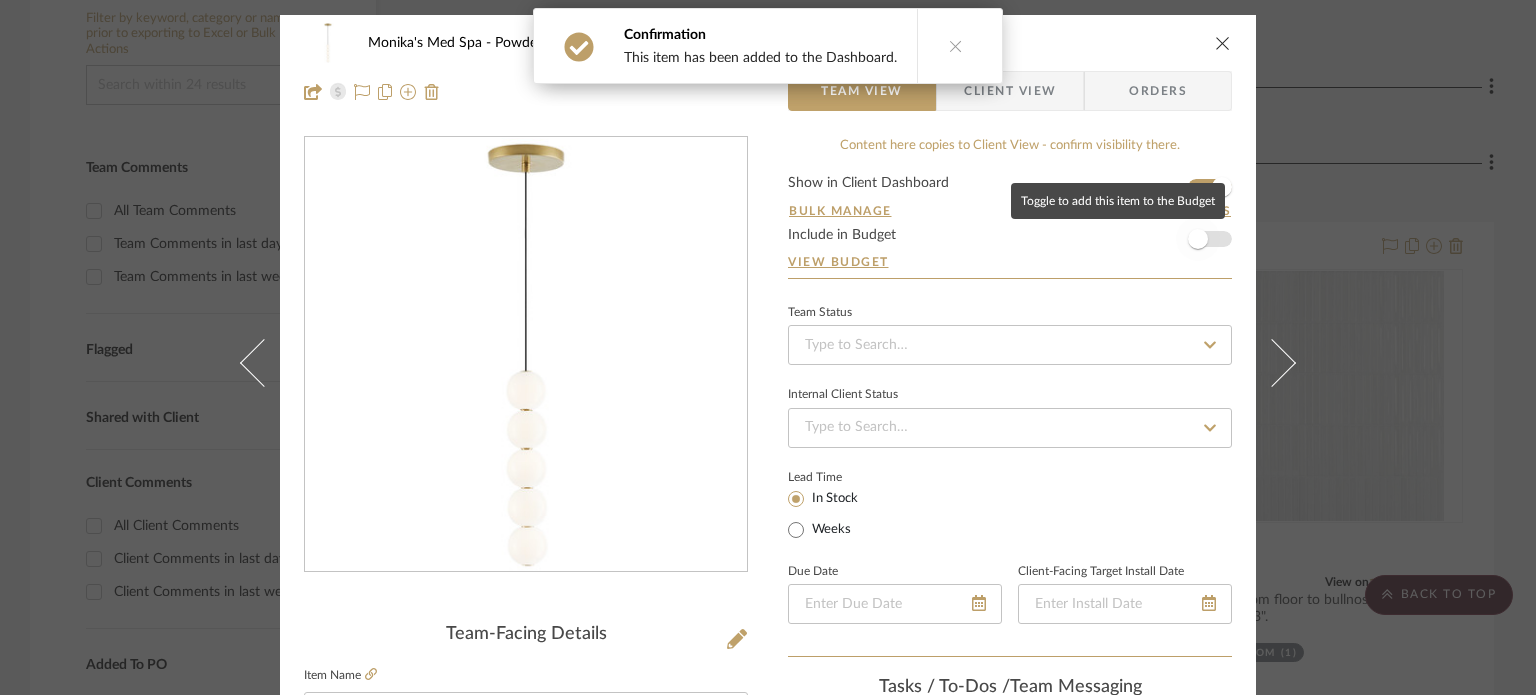 click at bounding box center [1198, 239] 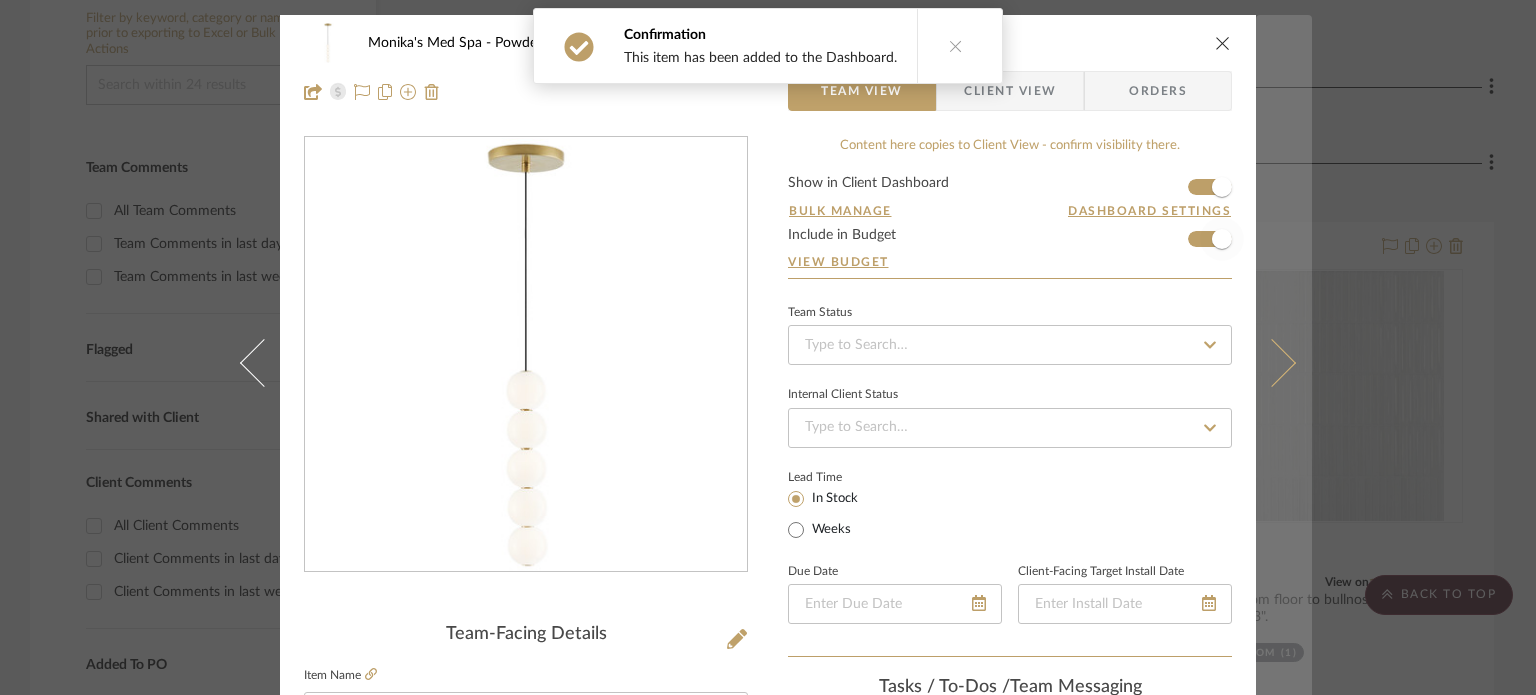 type 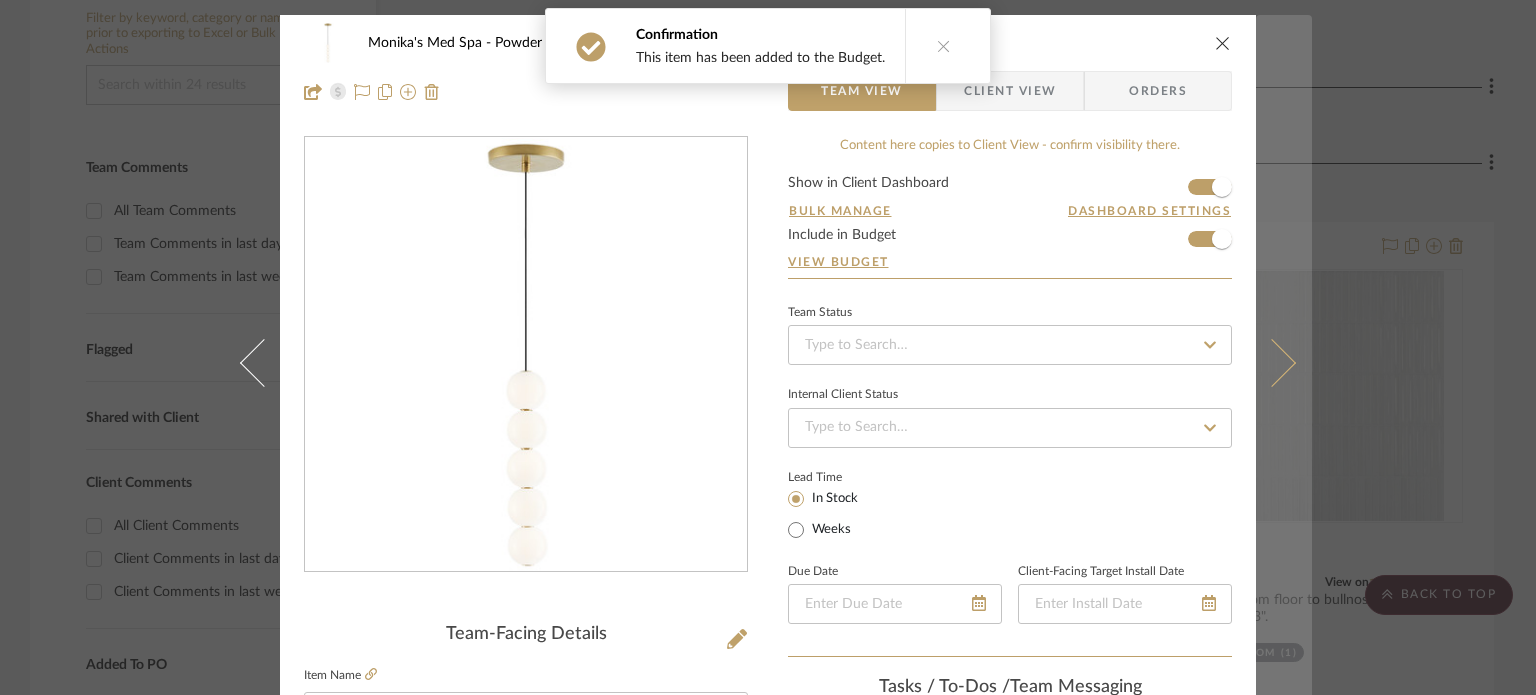 click at bounding box center [1284, 362] 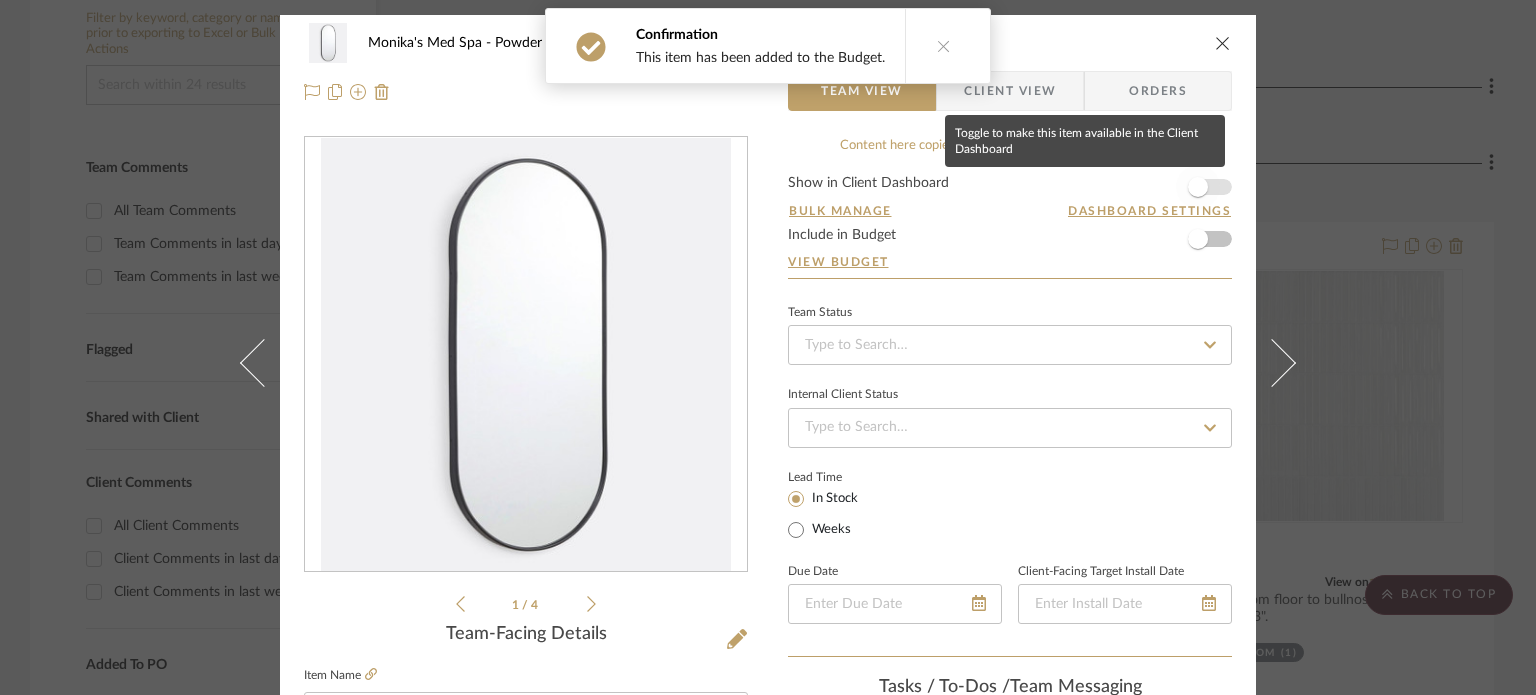 click at bounding box center [1198, 187] 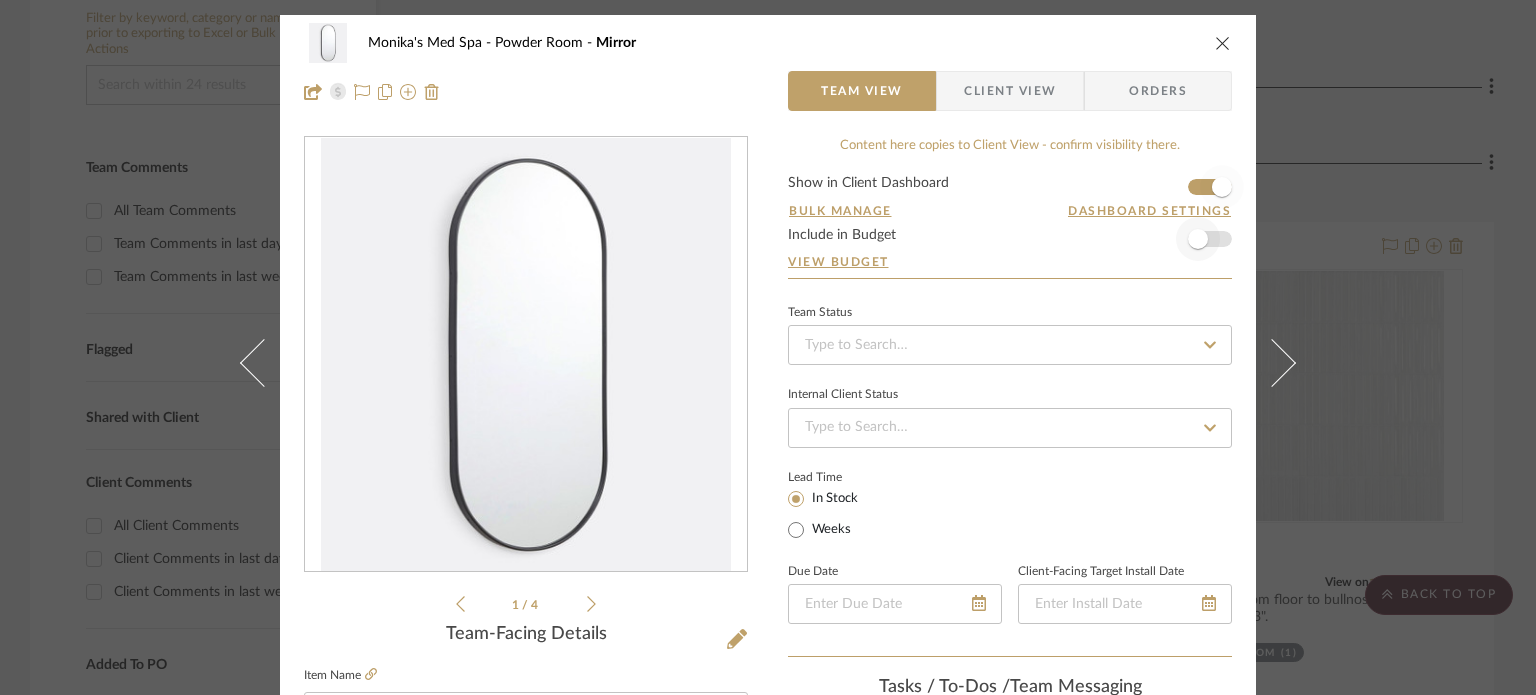type 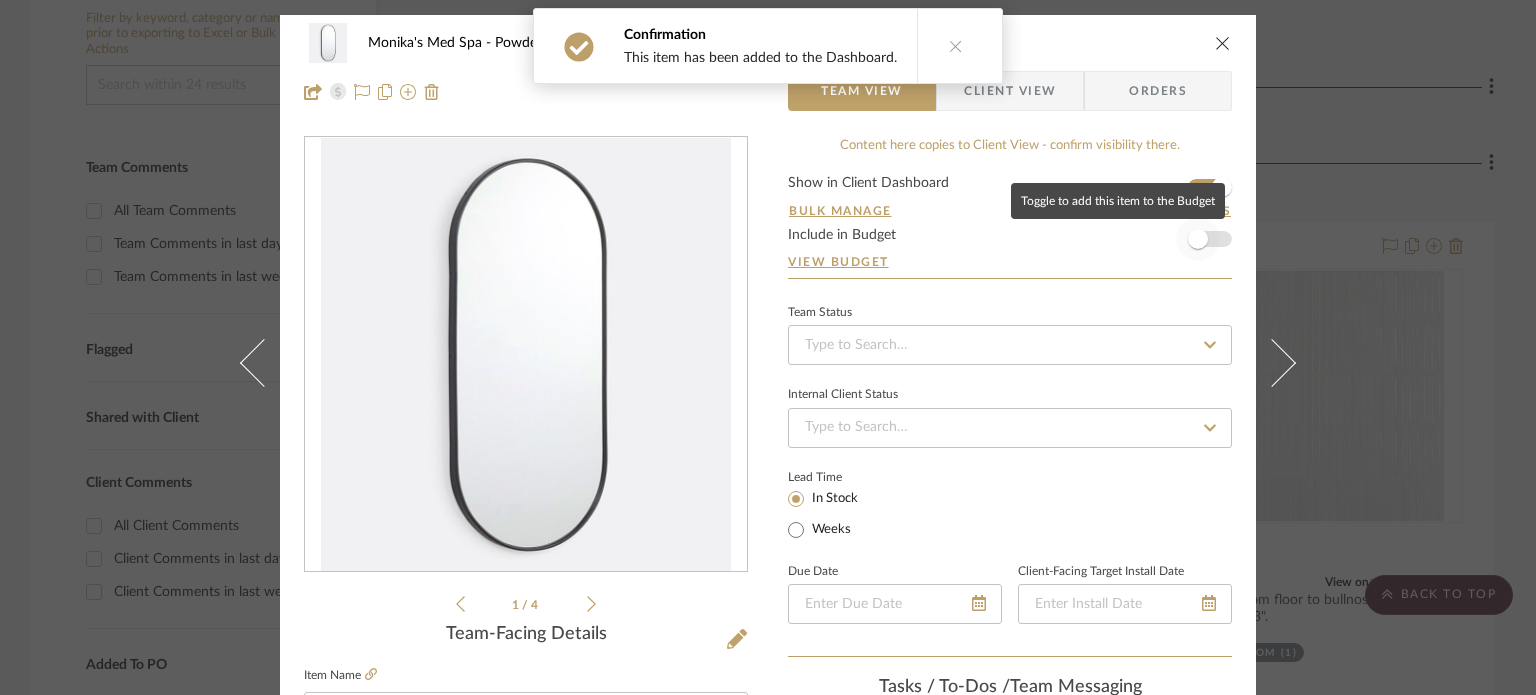 click at bounding box center [1198, 239] 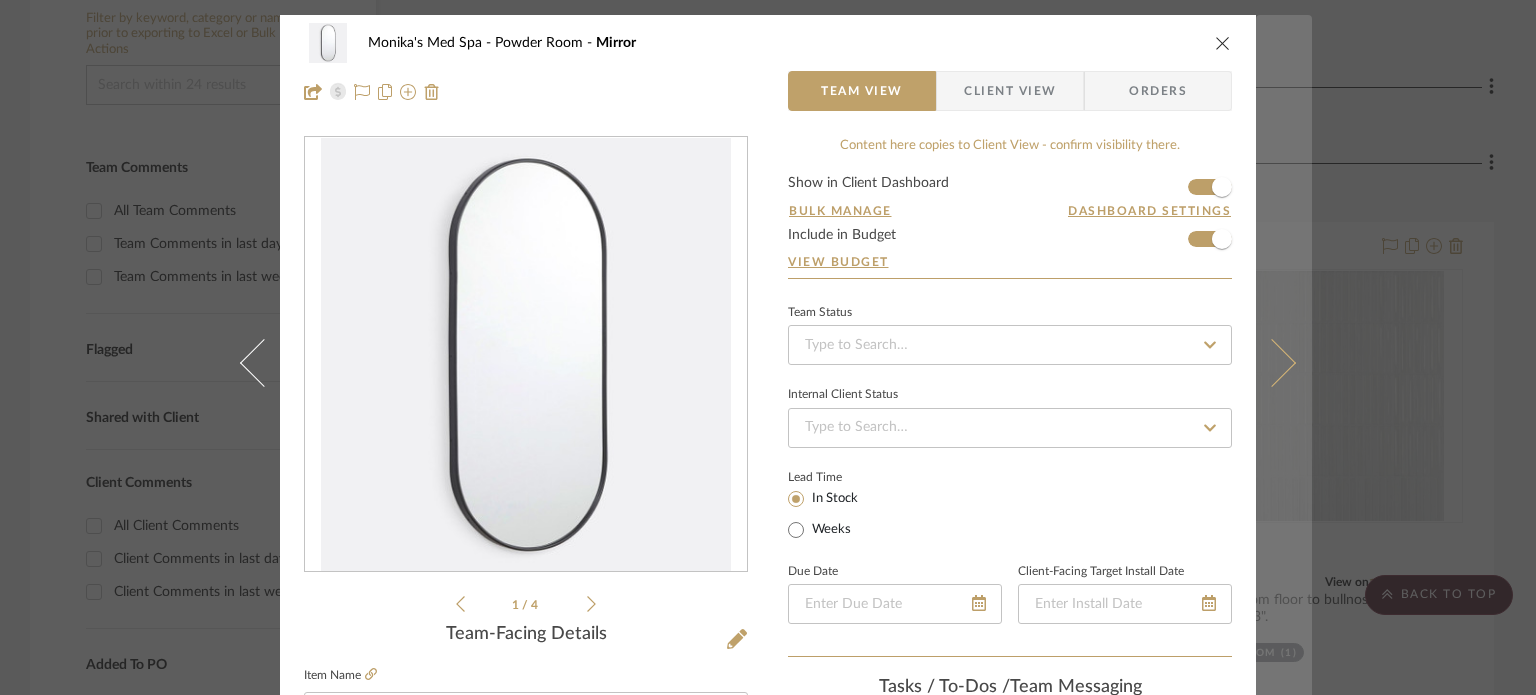 type 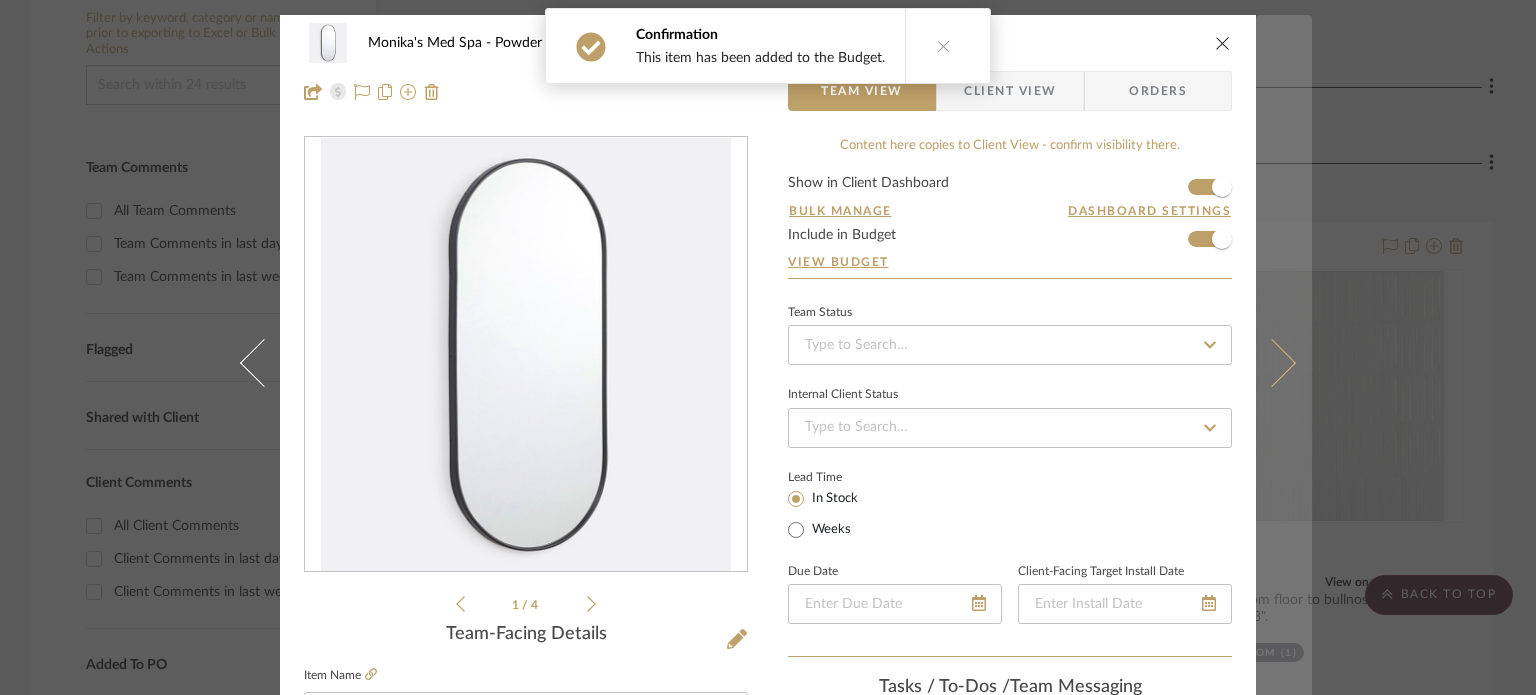 click at bounding box center [1284, 362] 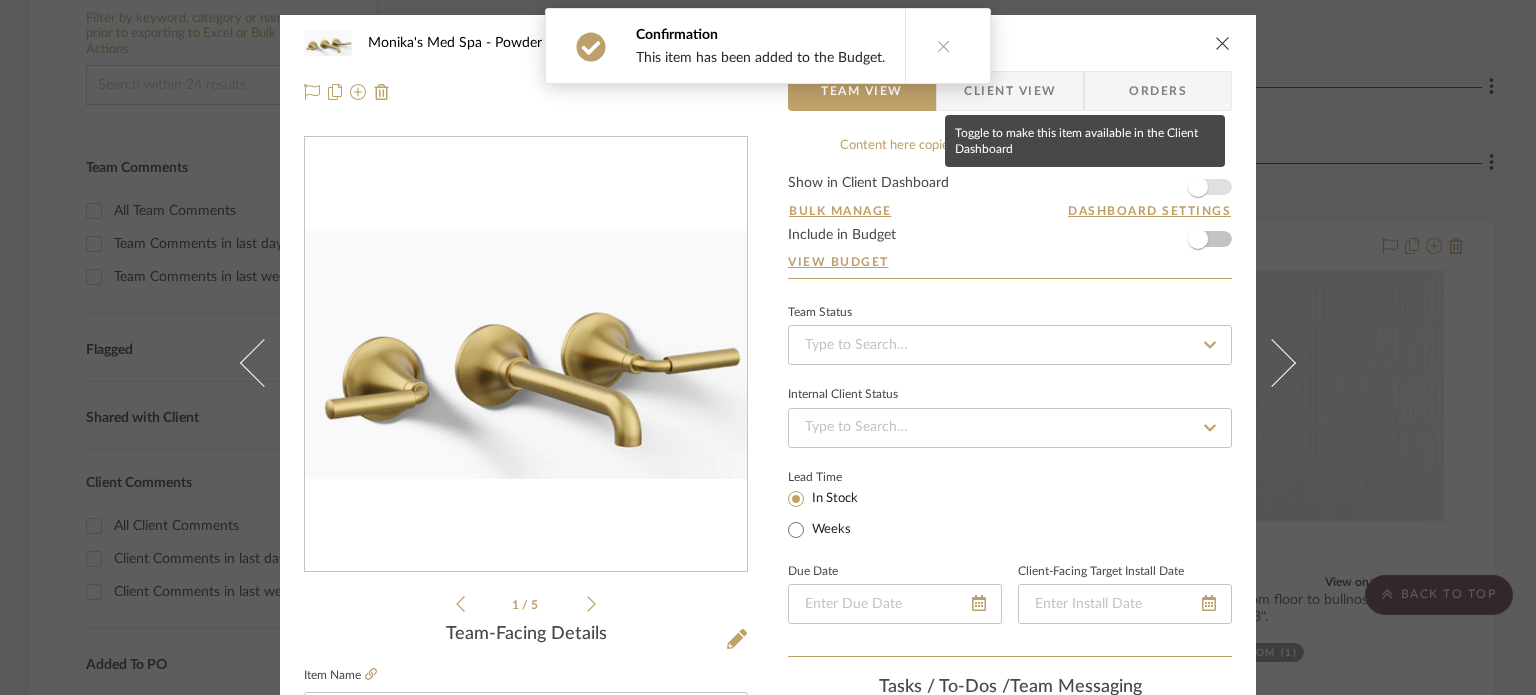 click at bounding box center (1198, 187) 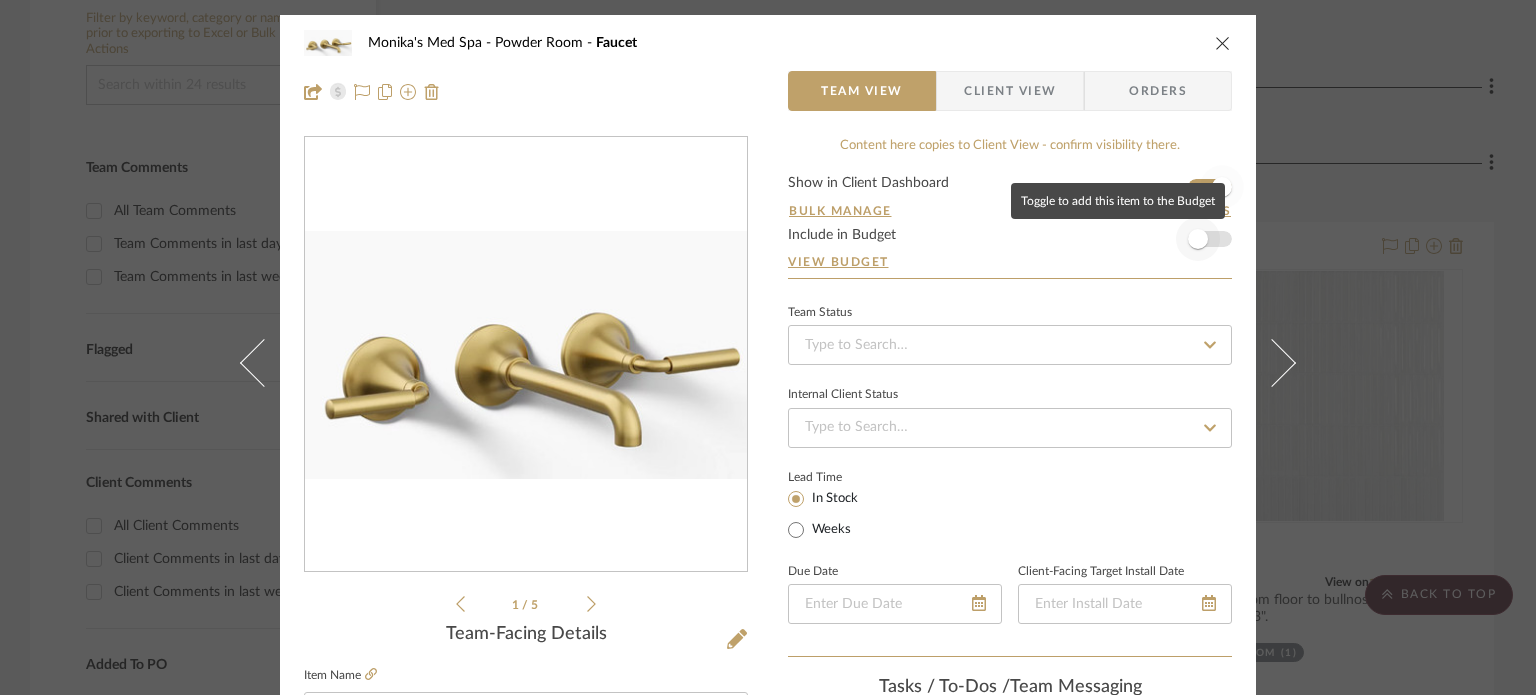 type 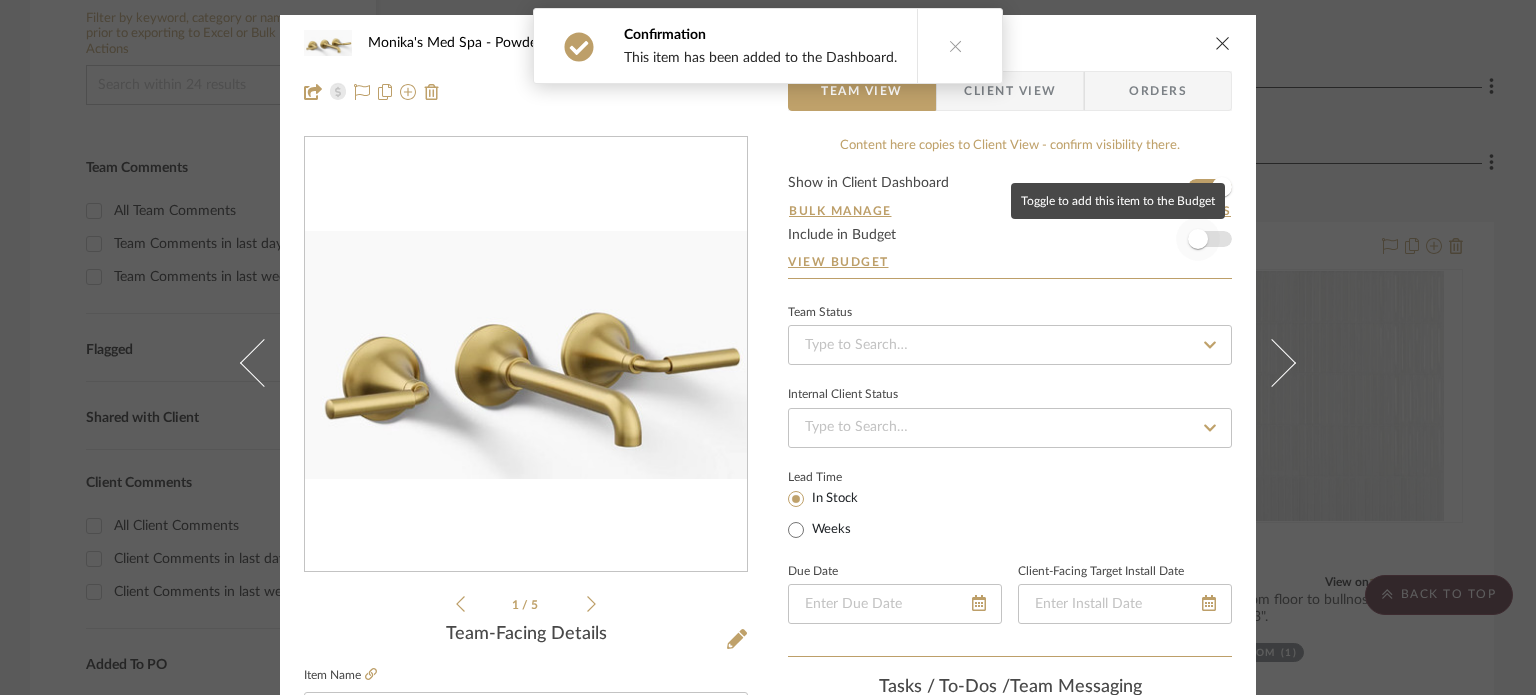 click at bounding box center [1198, 239] 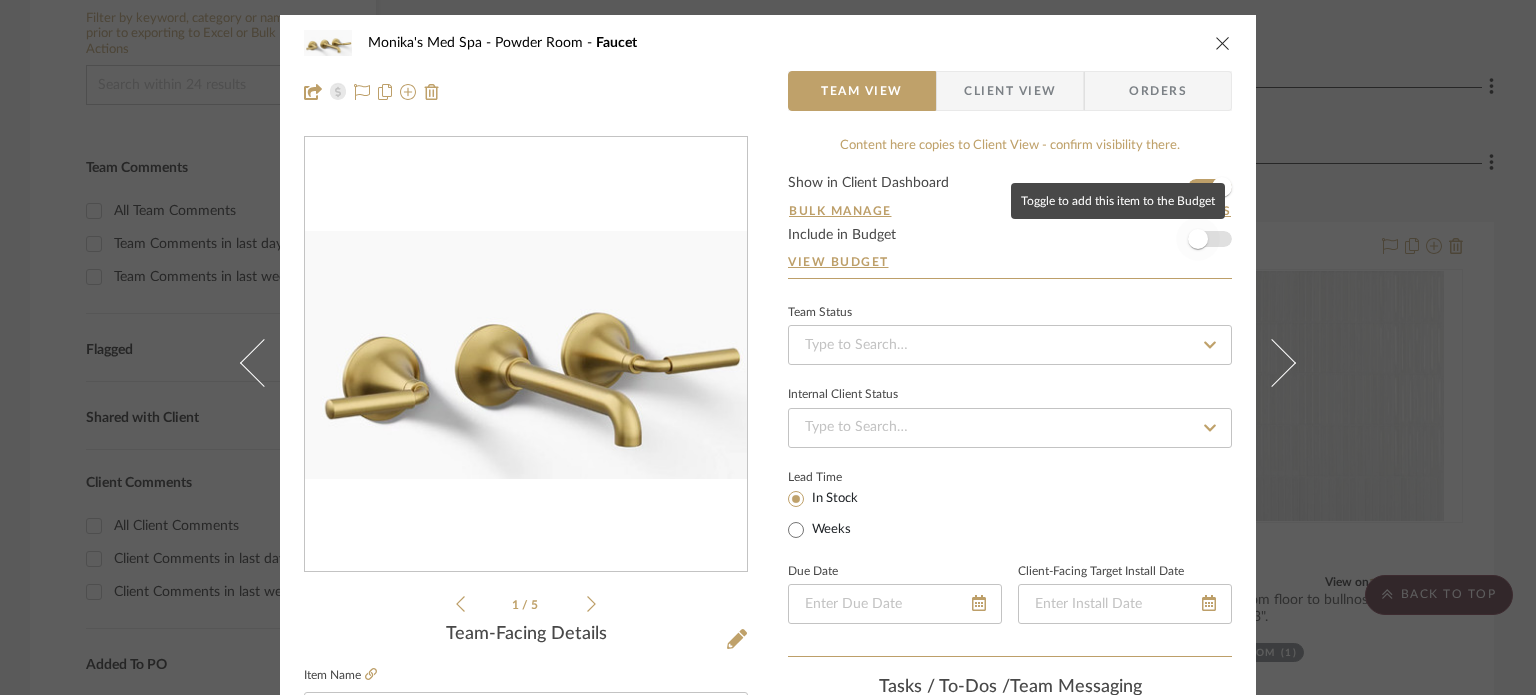 type 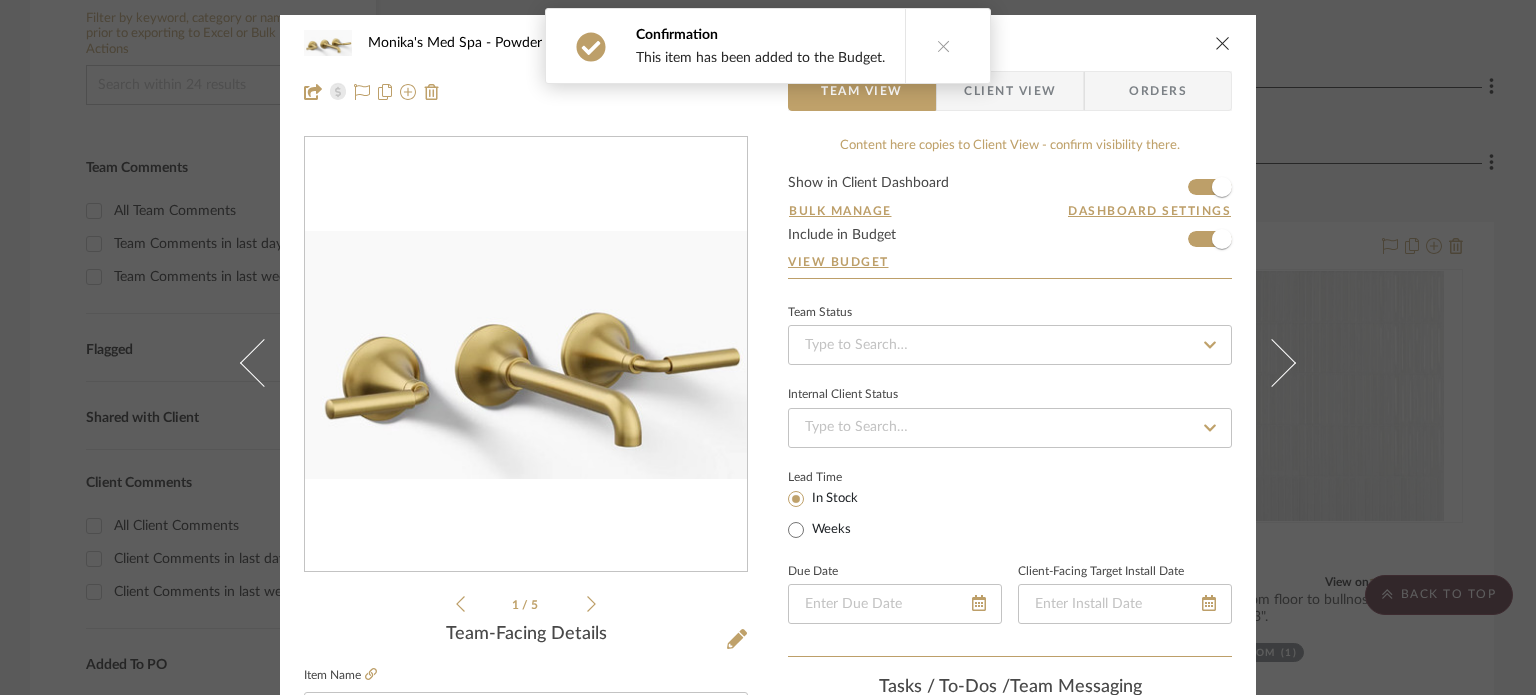 click at bounding box center [1284, 362] 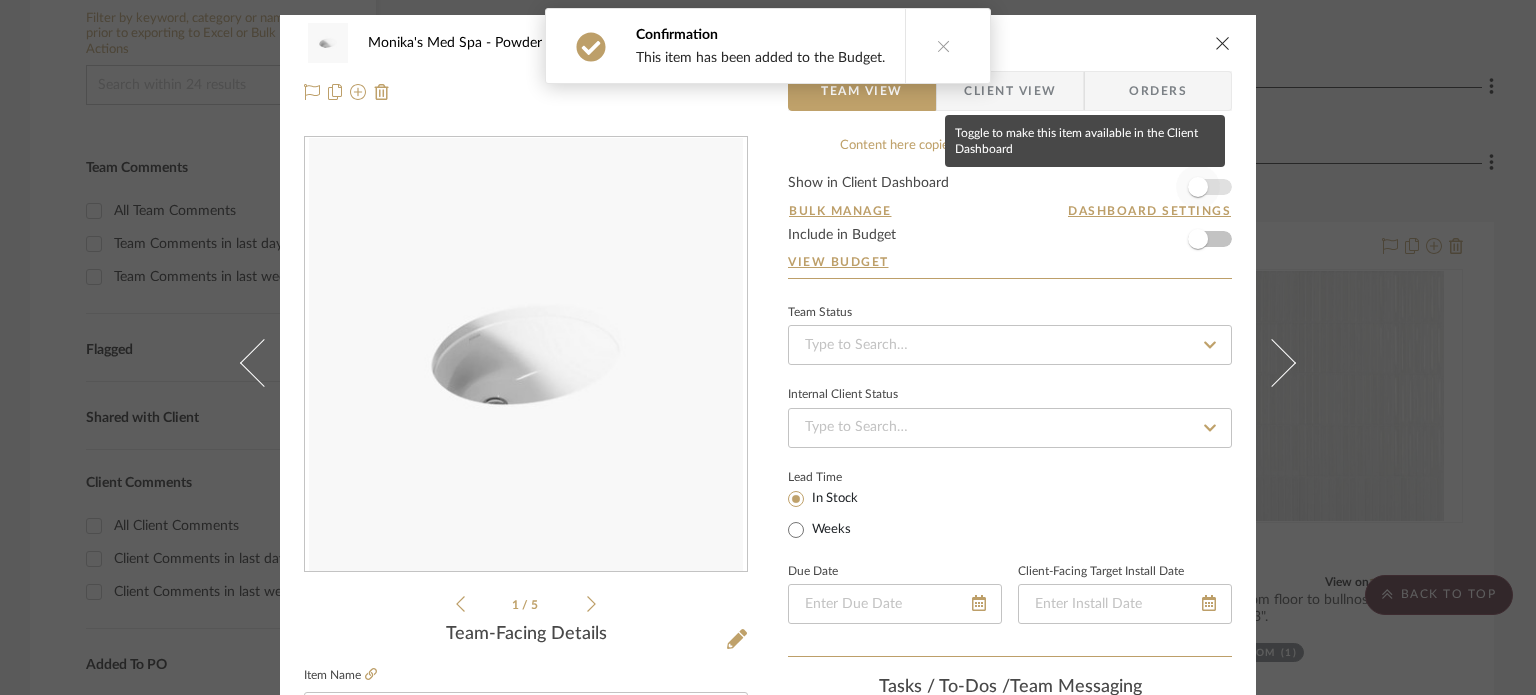 click at bounding box center [1198, 187] 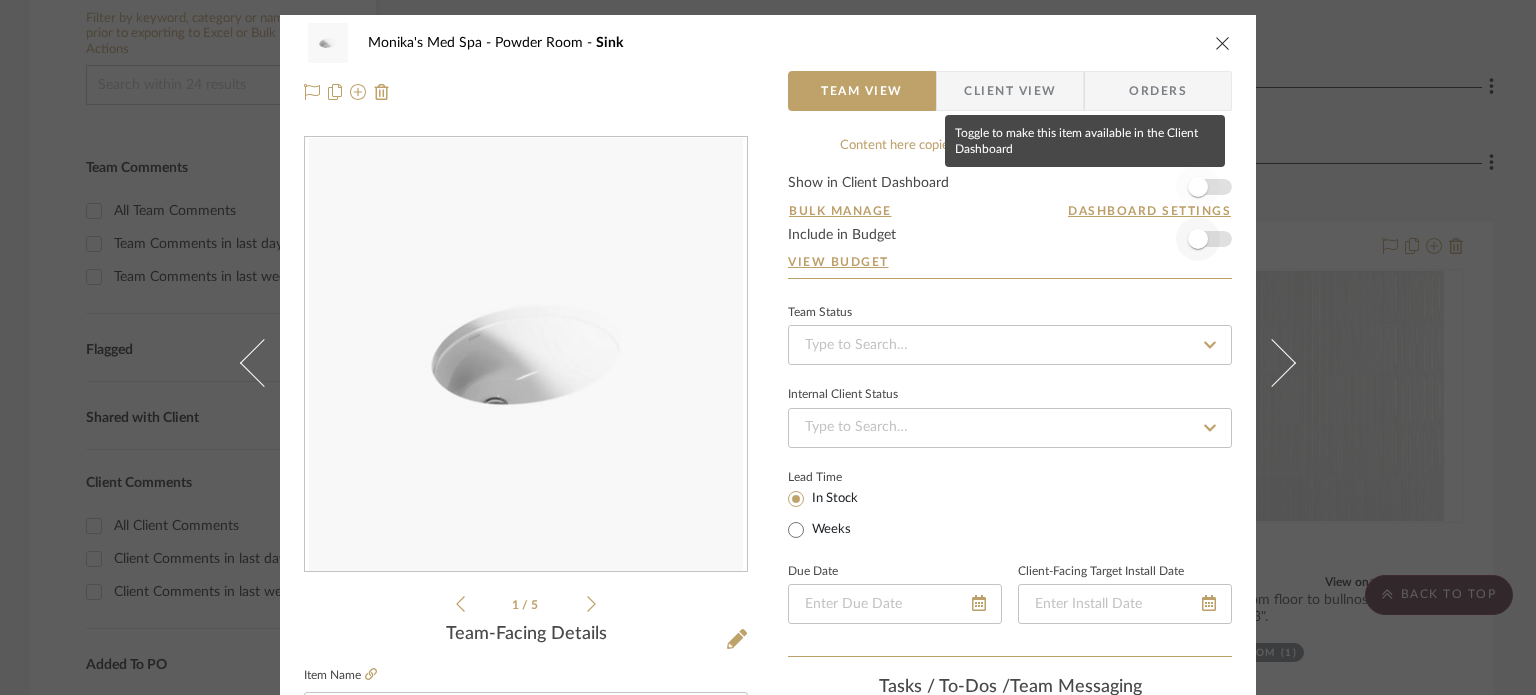 type 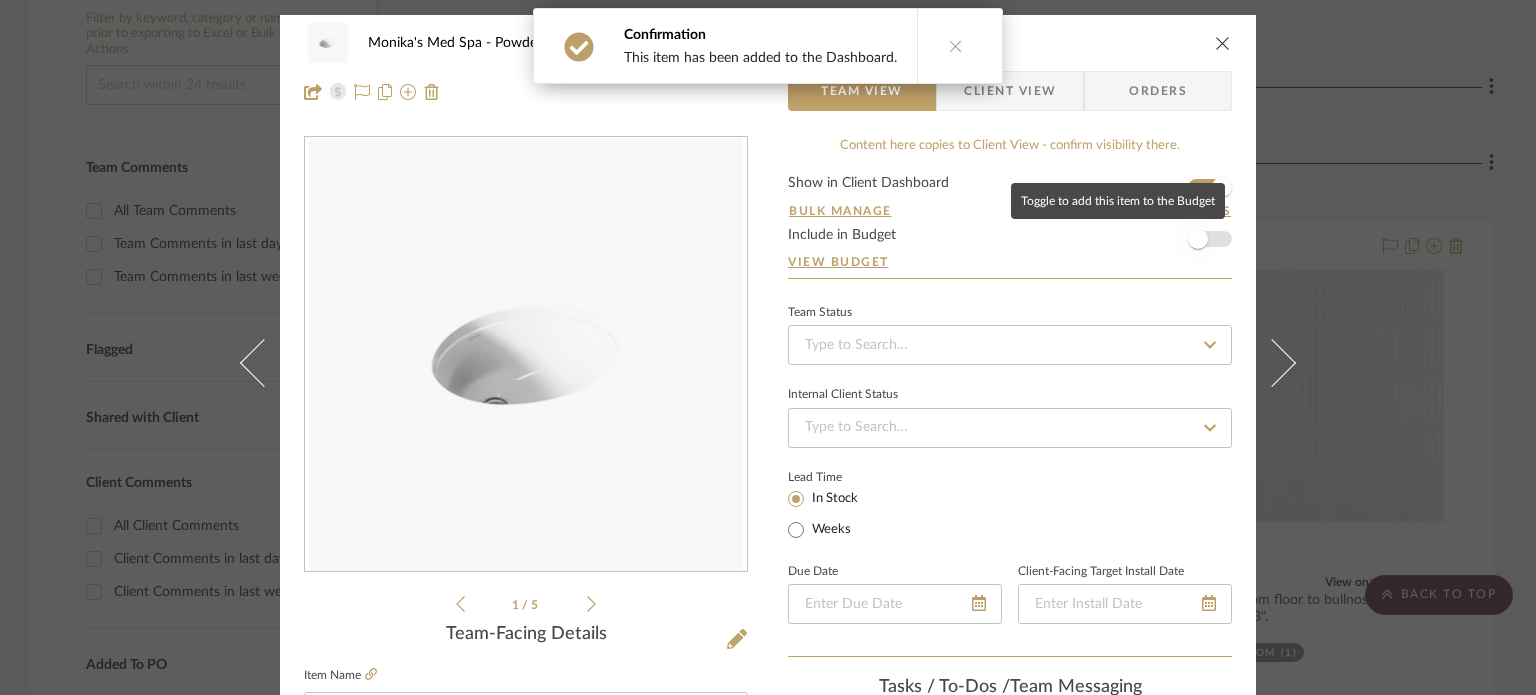 click at bounding box center (1198, 239) 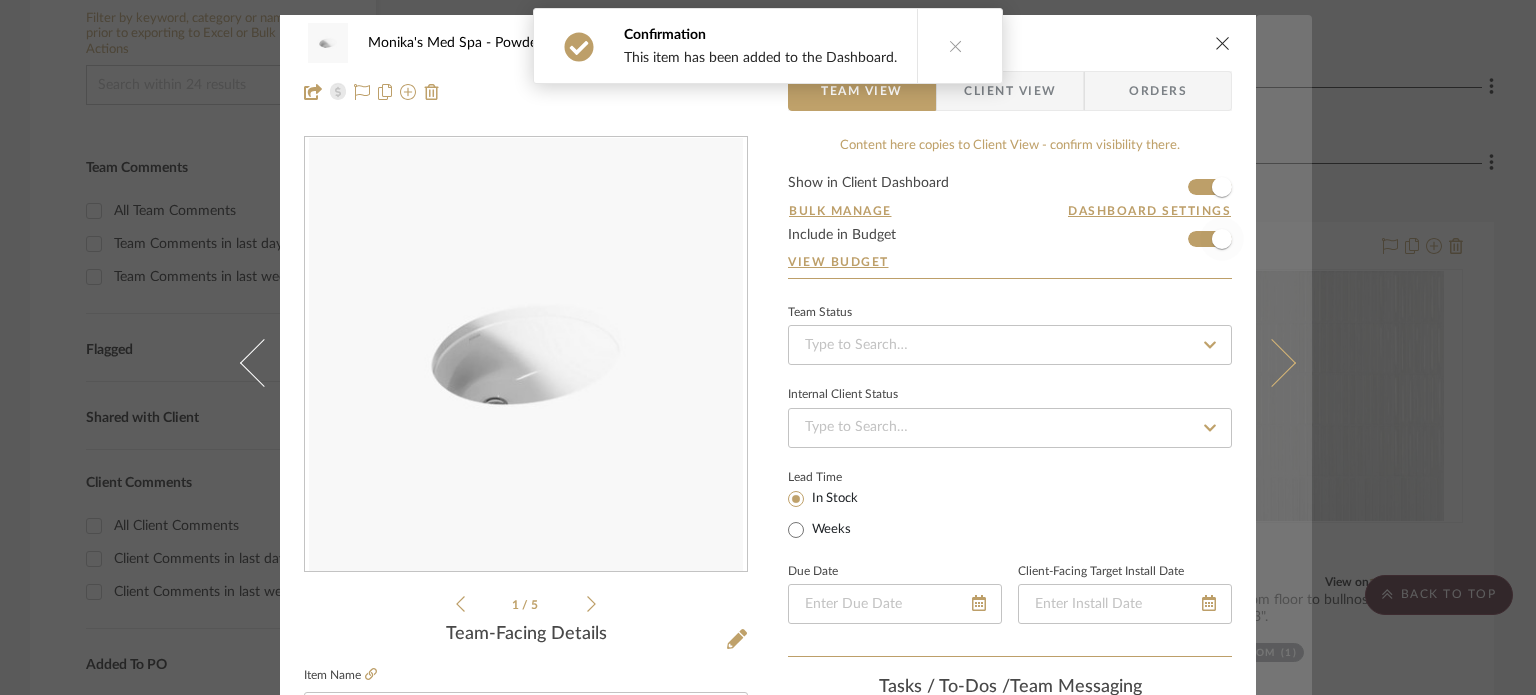 type 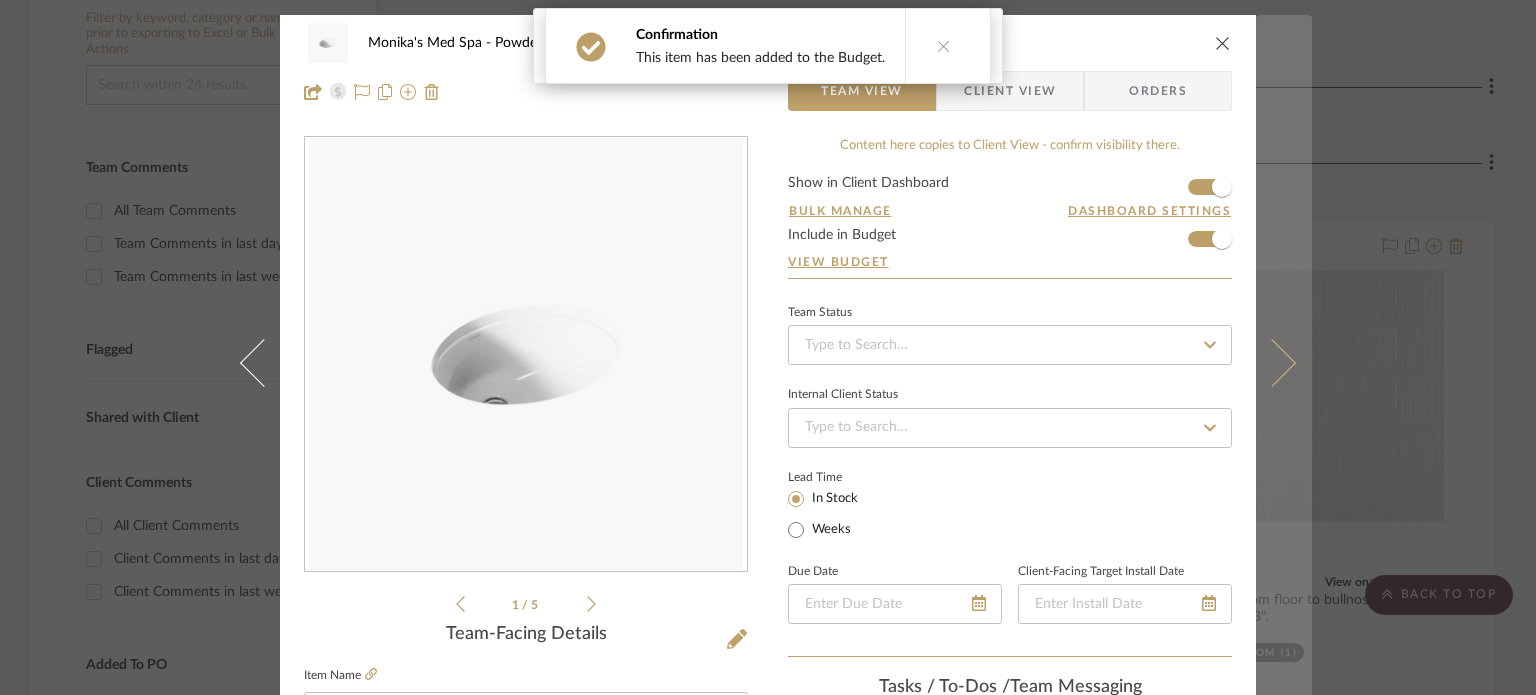 click at bounding box center [1284, 362] 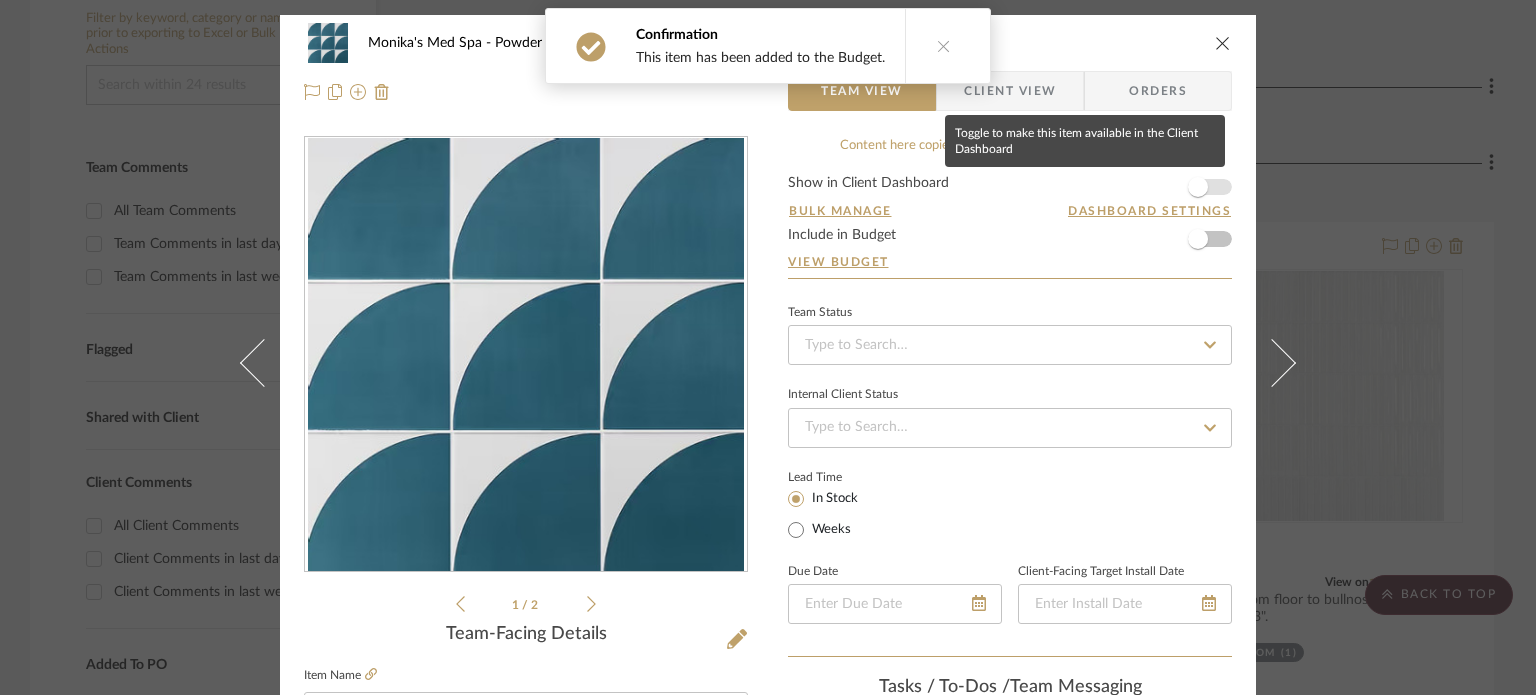 click at bounding box center (1198, 187) 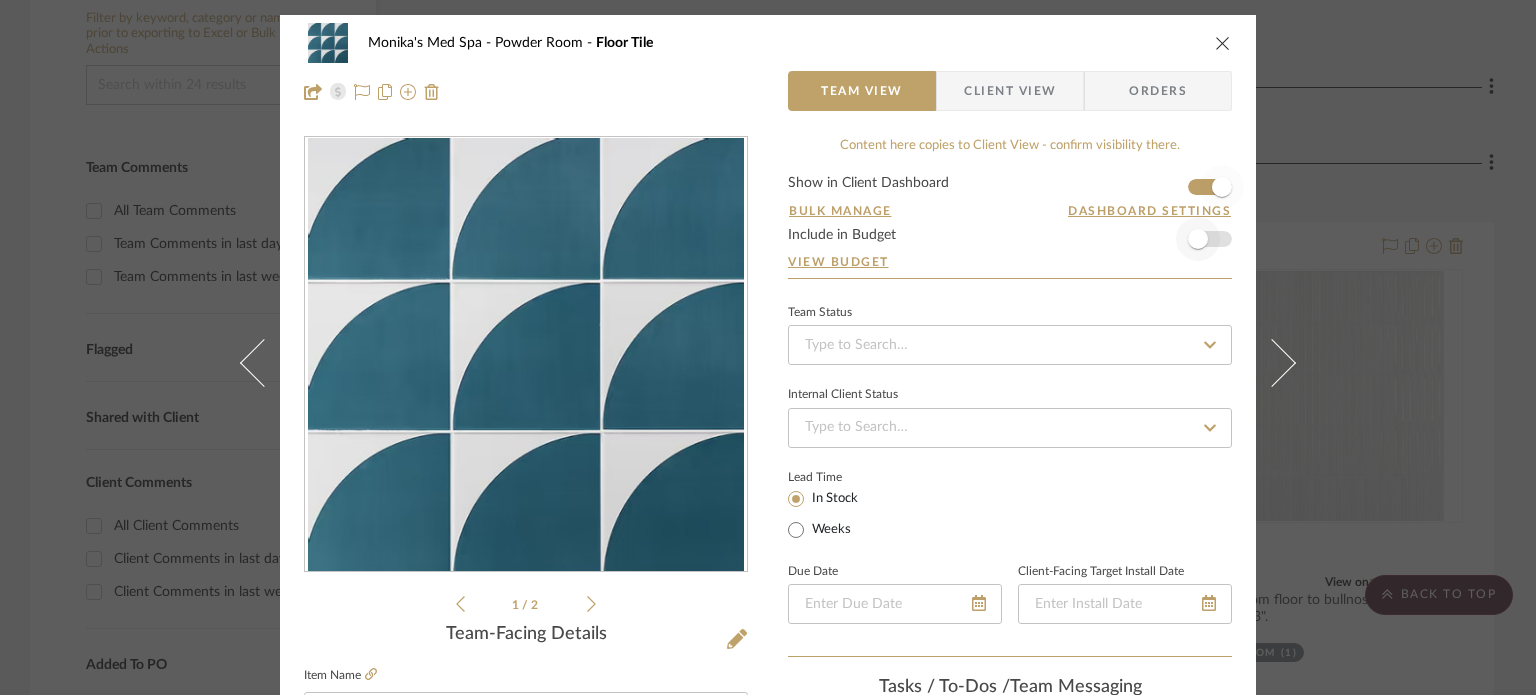 type 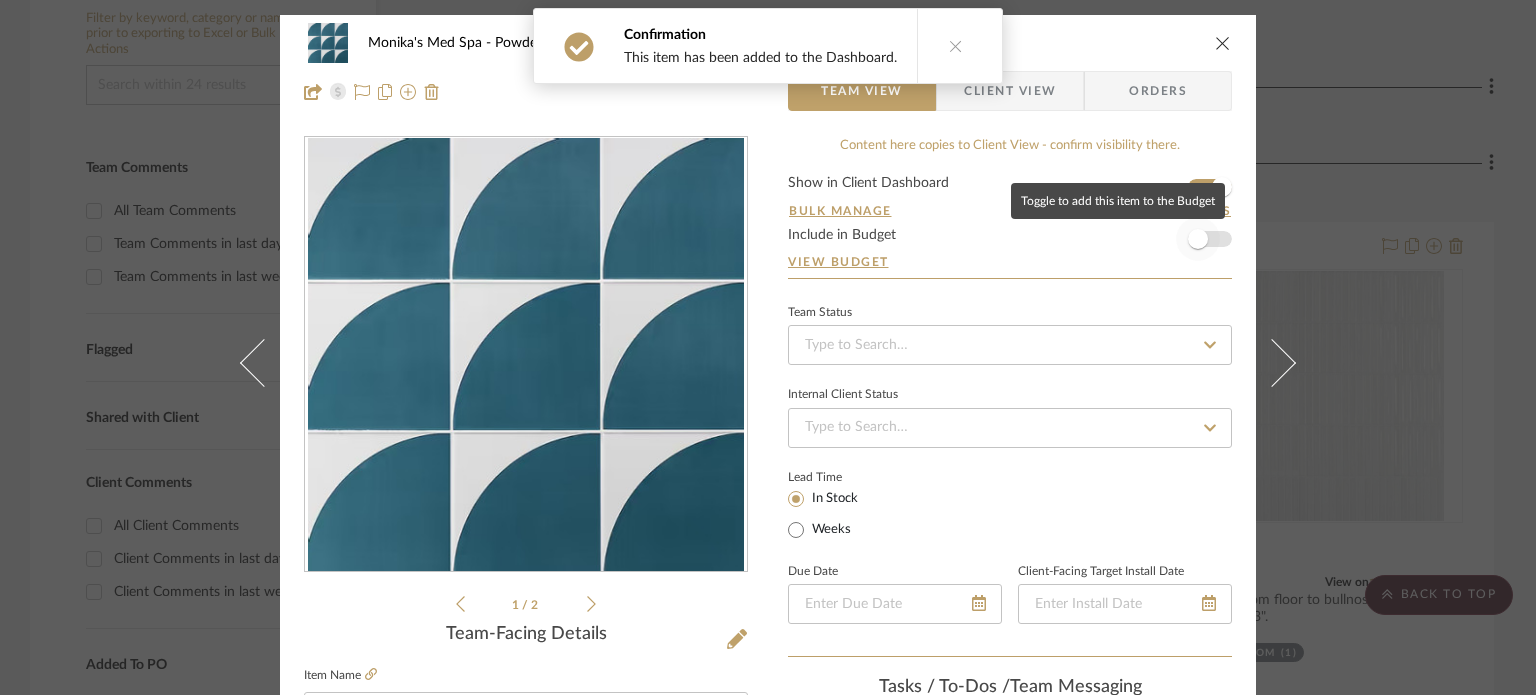 click at bounding box center [1198, 239] 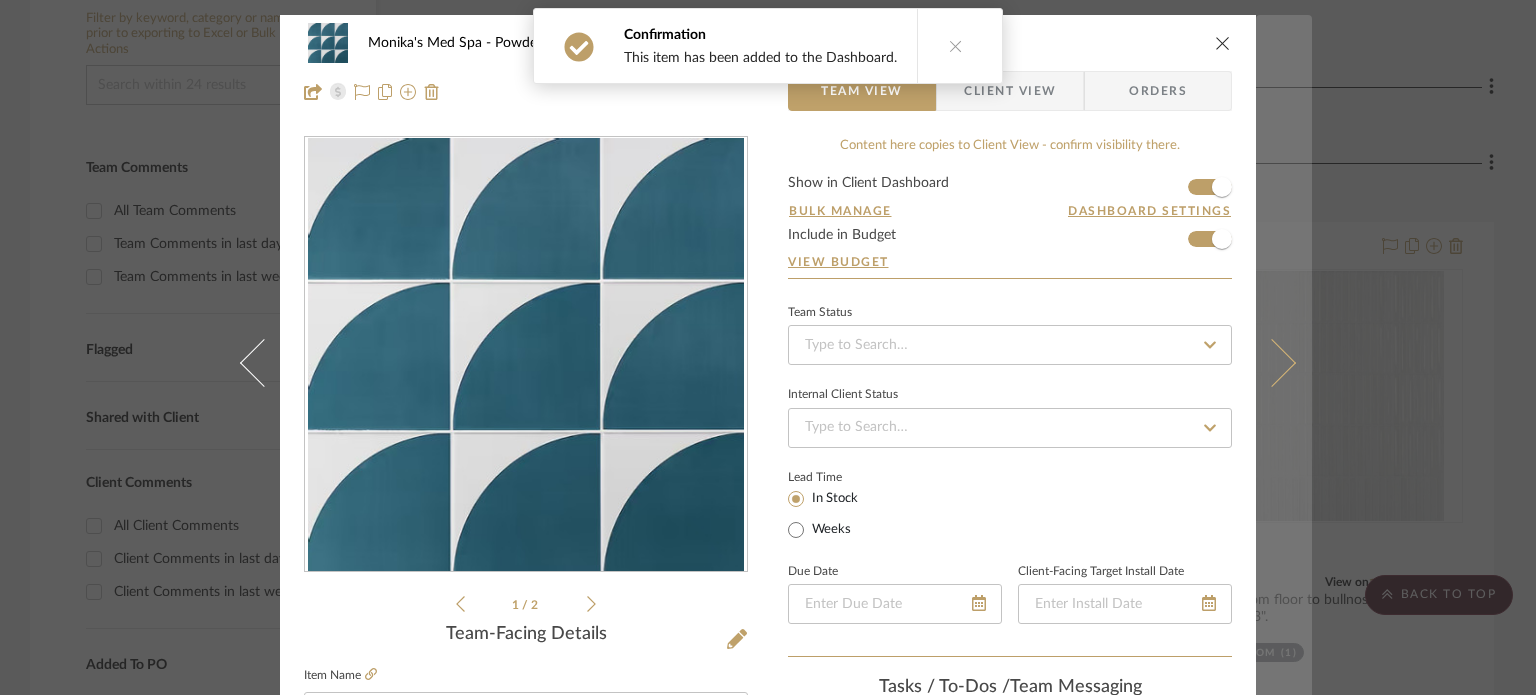 type 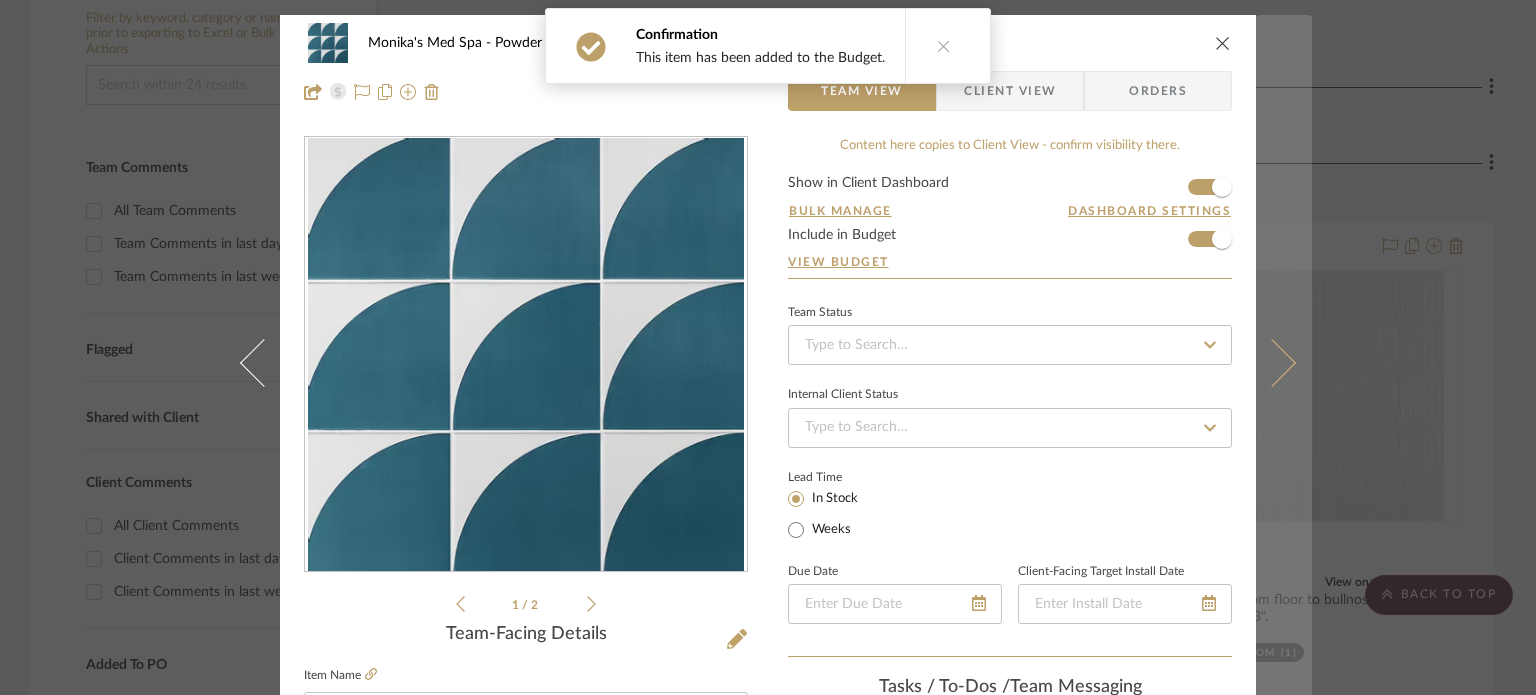 click at bounding box center (1284, 362) 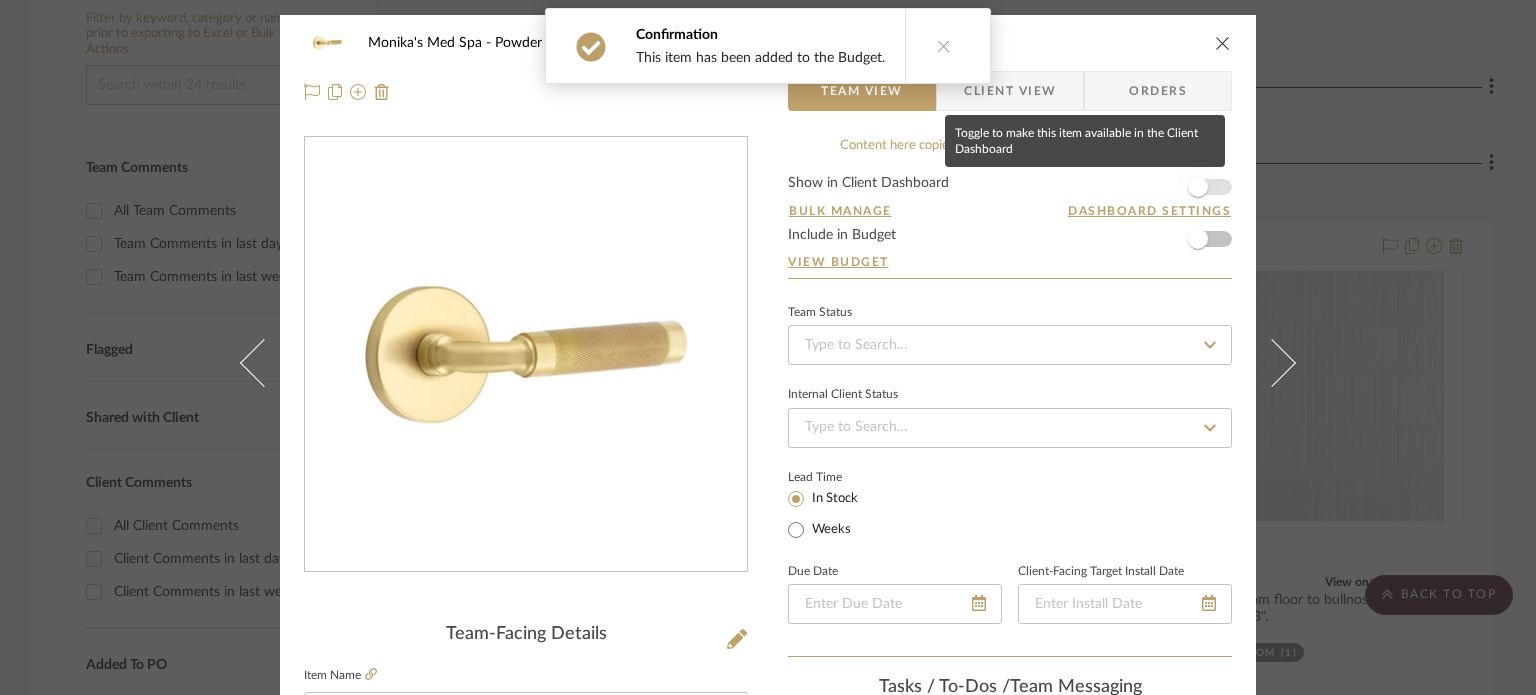 click at bounding box center (1198, 187) 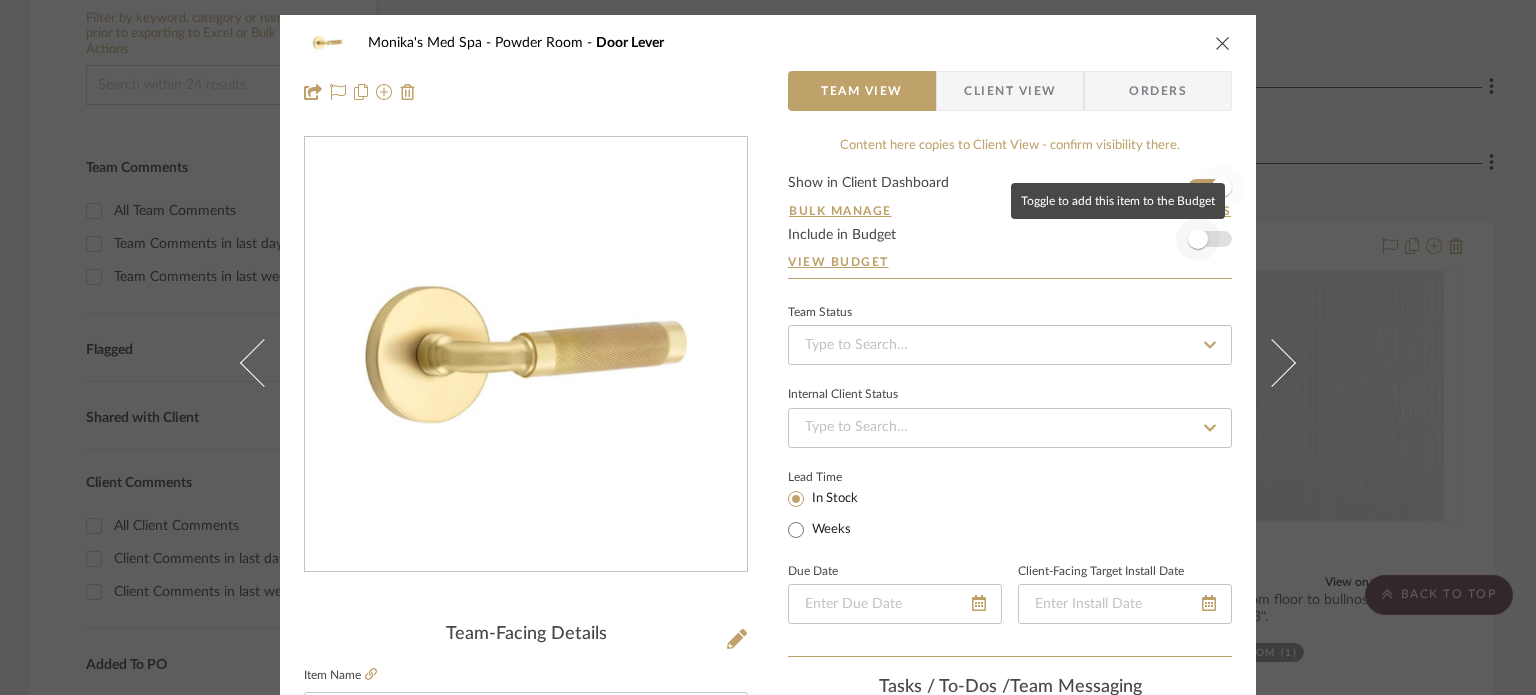 type 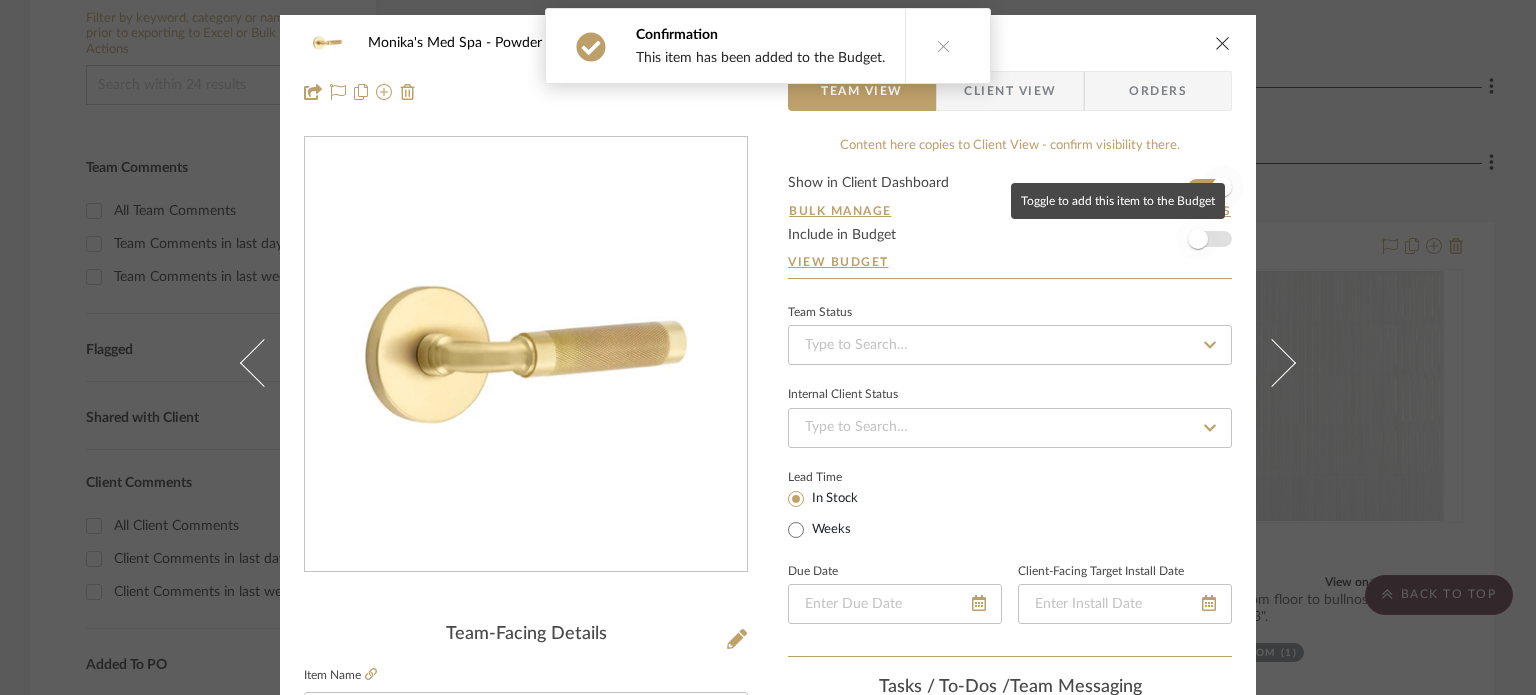 click at bounding box center (1198, 239) 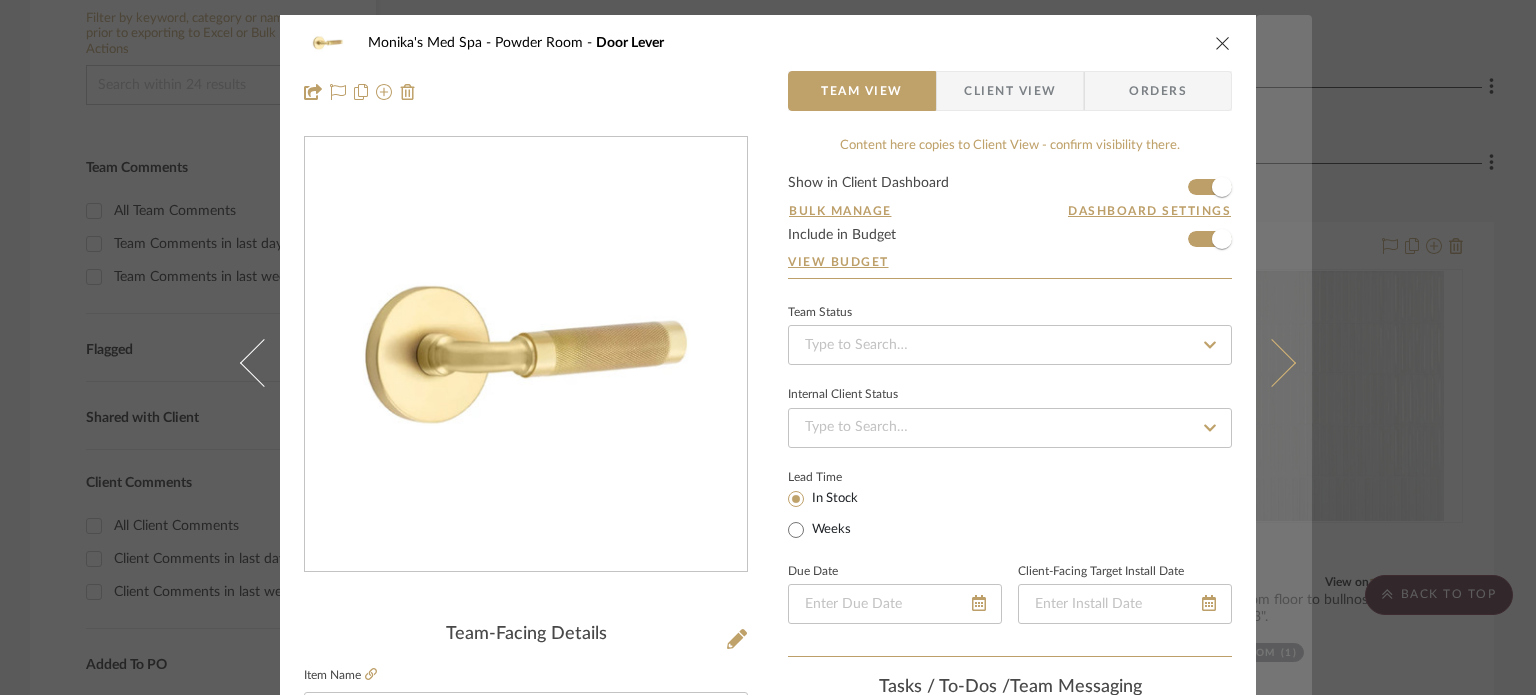 type 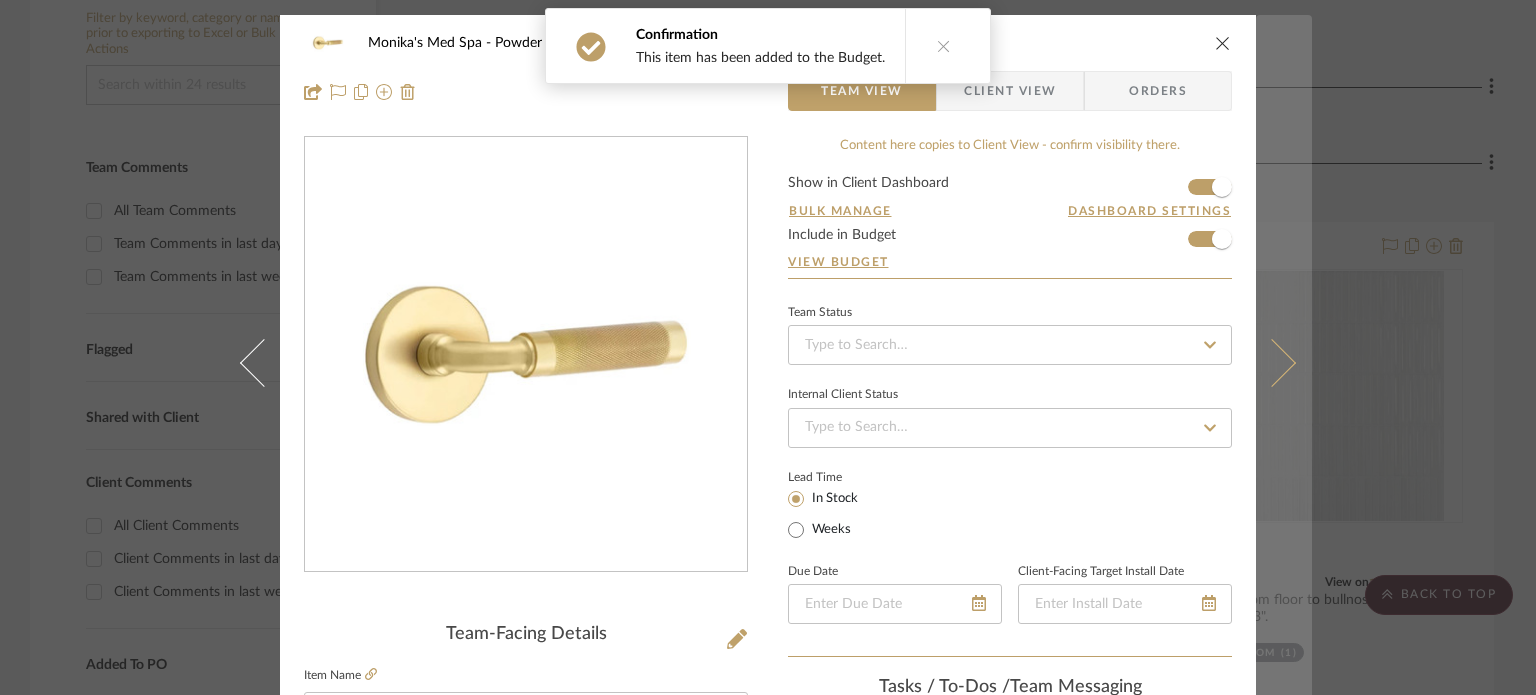 click at bounding box center [1284, 362] 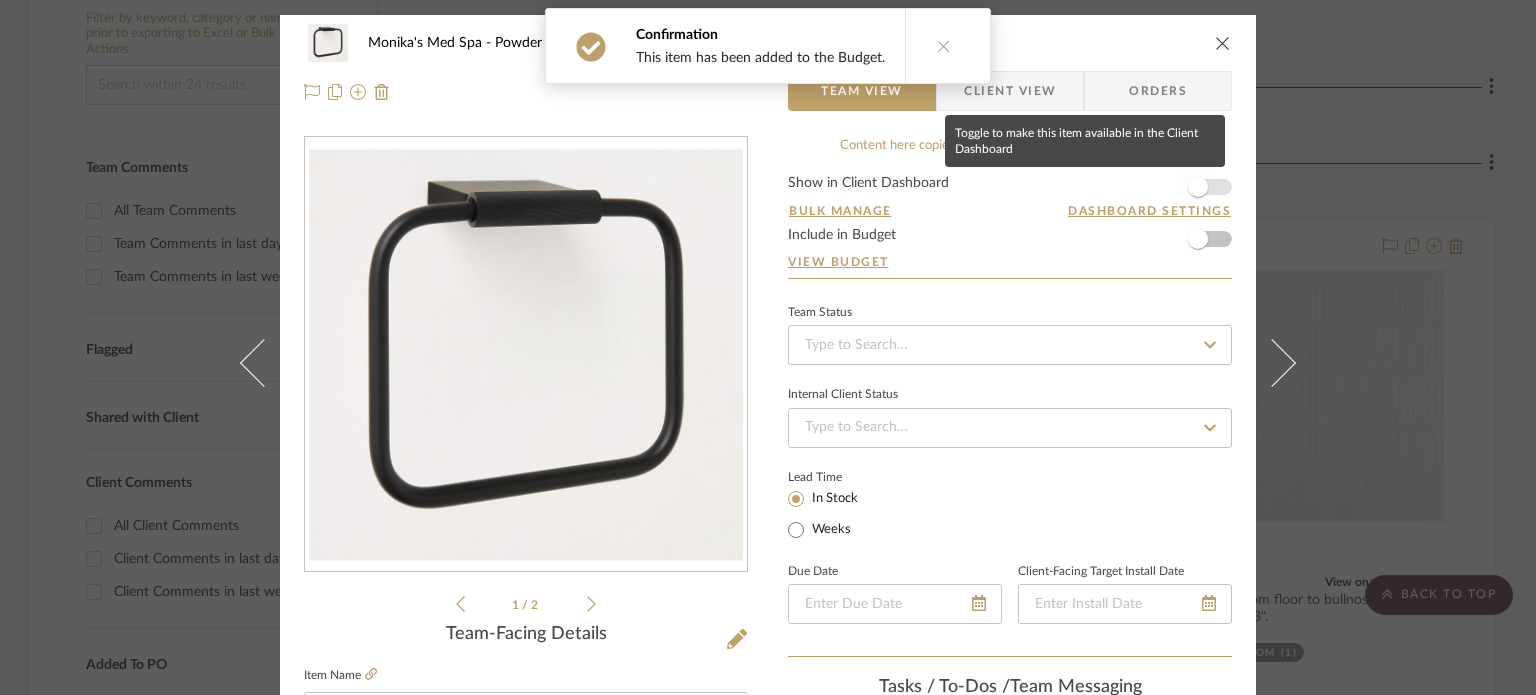 click at bounding box center (1198, 187) 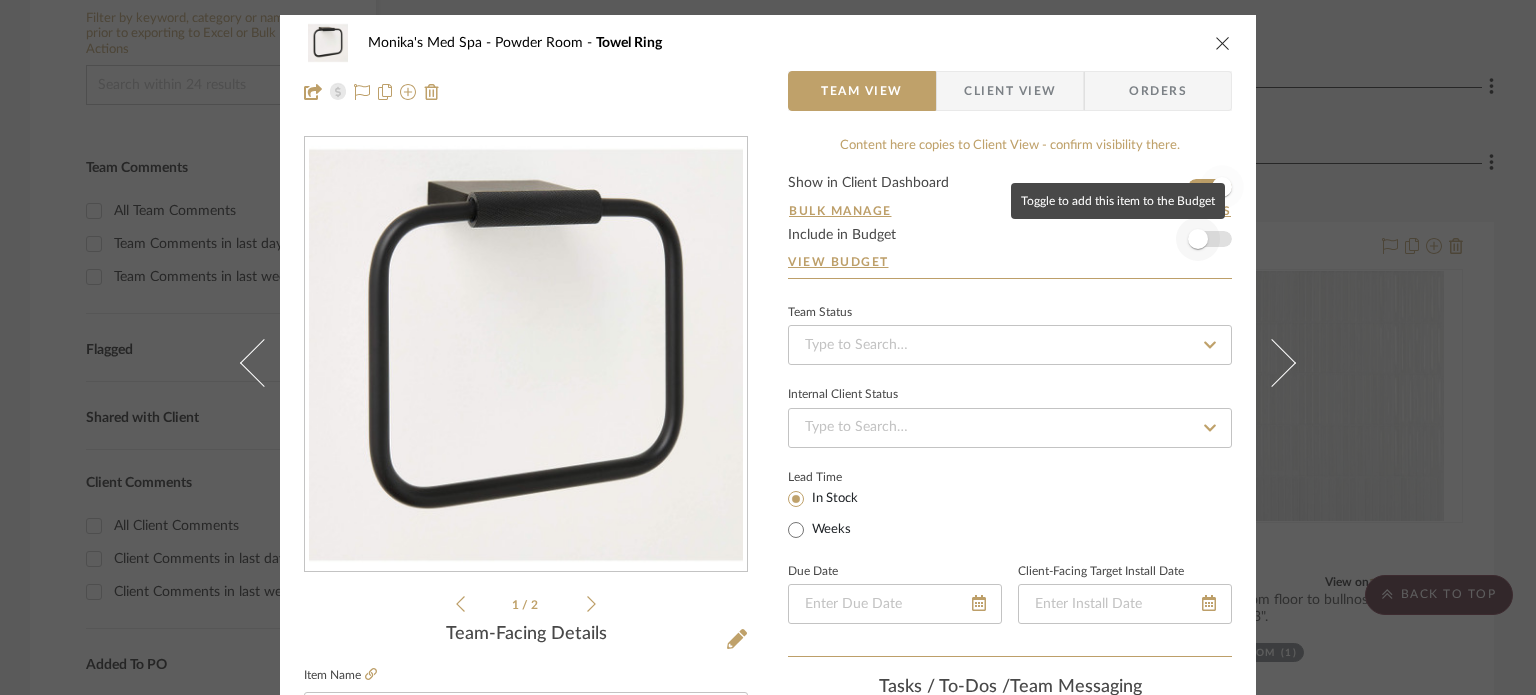 type 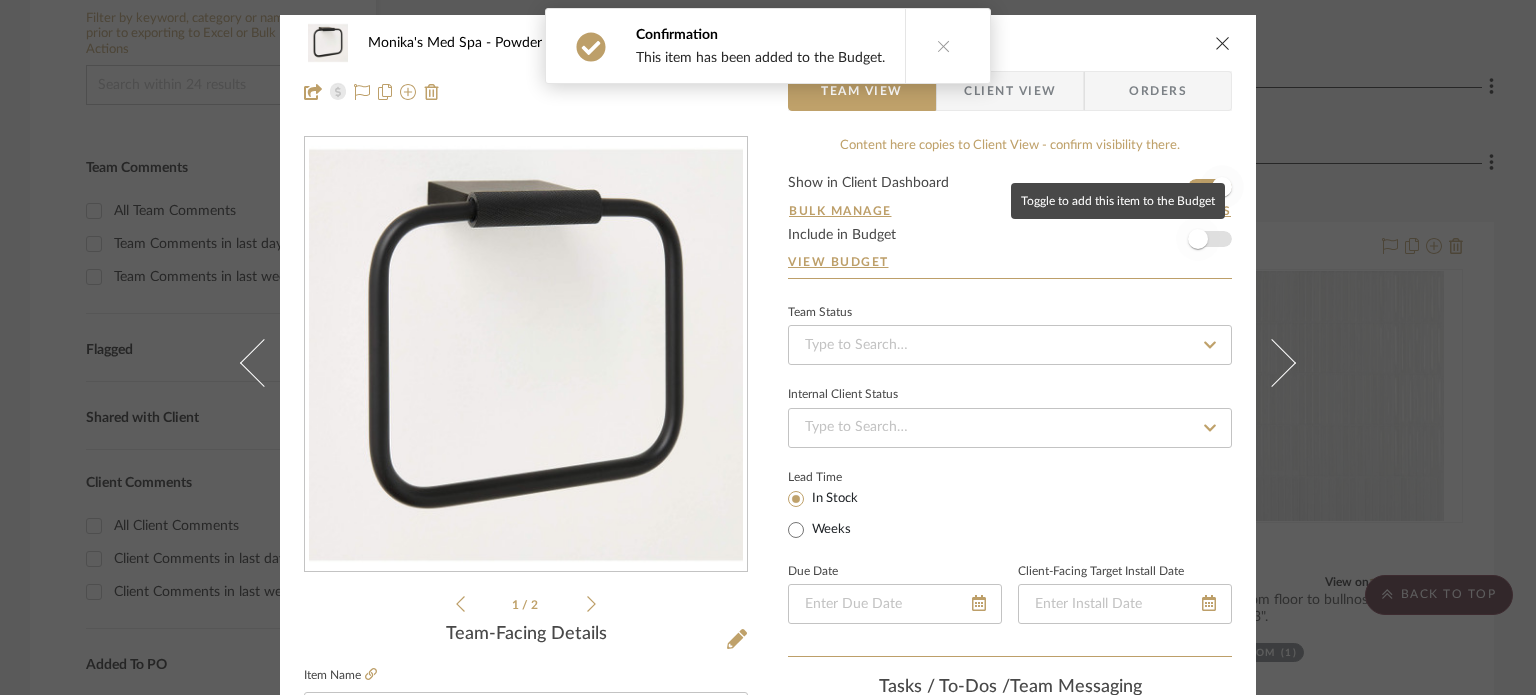 click at bounding box center [1198, 239] 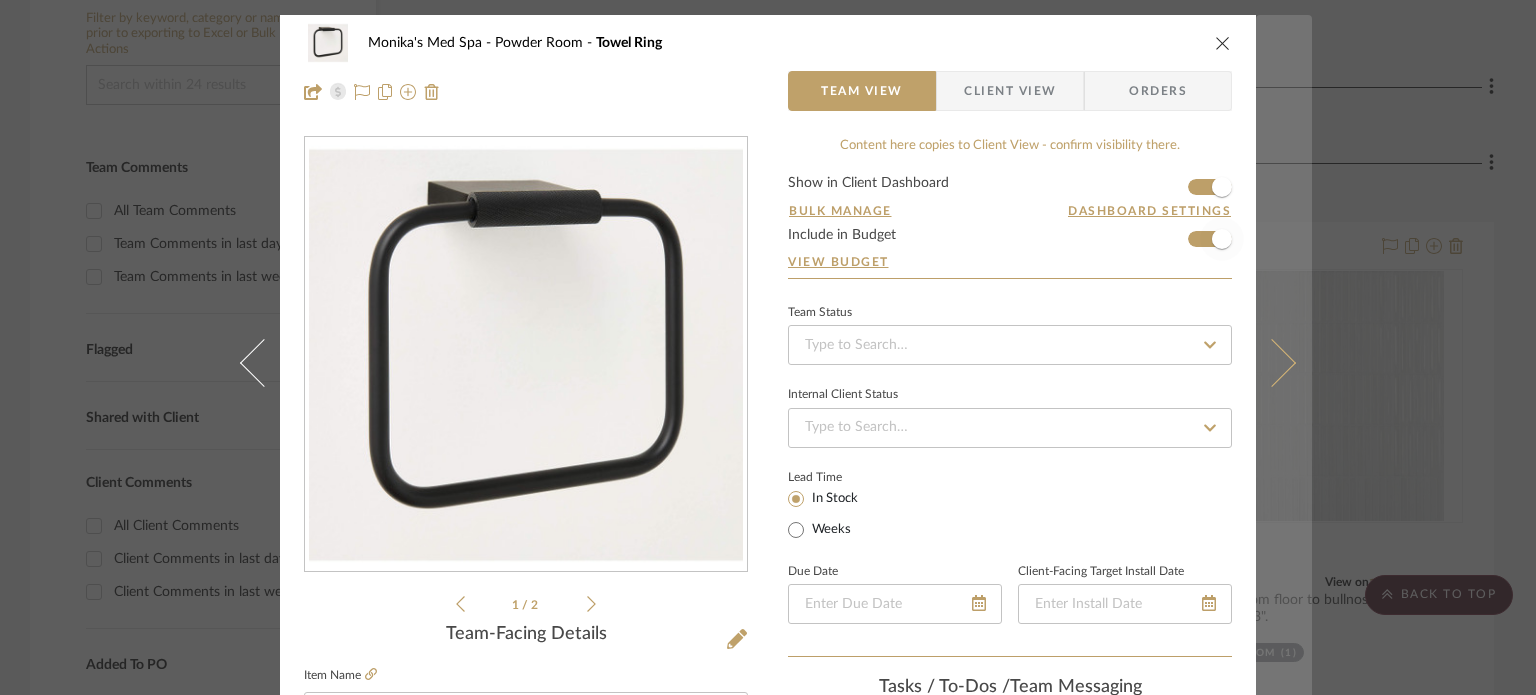 type 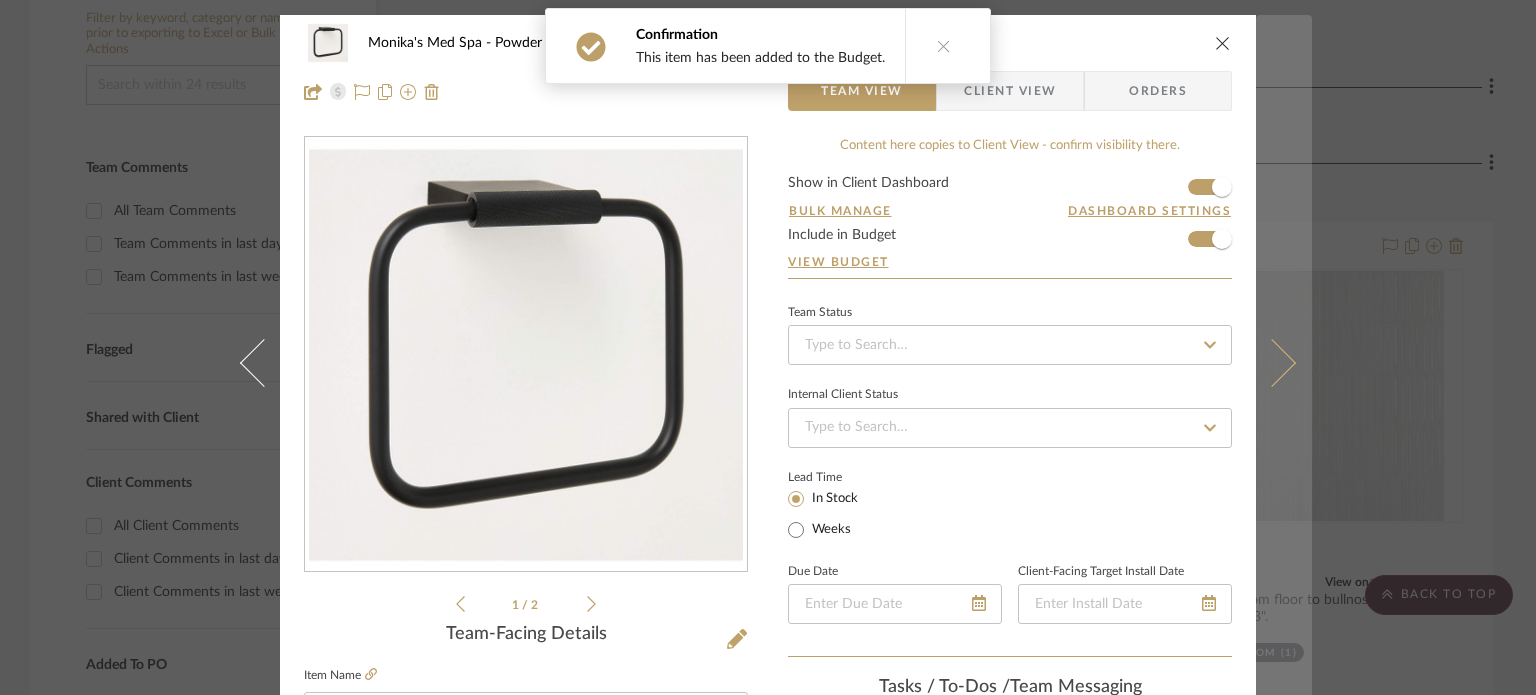 click at bounding box center (1284, 362) 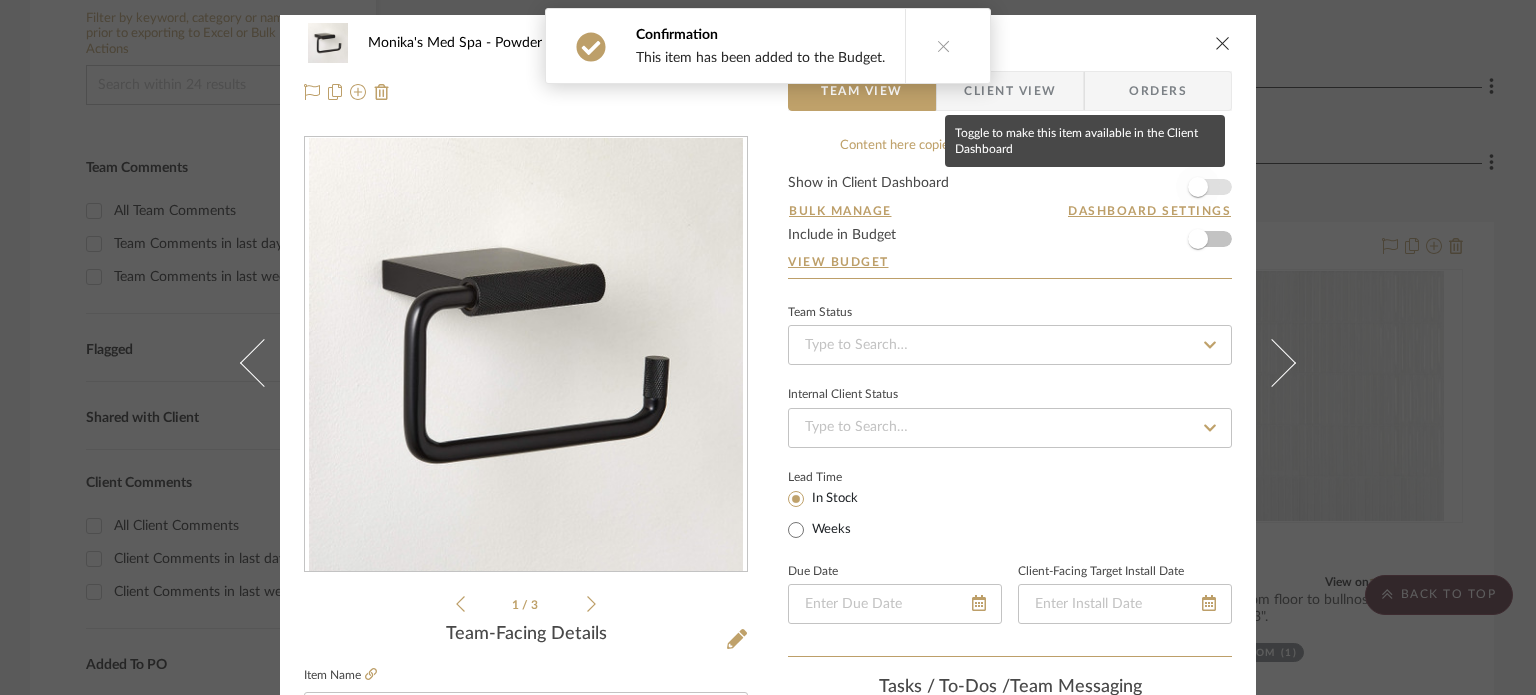 click at bounding box center (1198, 187) 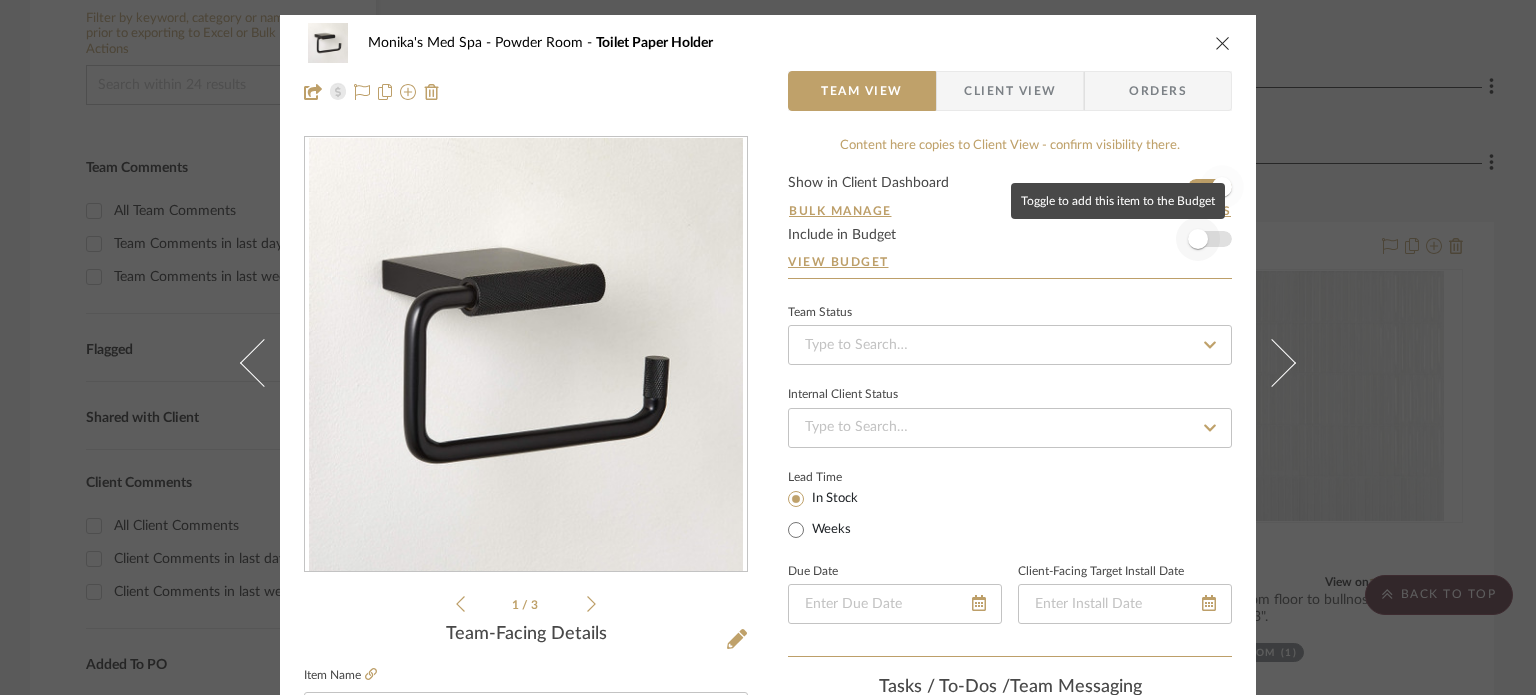type 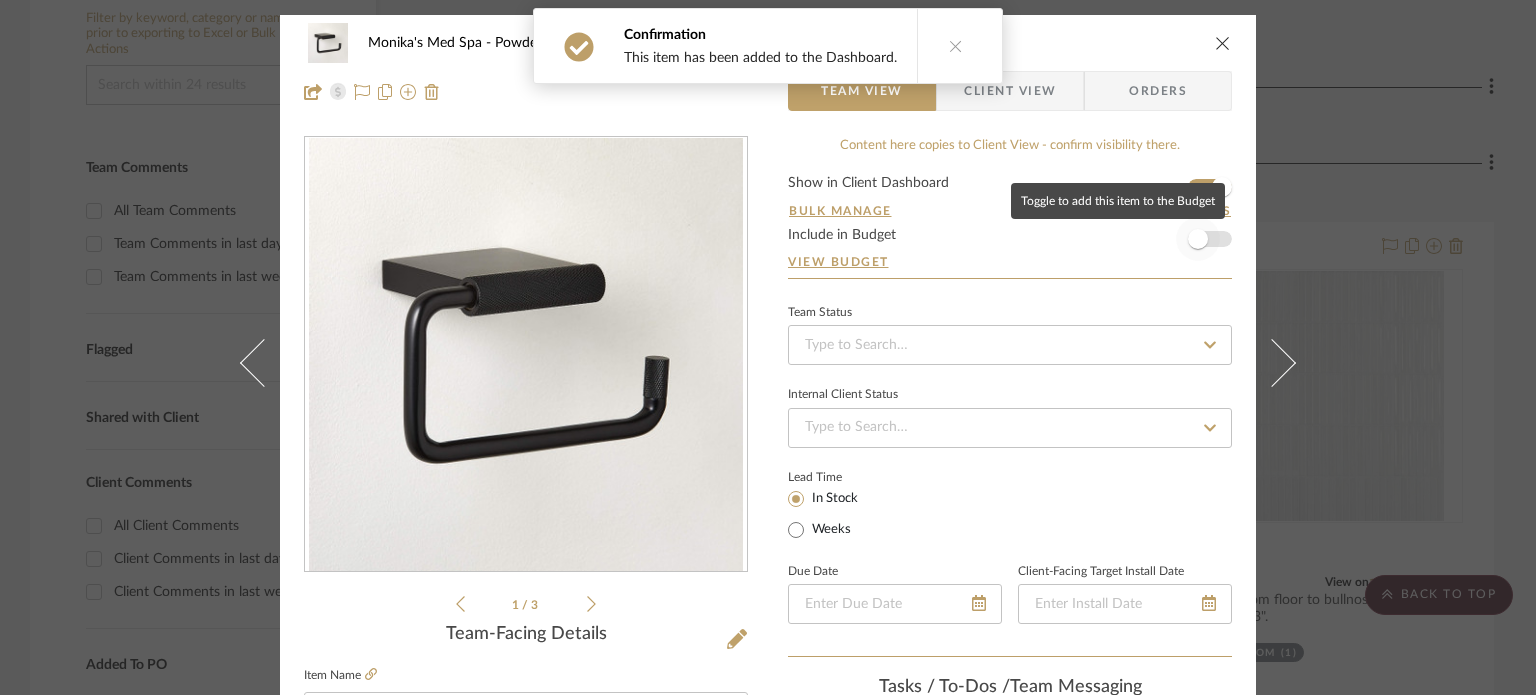 click at bounding box center (1198, 239) 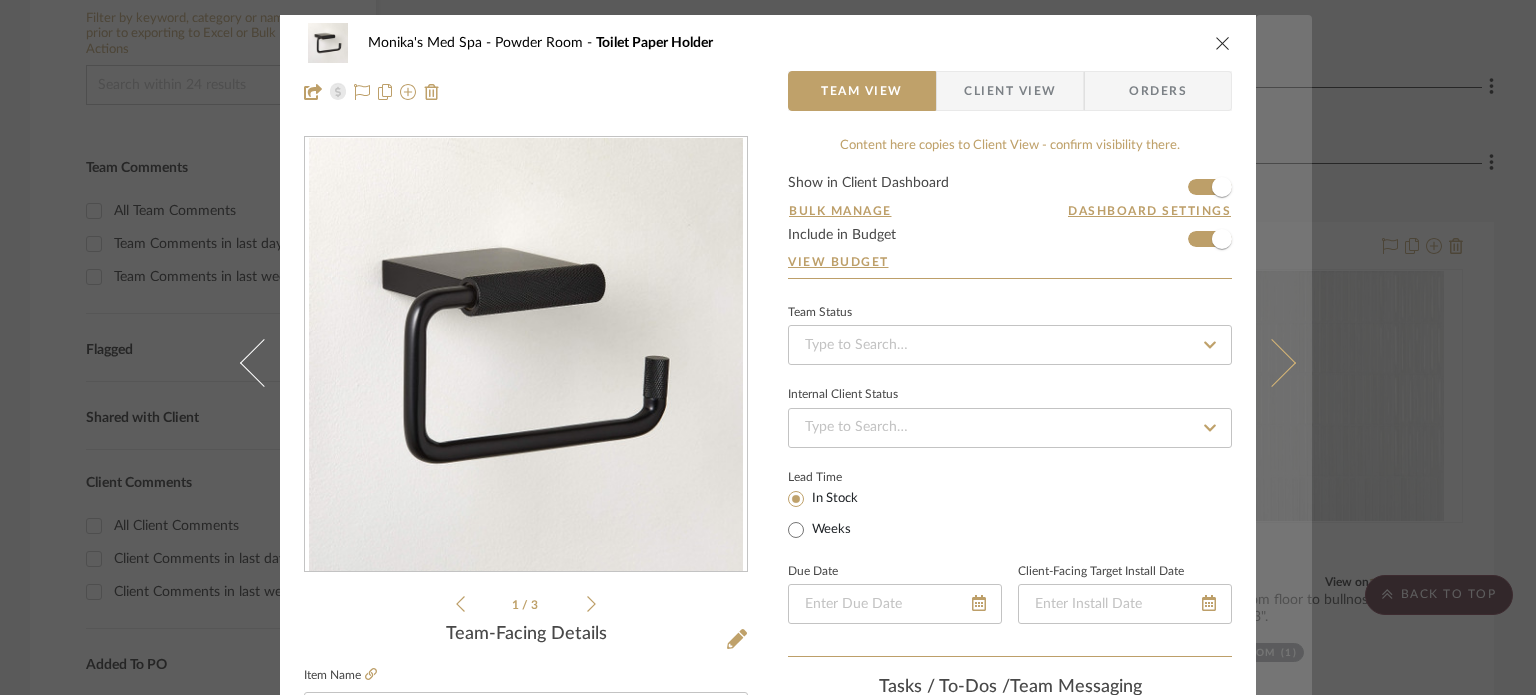 type 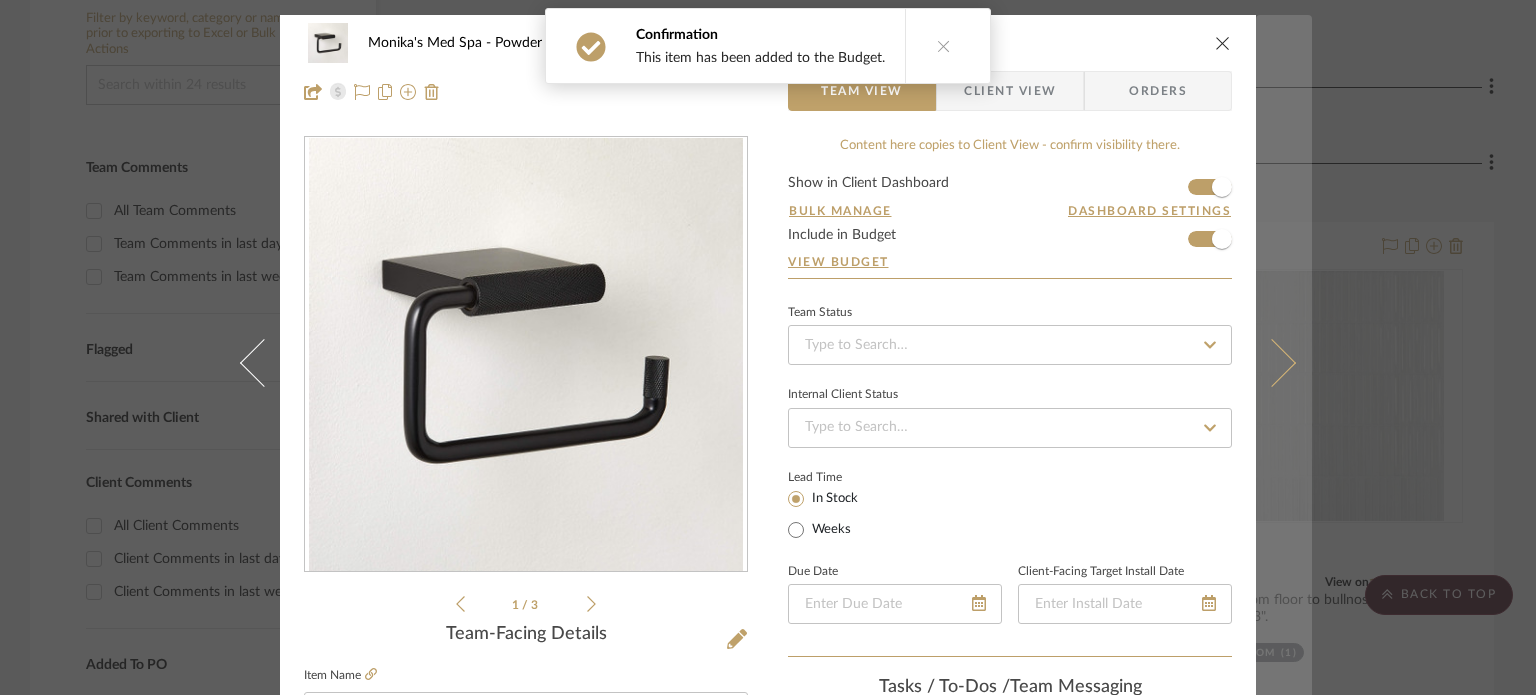 click at bounding box center (1284, 362) 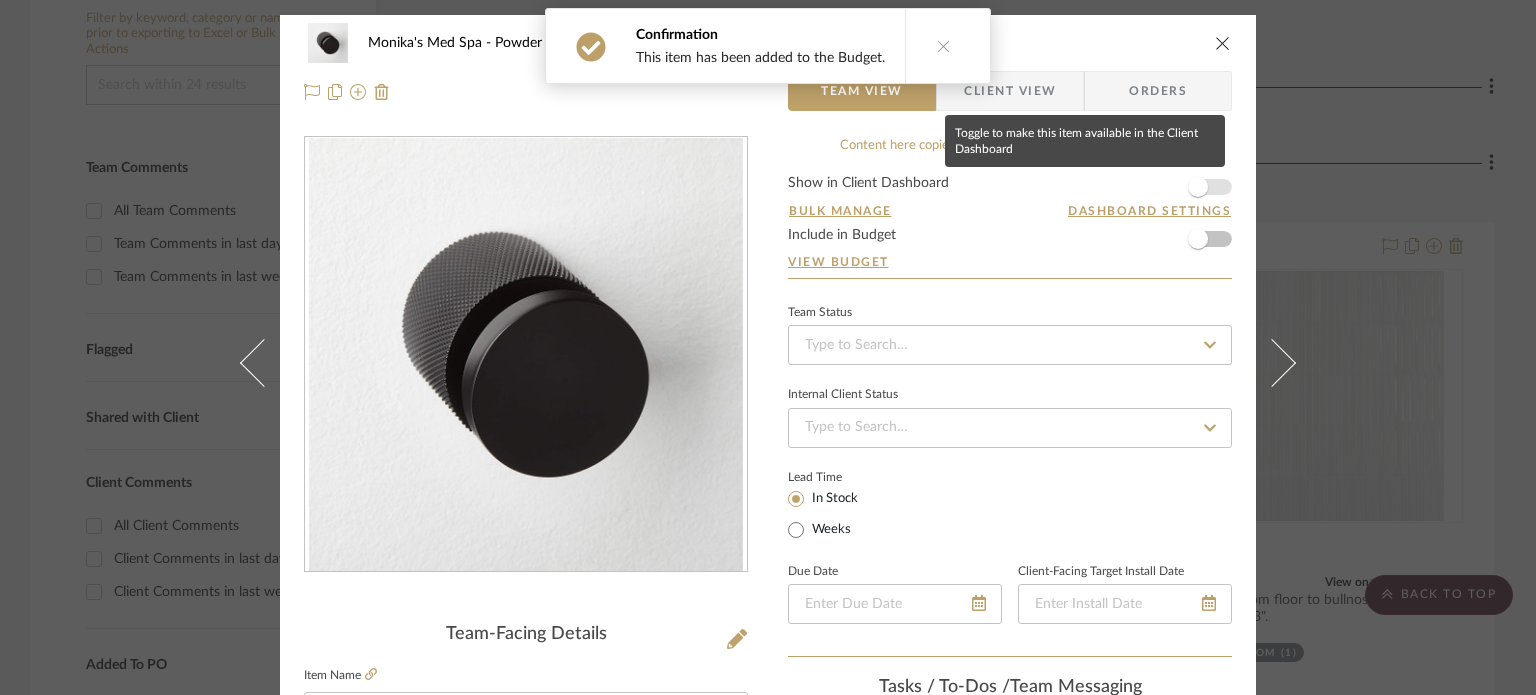 click at bounding box center (1198, 187) 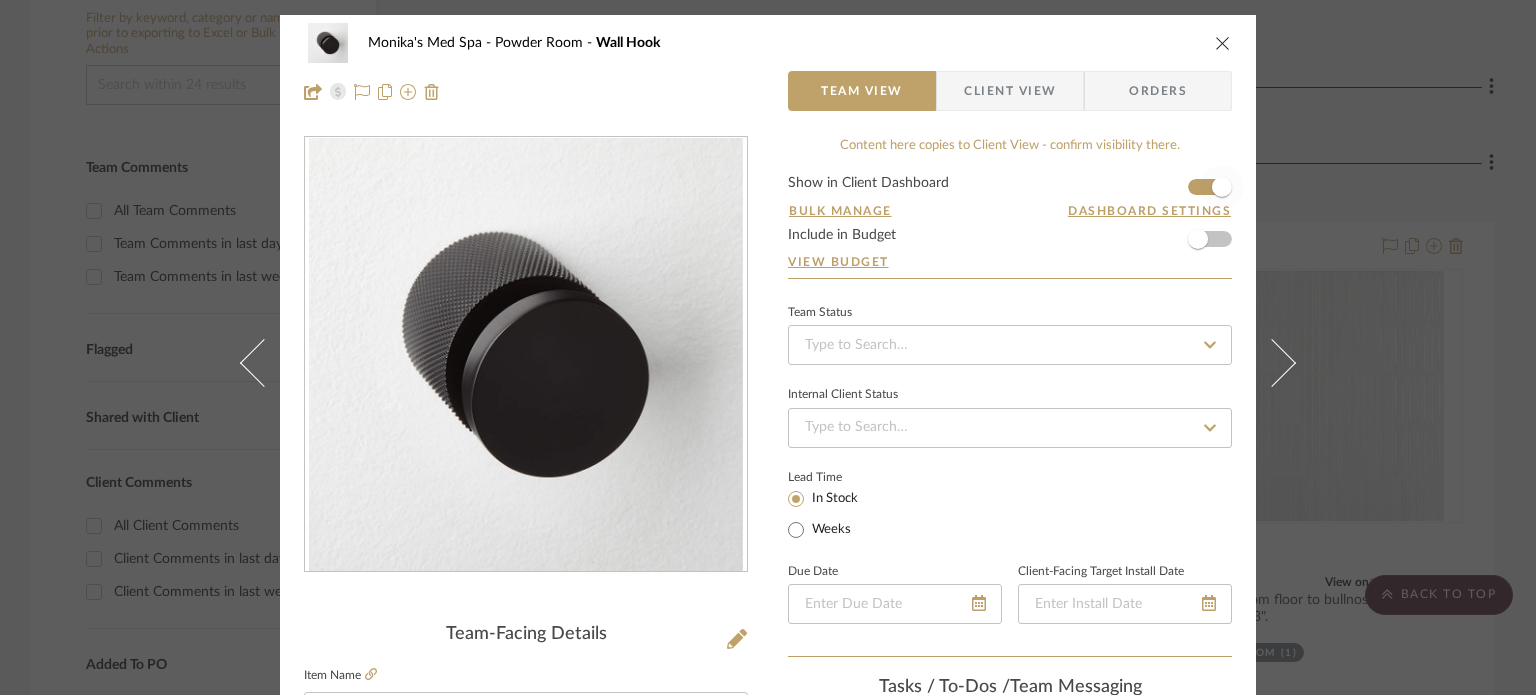 type 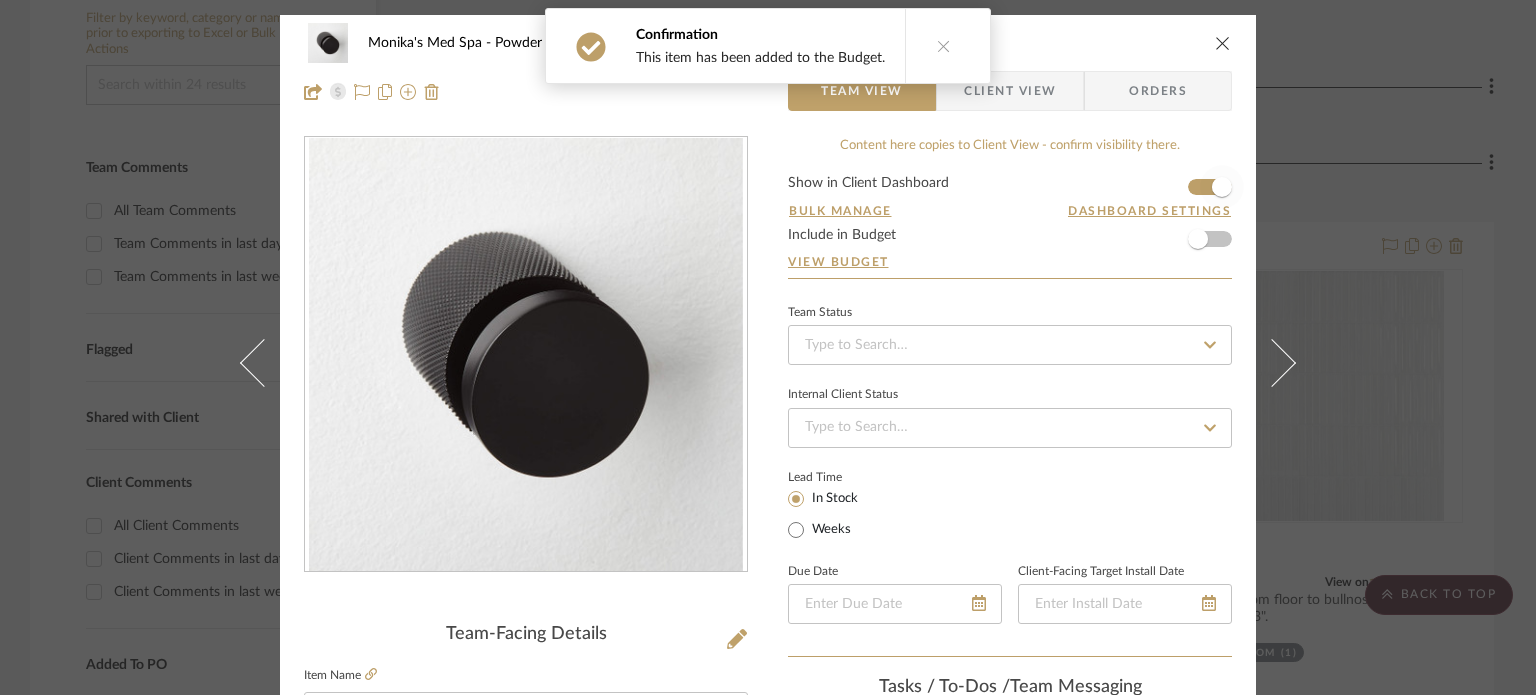 click on "Show in Client Dashboard  Bulk Manage Dashboard Settings  Include in Budget   View Budget" at bounding box center [1010, 227] 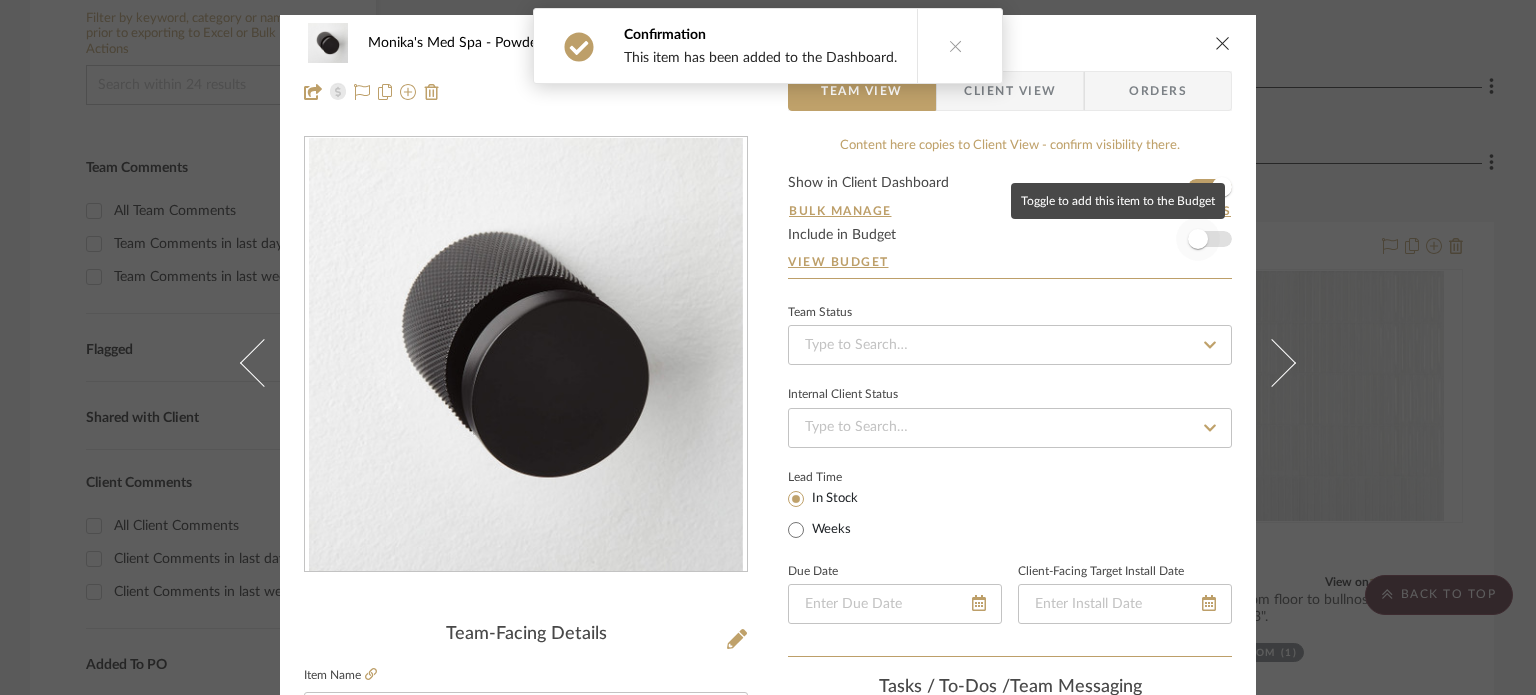 click at bounding box center [1198, 239] 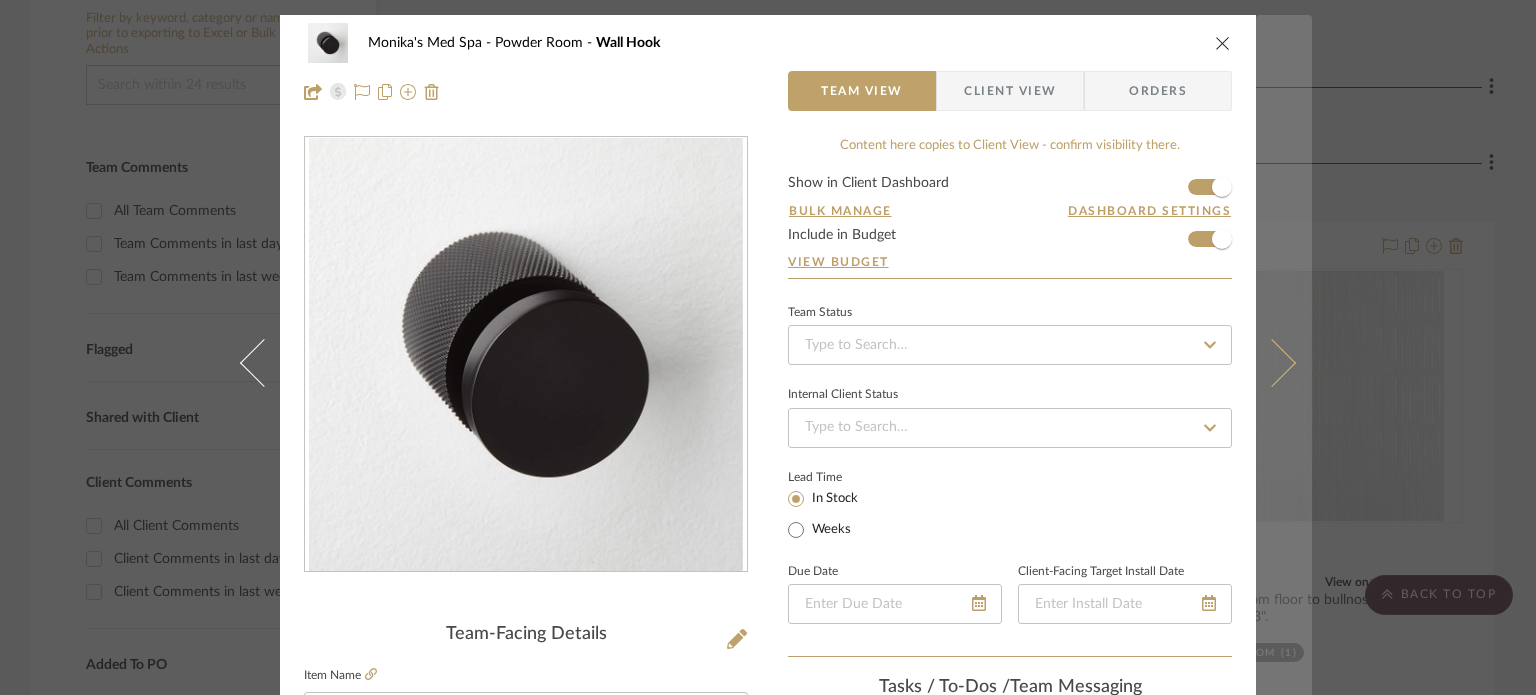 click at bounding box center [1284, 362] 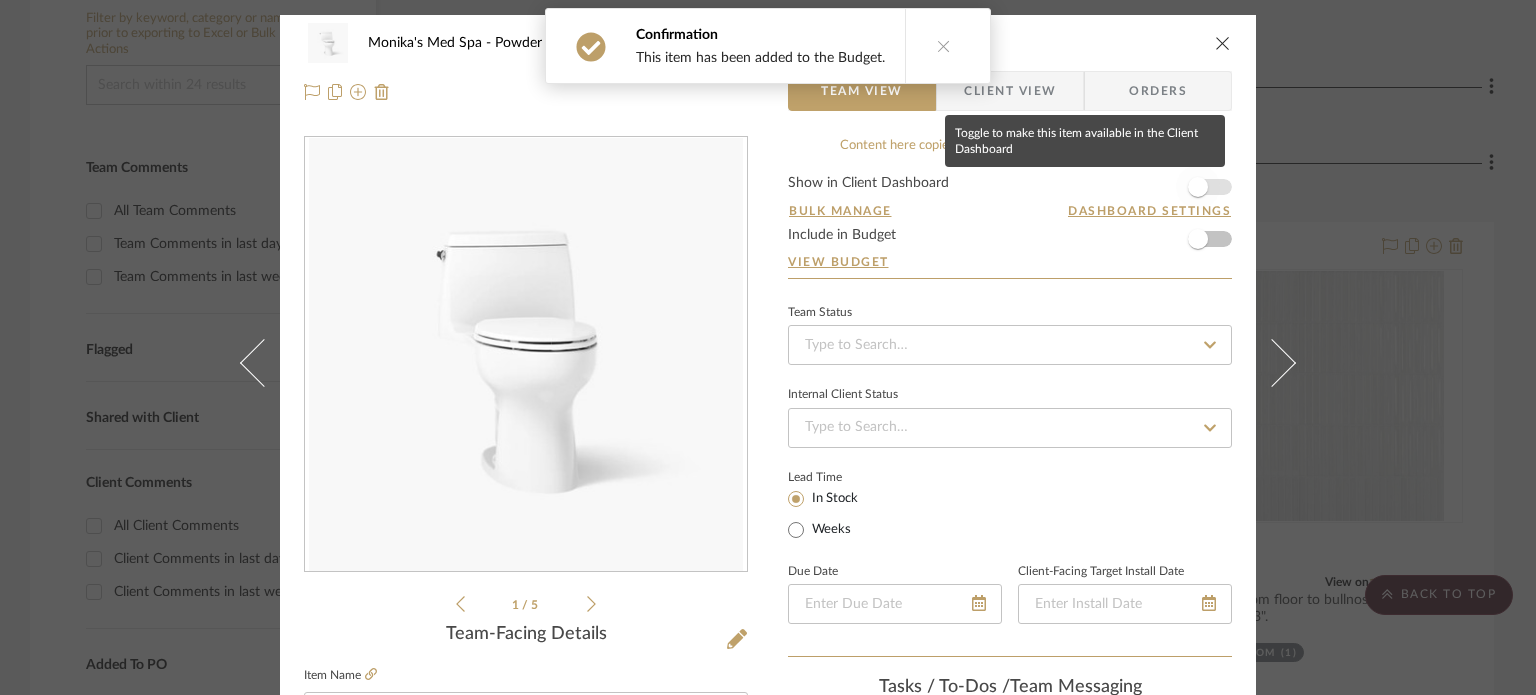 click at bounding box center [1198, 187] 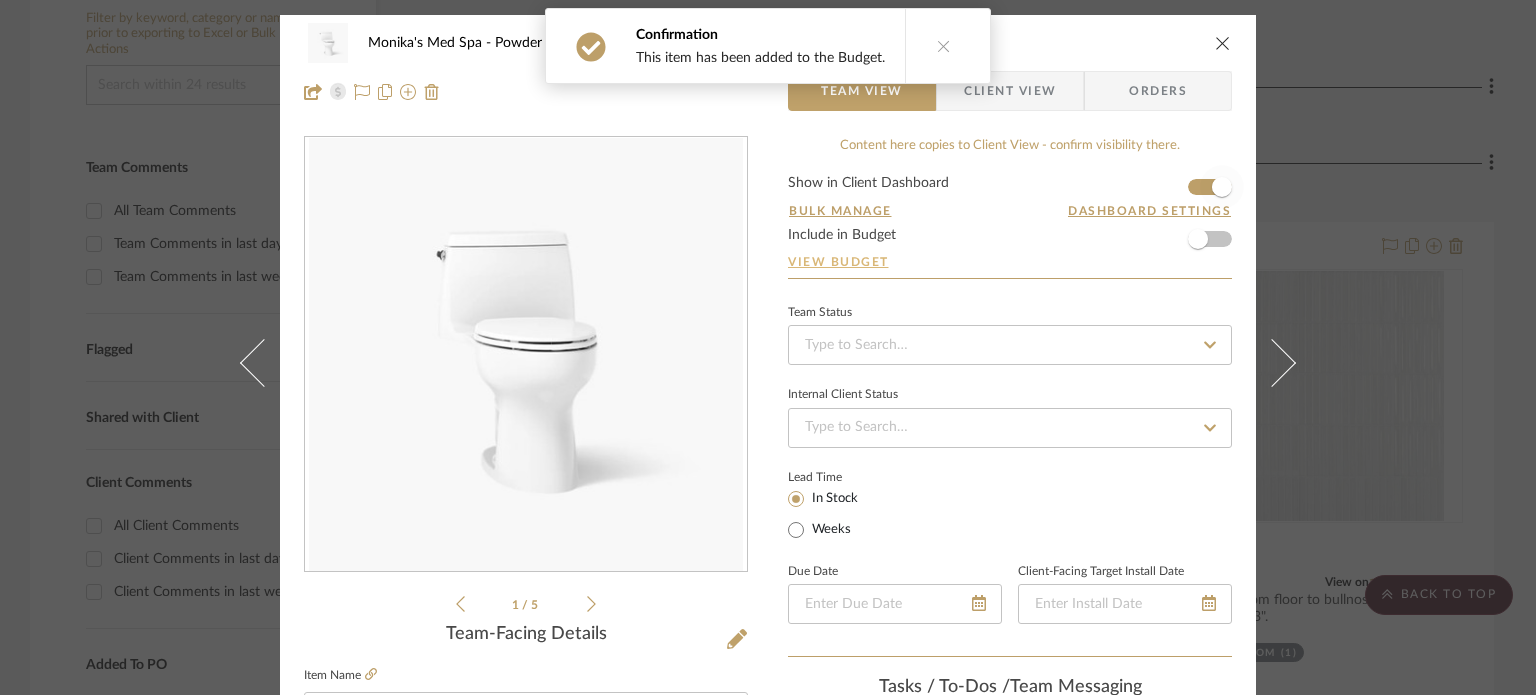 type 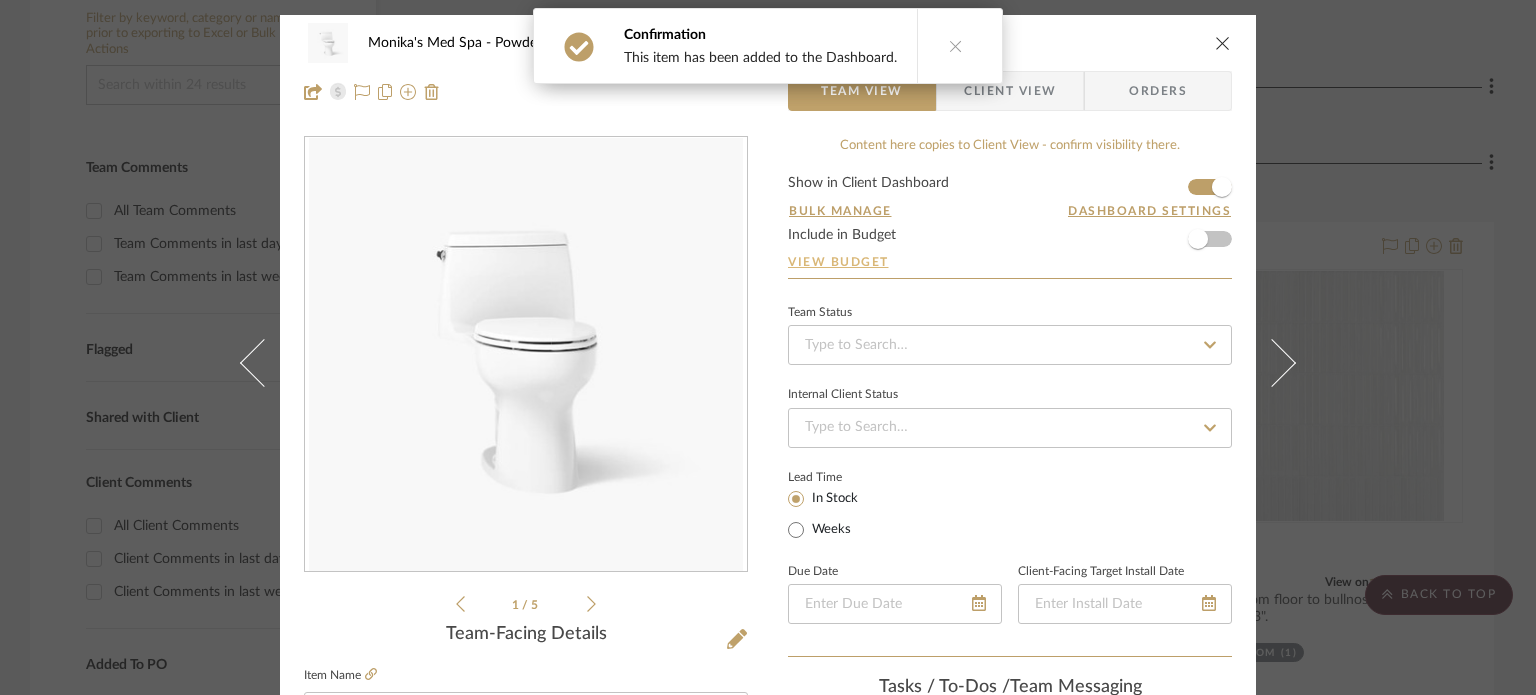 click on "View Budget" at bounding box center (1010, 262) 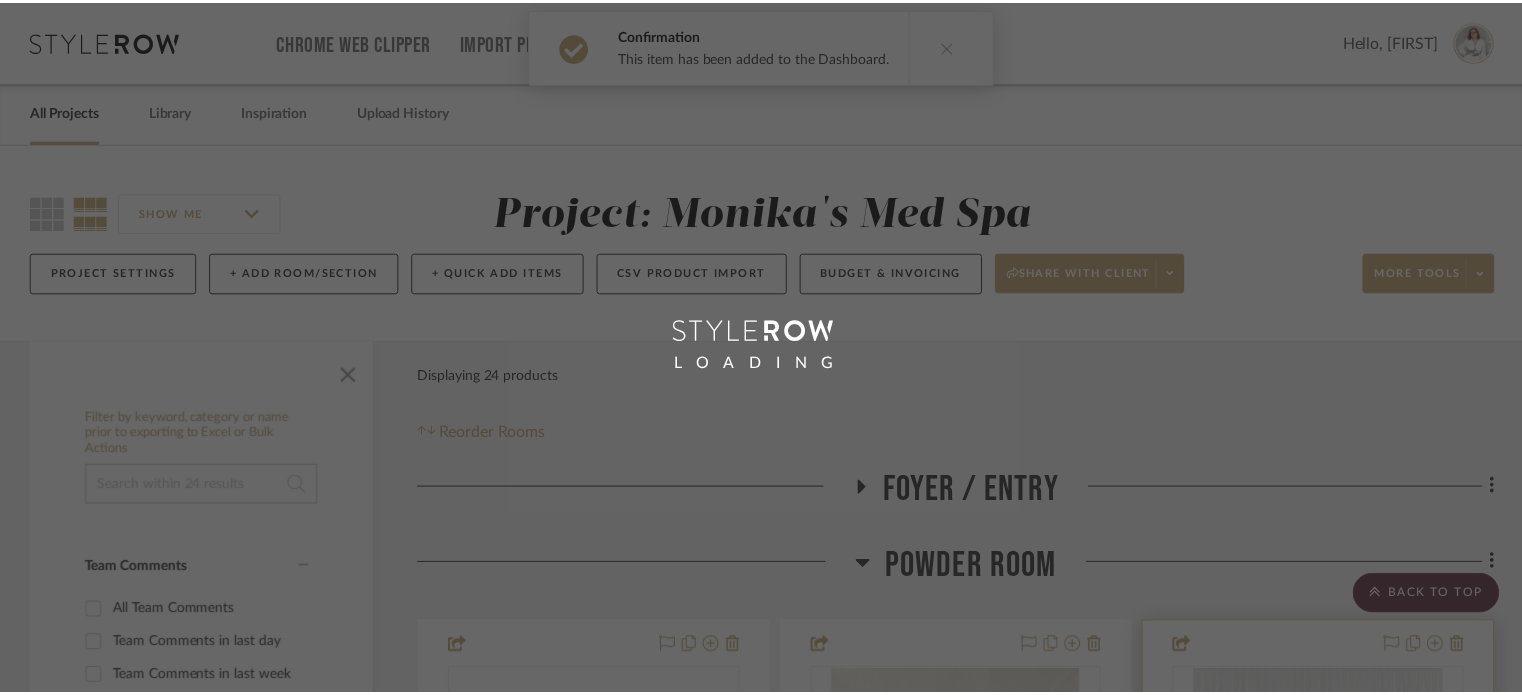 scroll, scrollTop: 400, scrollLeft: 0, axis: vertical 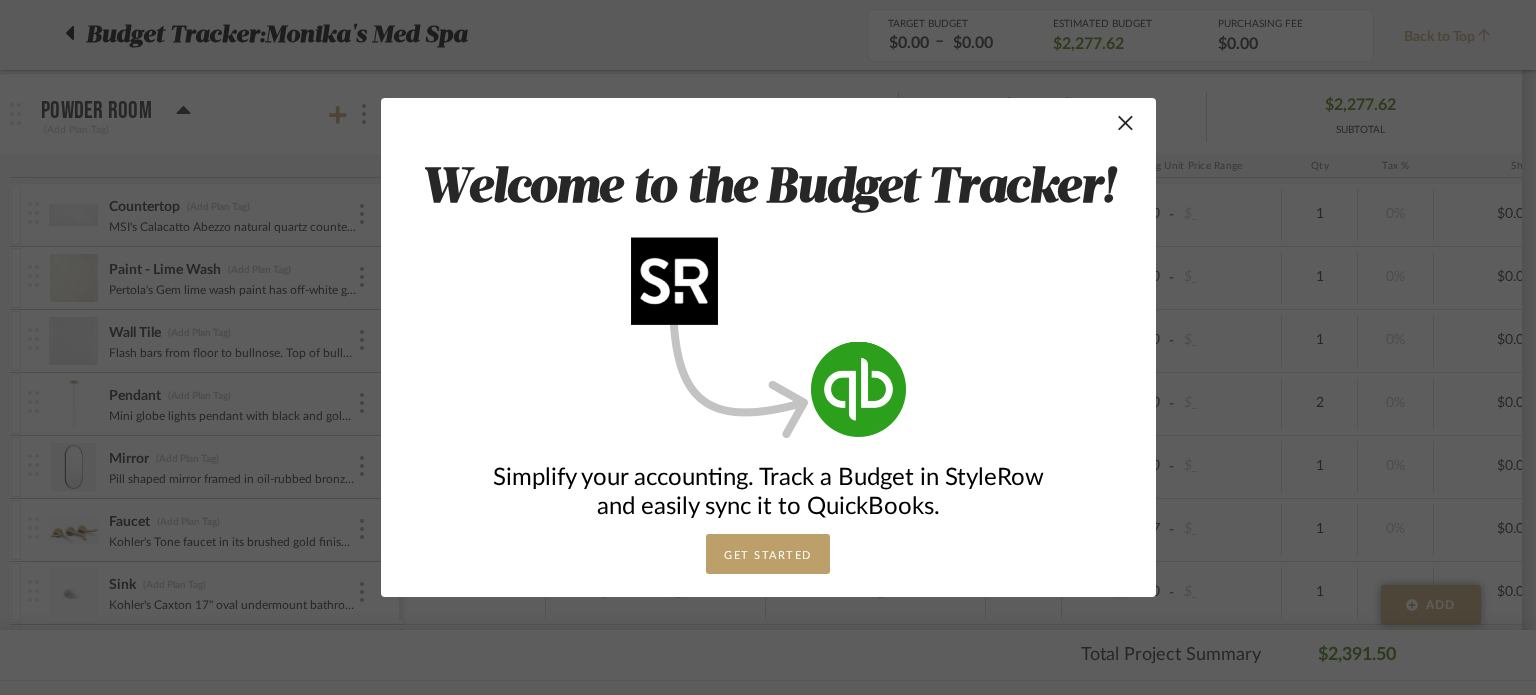 drag, startPoint x: 1112, startPoint y: 129, endPoint x: 1231, endPoint y: 239, distance: 162.05246 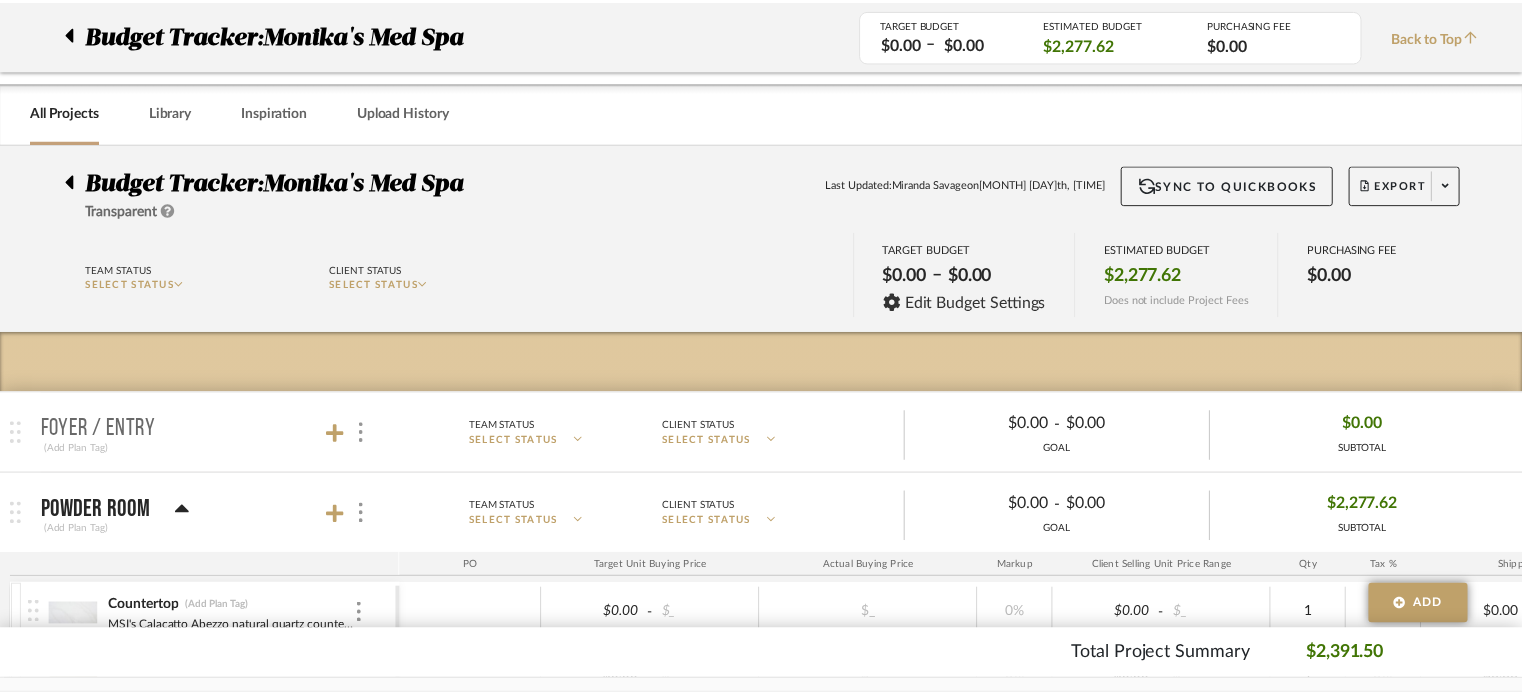 scroll, scrollTop: 400, scrollLeft: 0, axis: vertical 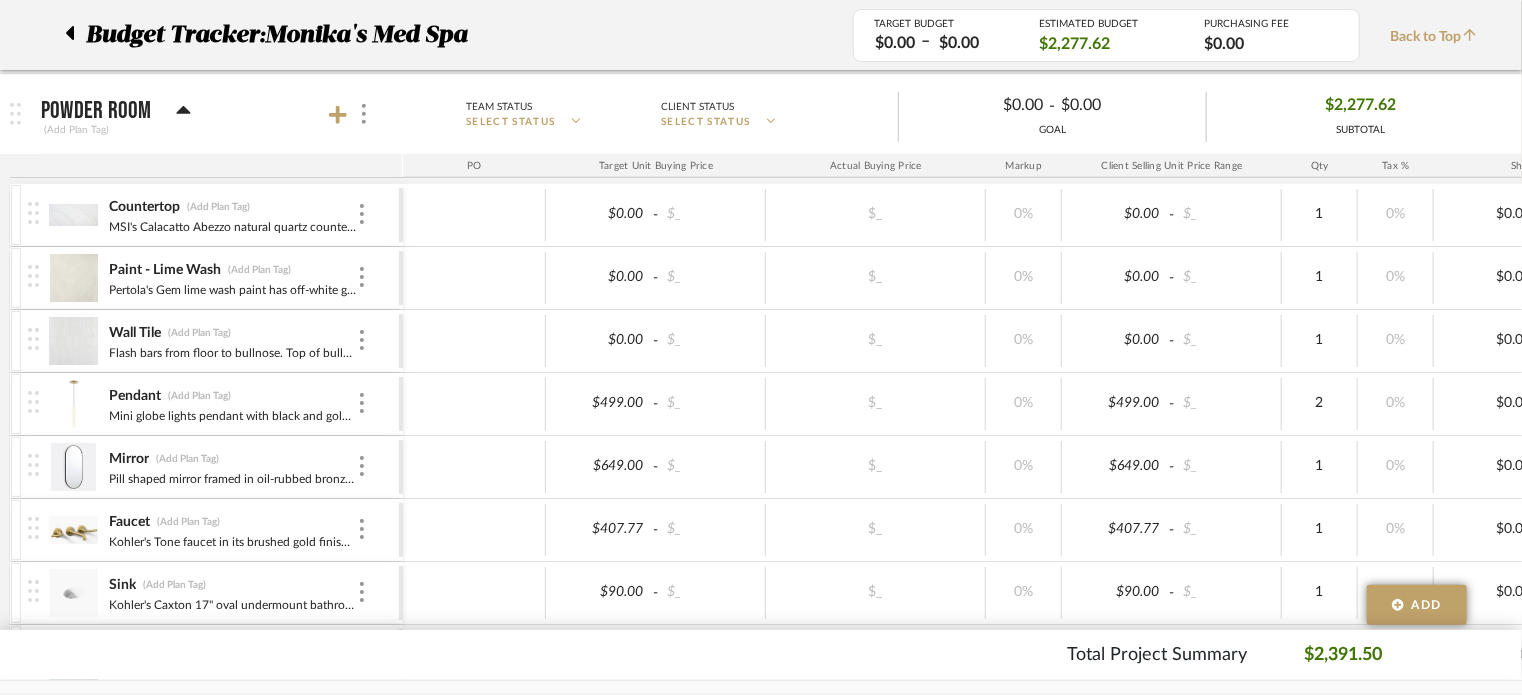 click 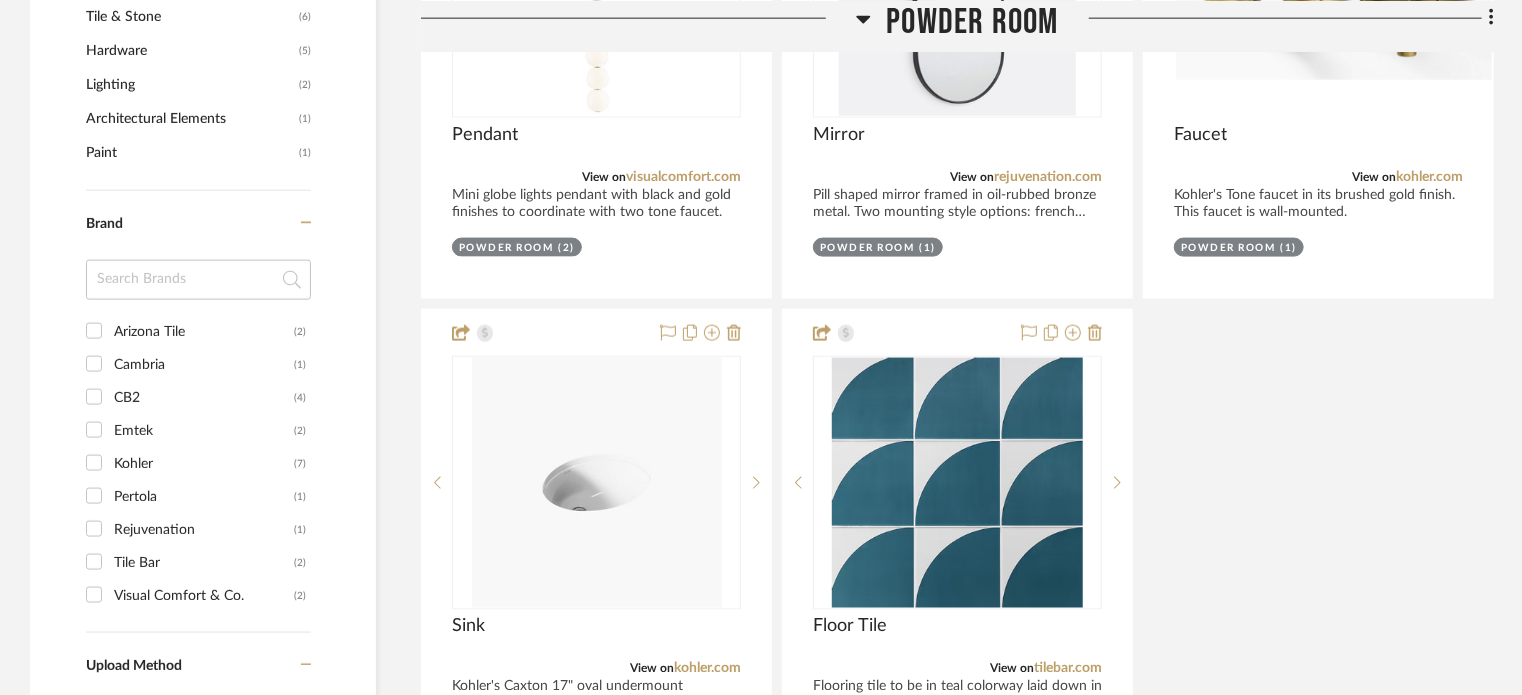 scroll, scrollTop: 1466, scrollLeft: 0, axis: vertical 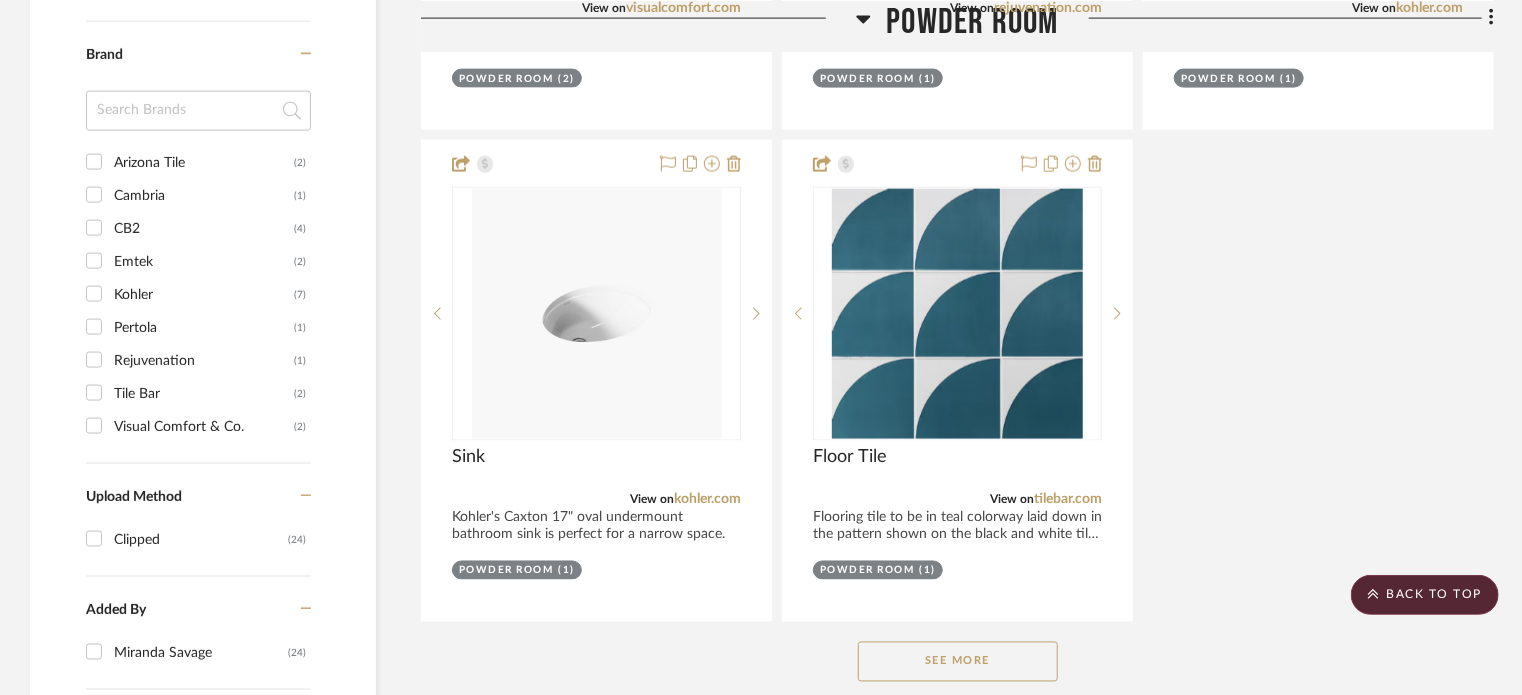 click on "See More" 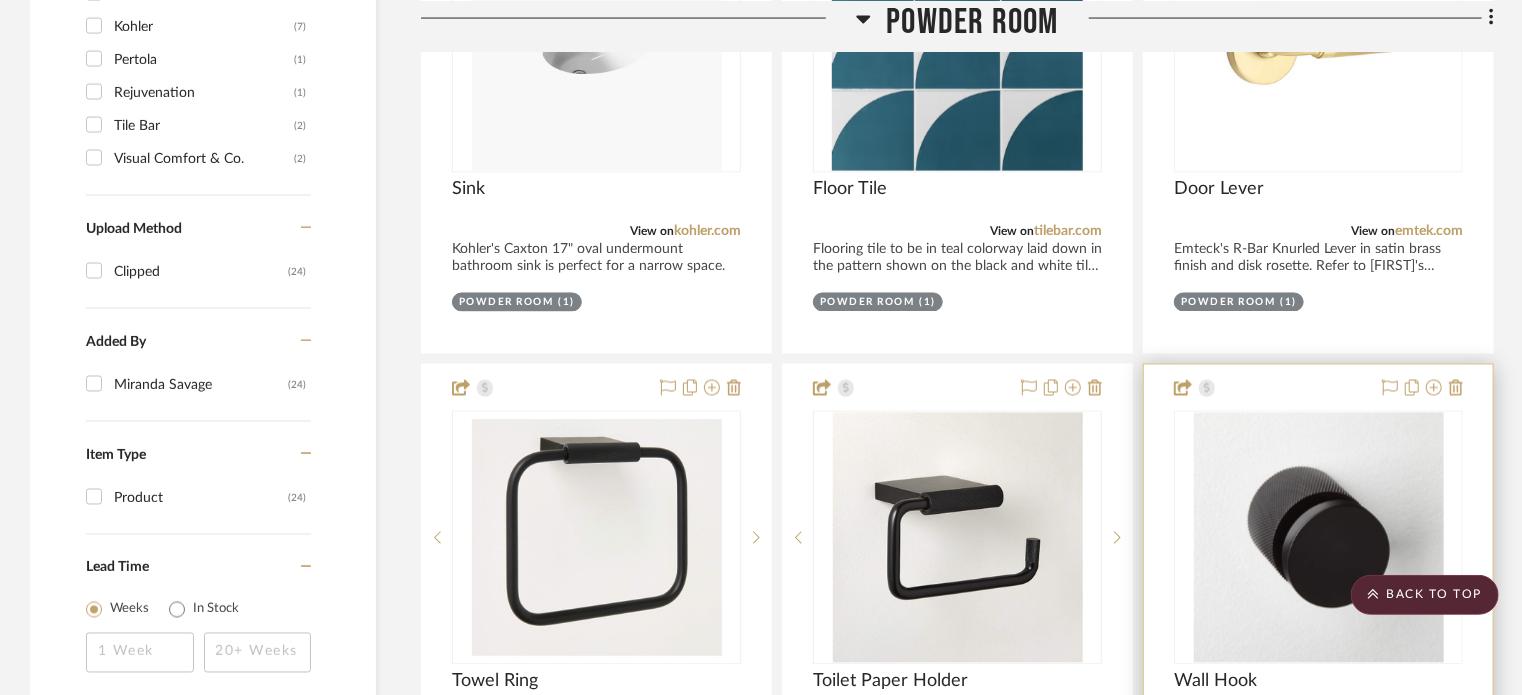 scroll, scrollTop: 2133, scrollLeft: 0, axis: vertical 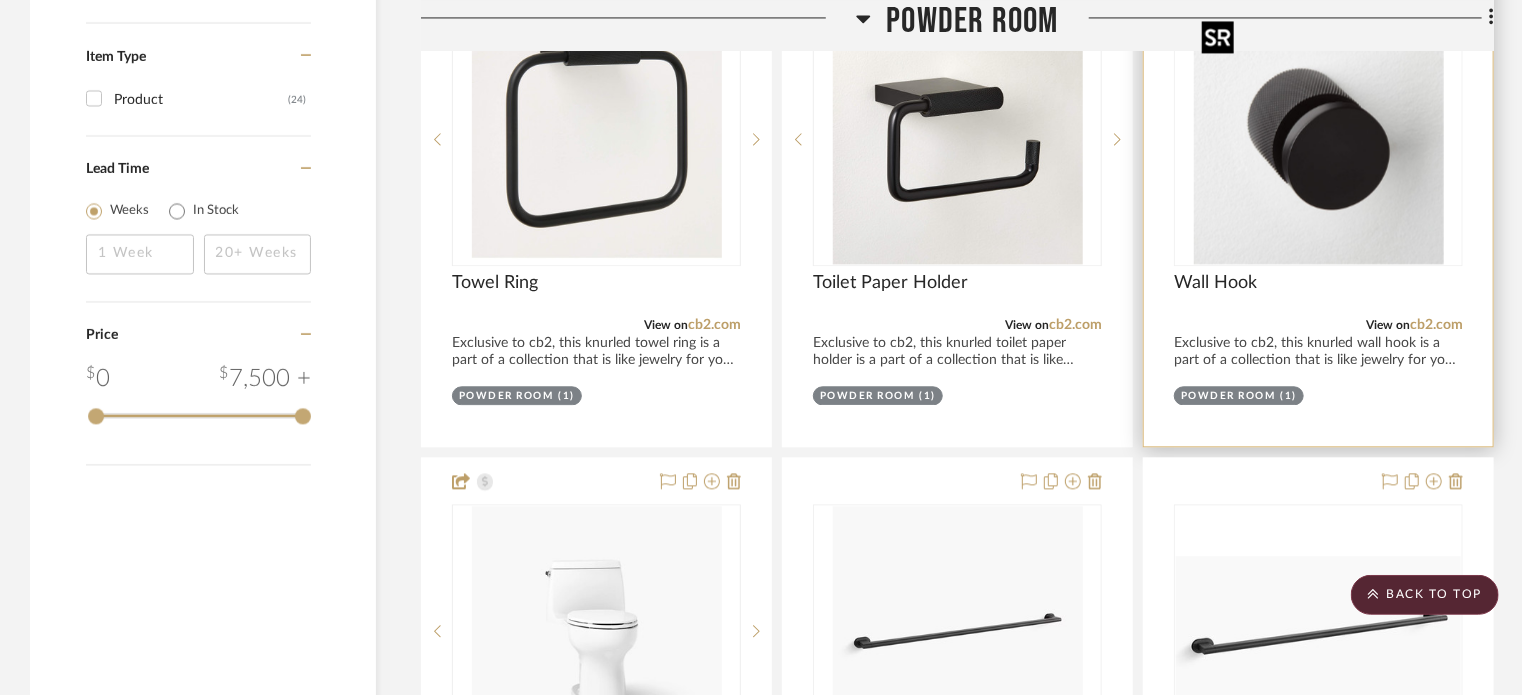 click at bounding box center (1319, 139) 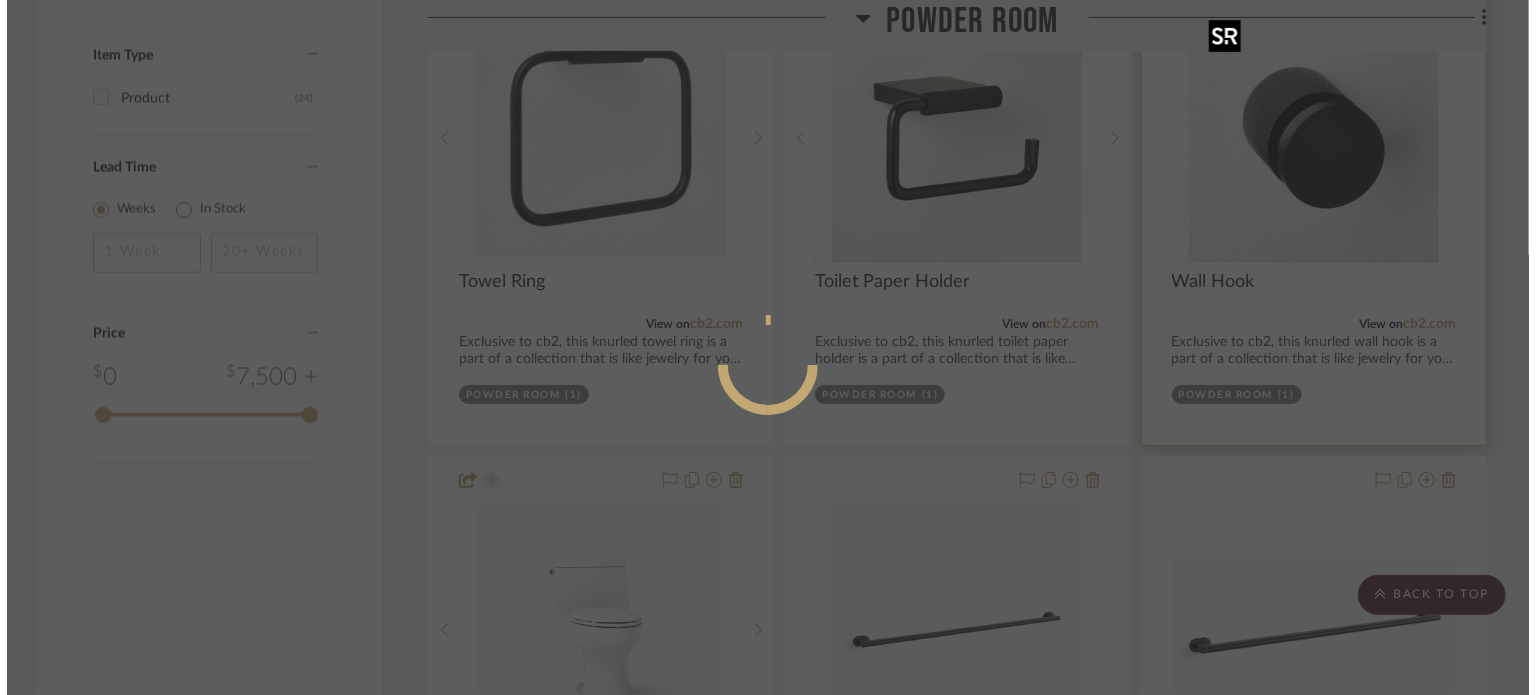 scroll, scrollTop: 0, scrollLeft: 0, axis: both 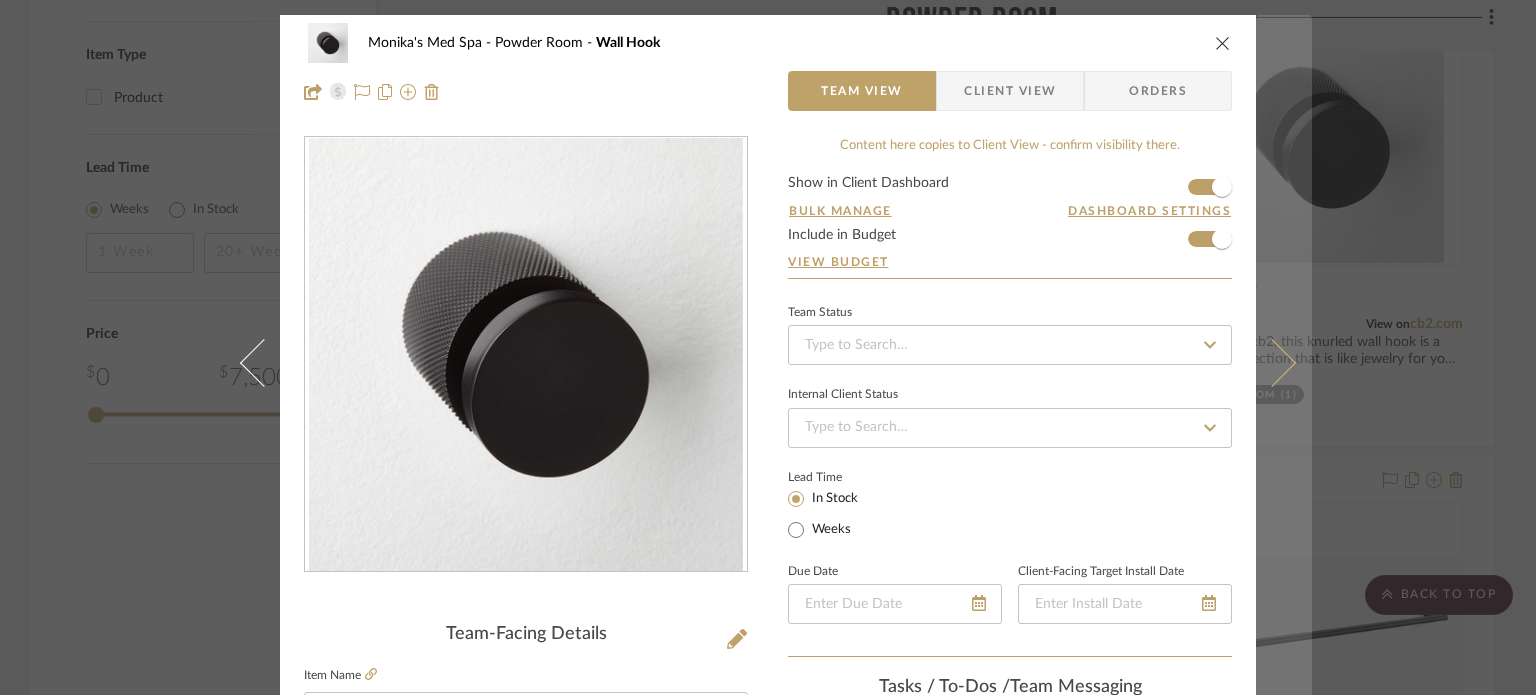 click at bounding box center [1272, 362] 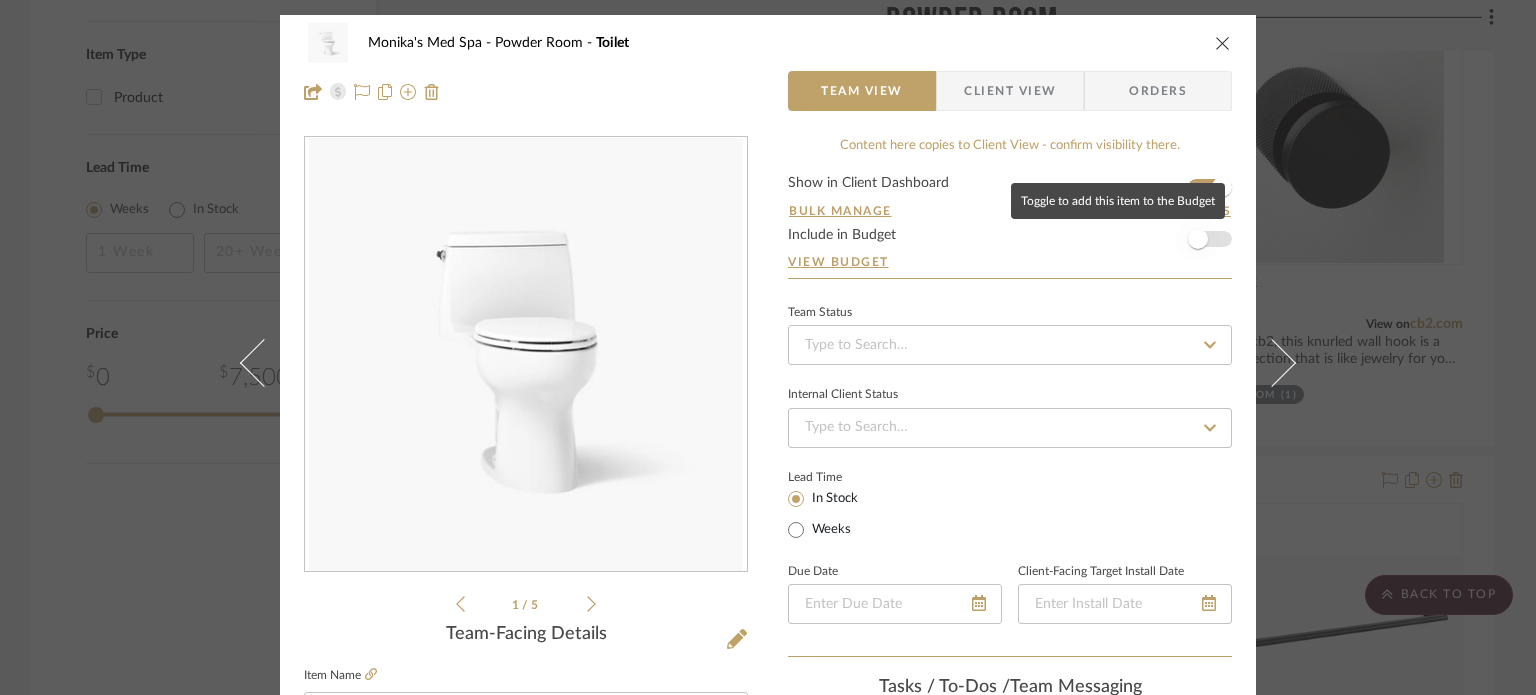 click at bounding box center [1198, 239] 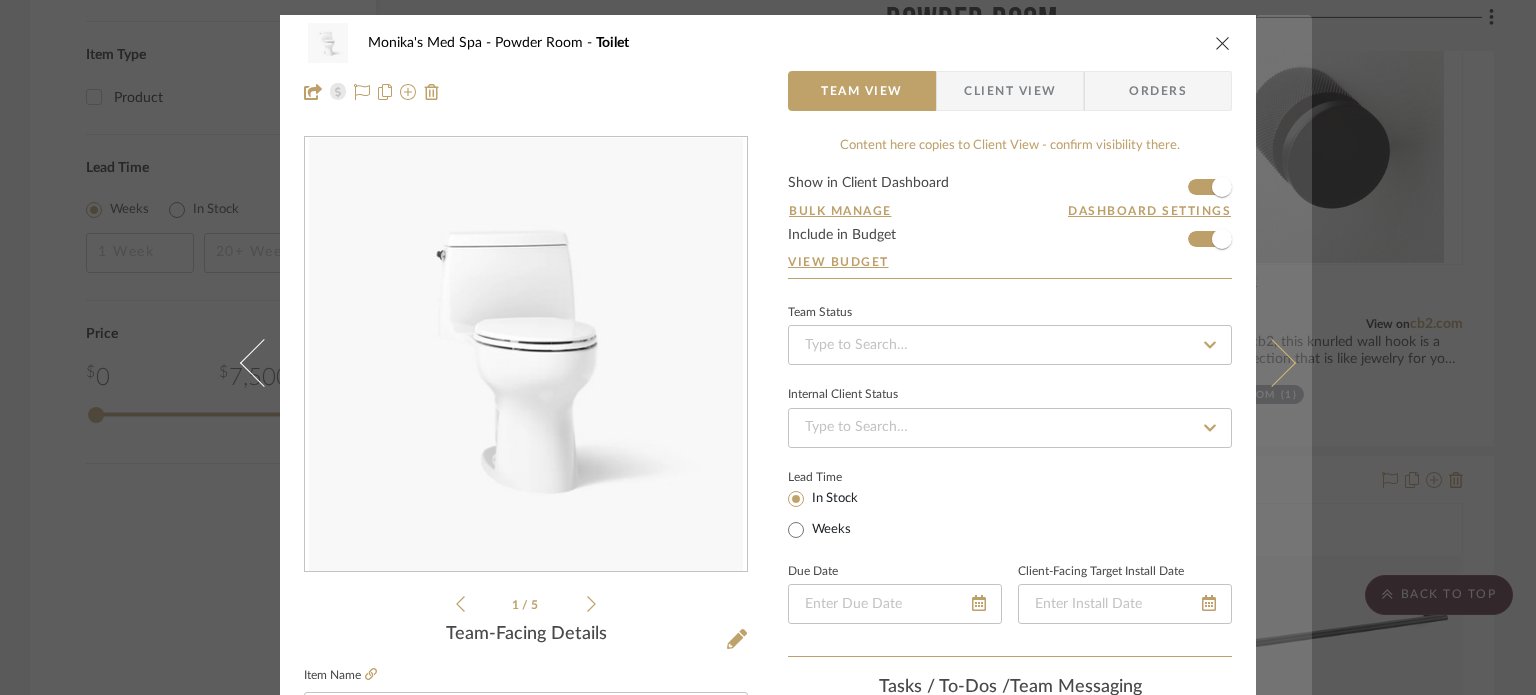 type 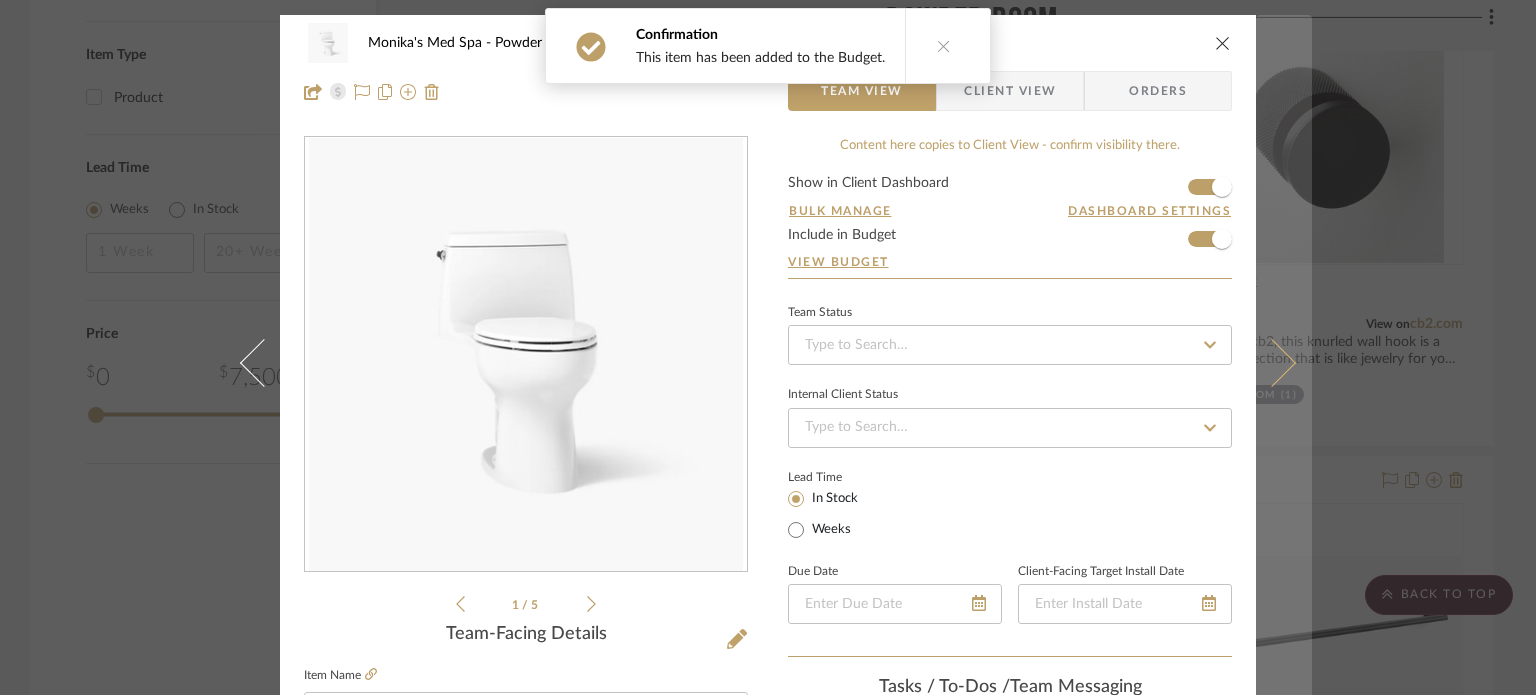 click at bounding box center (1284, 362) 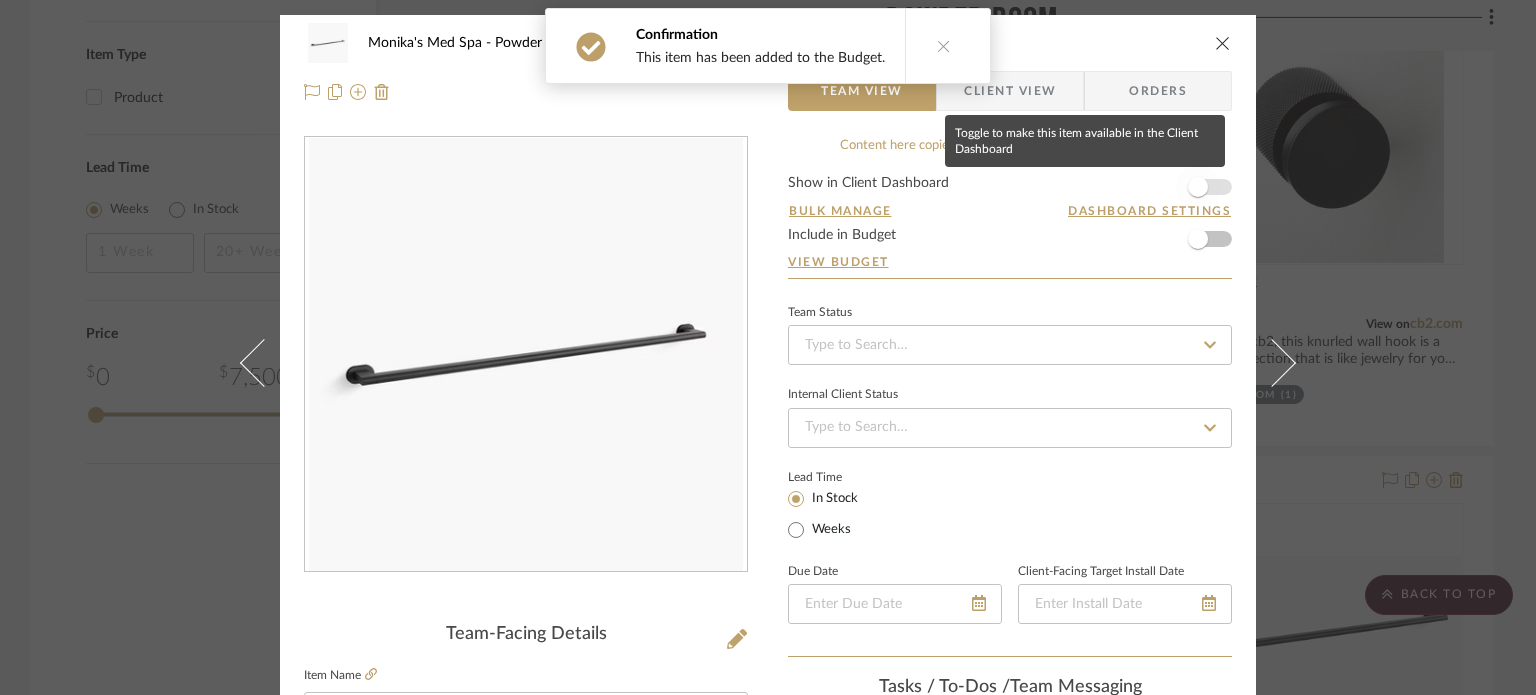 click at bounding box center [1198, 187] 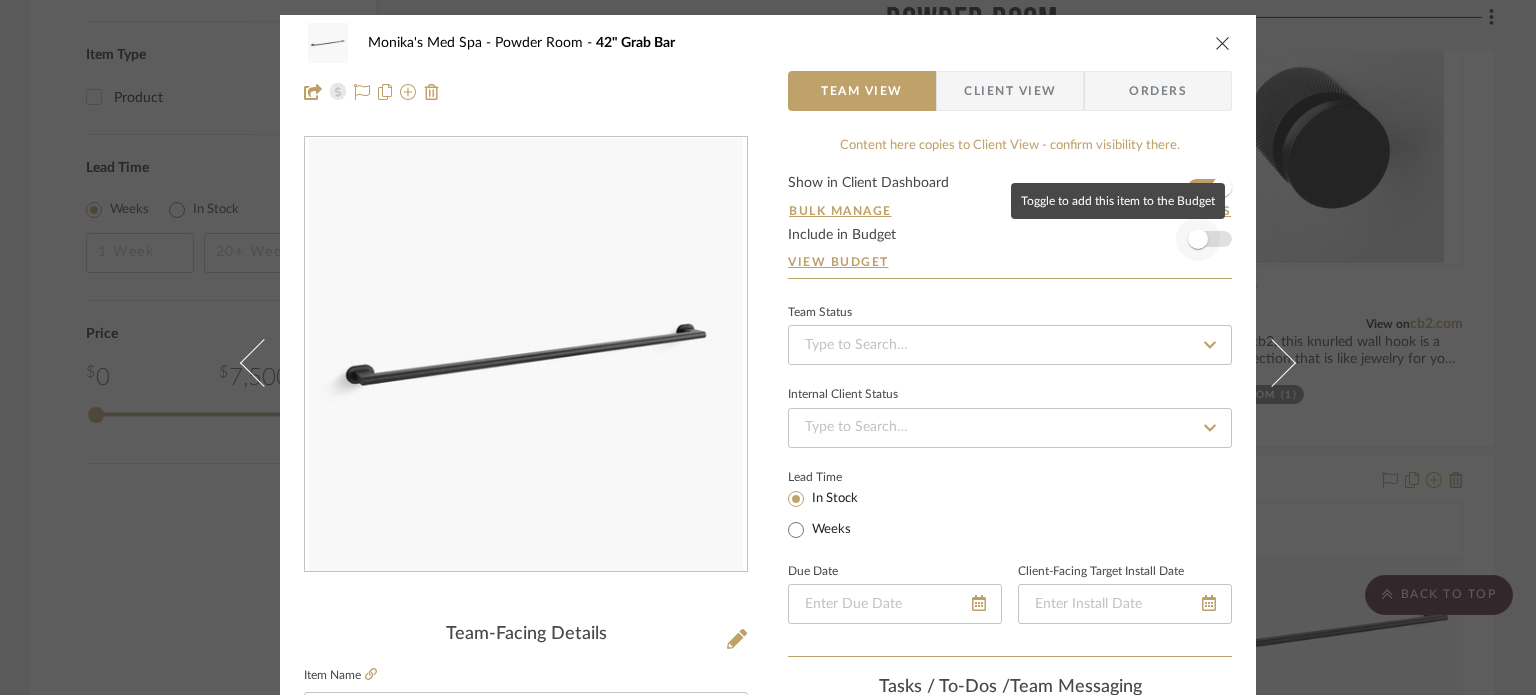 type 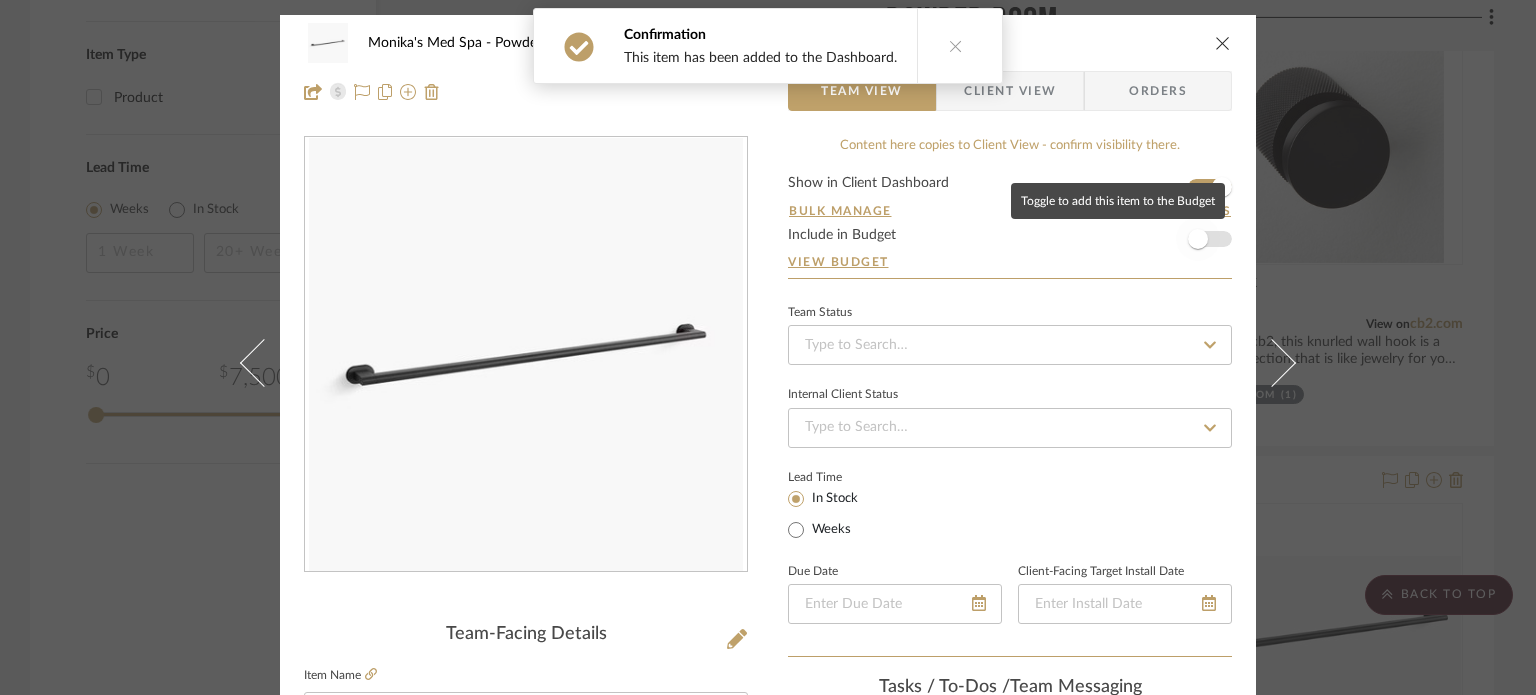 click at bounding box center (1198, 239) 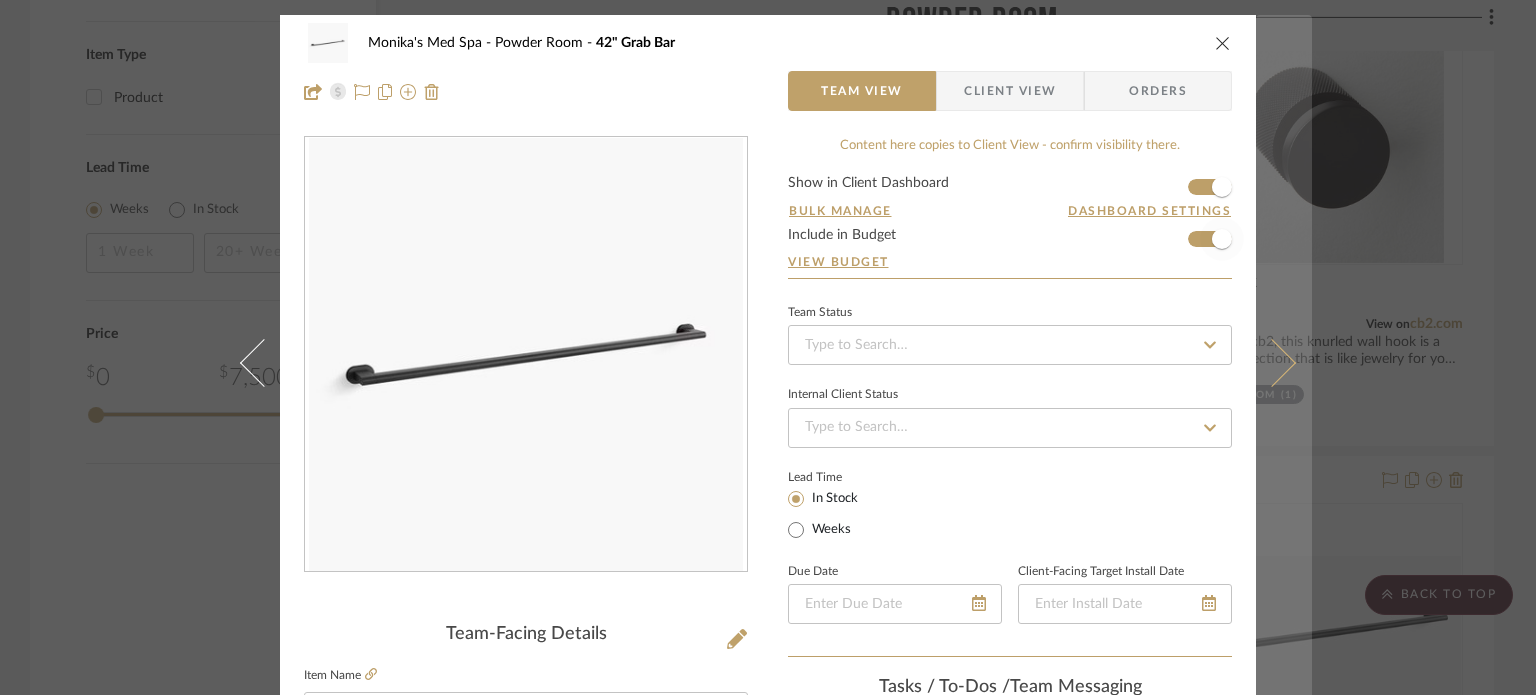 type 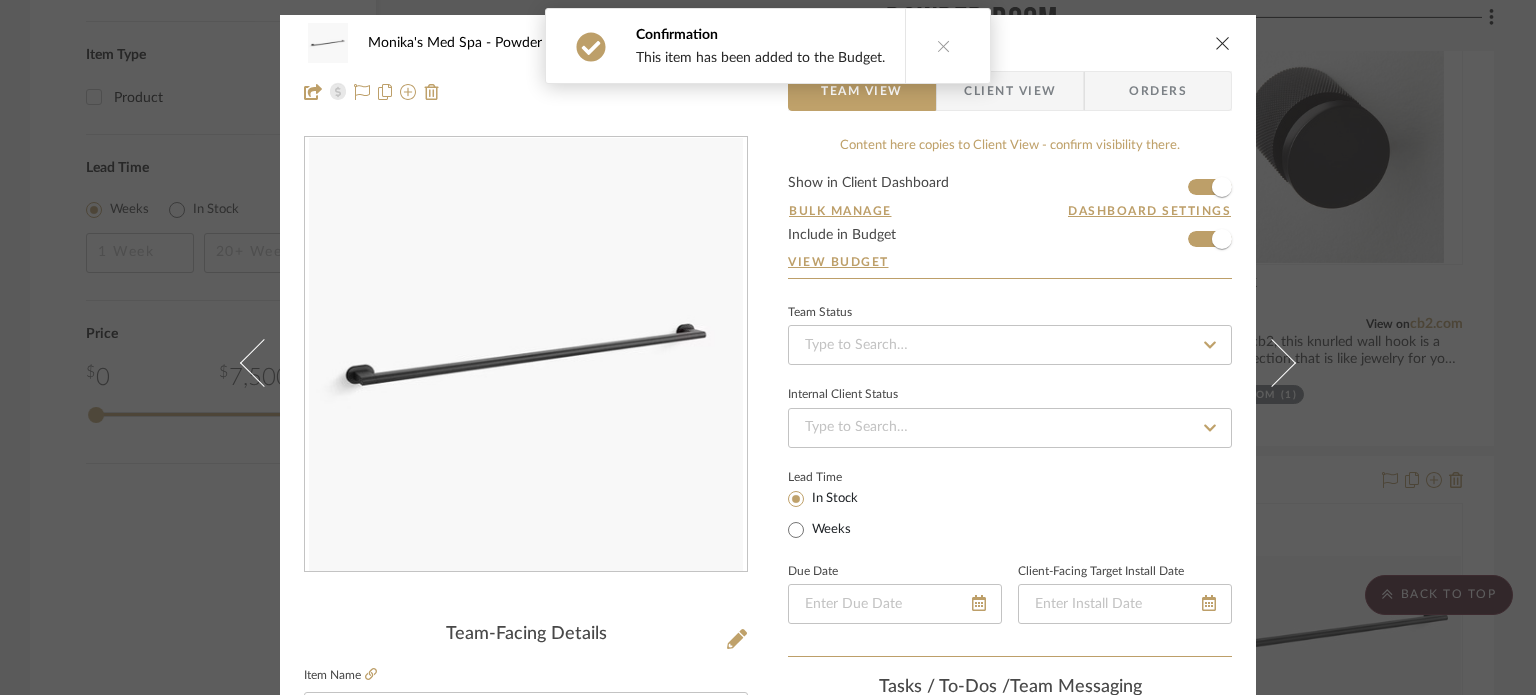 click at bounding box center [1284, 362] 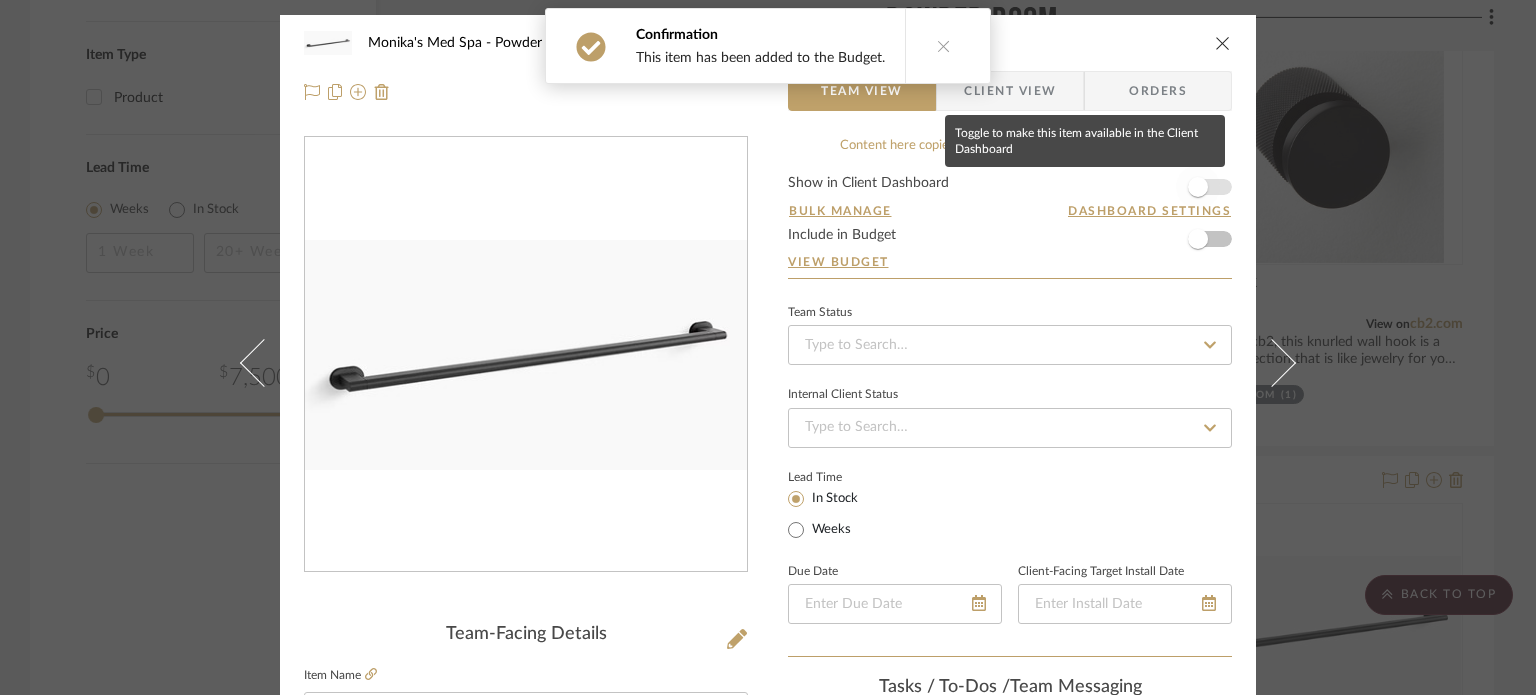 click at bounding box center (1198, 187) 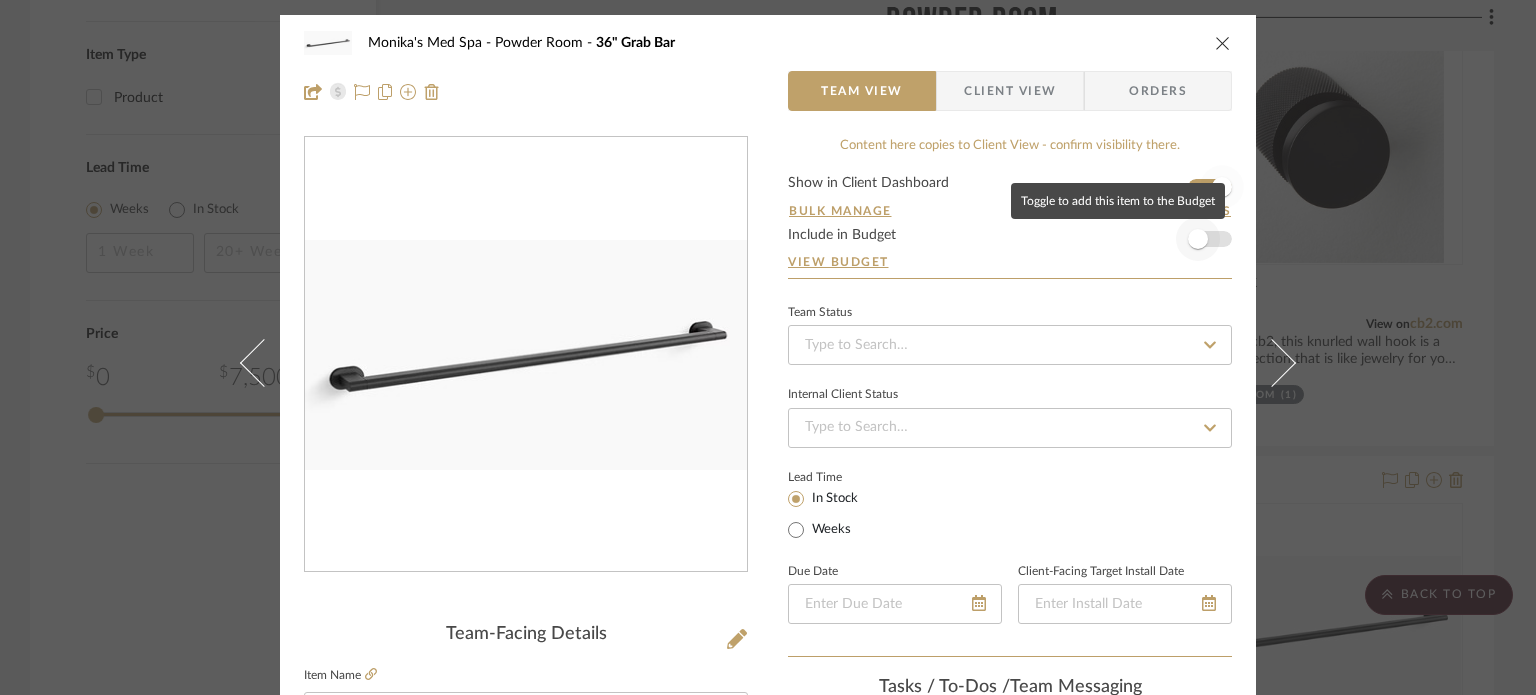 type 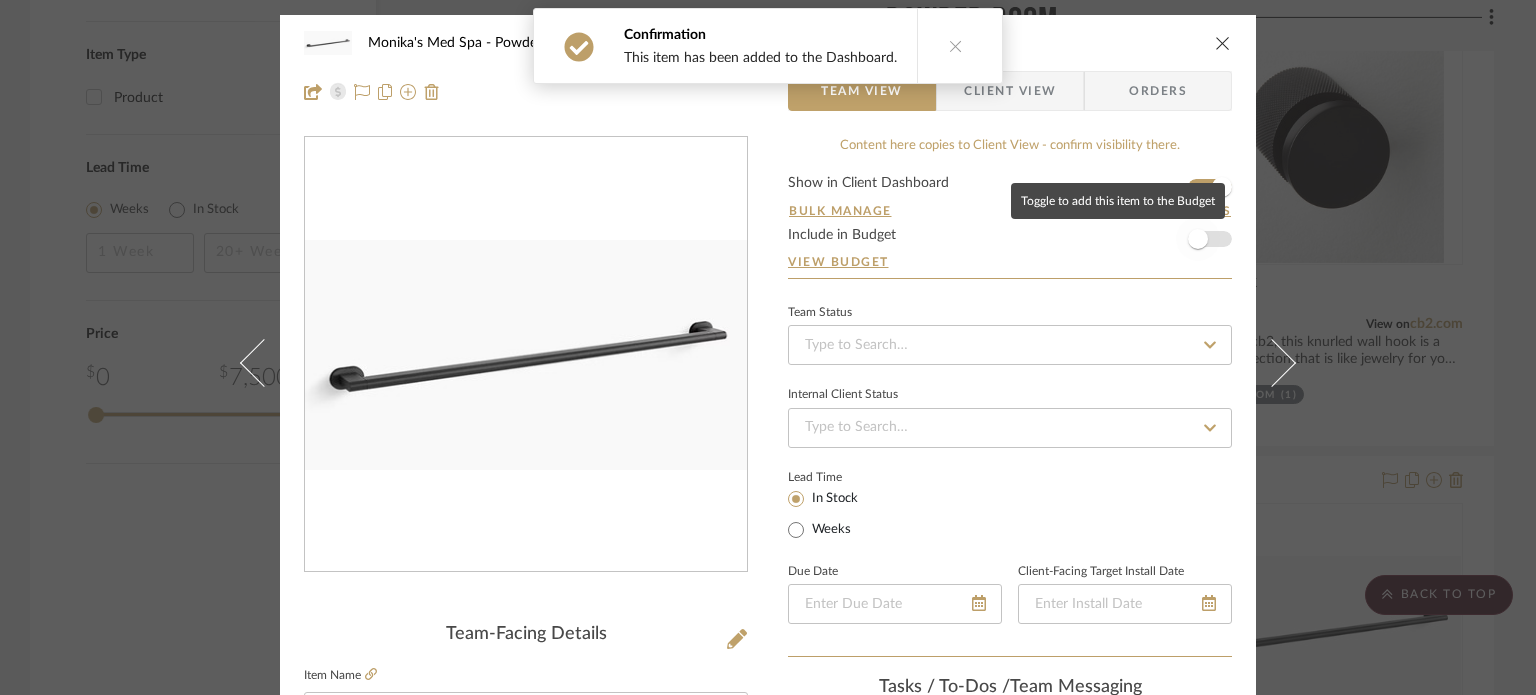 click at bounding box center (1198, 239) 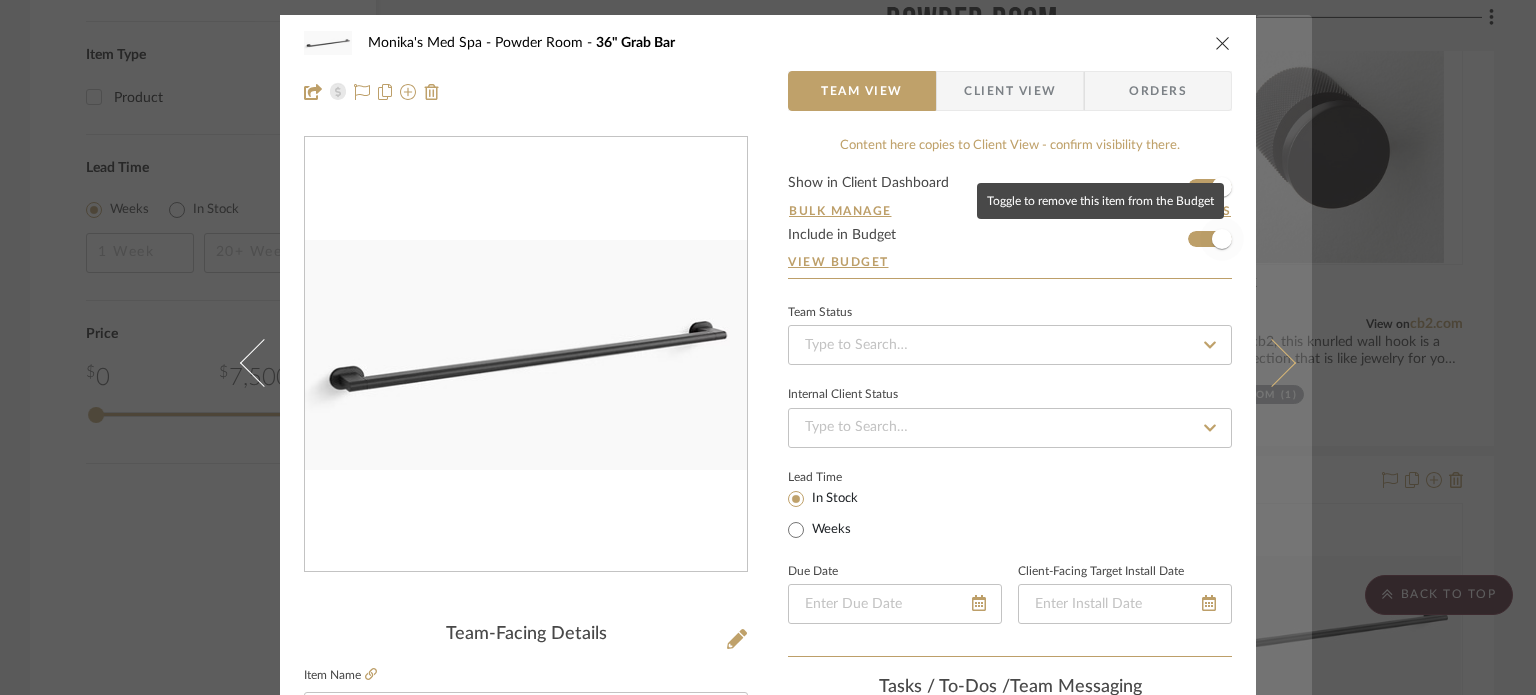 type 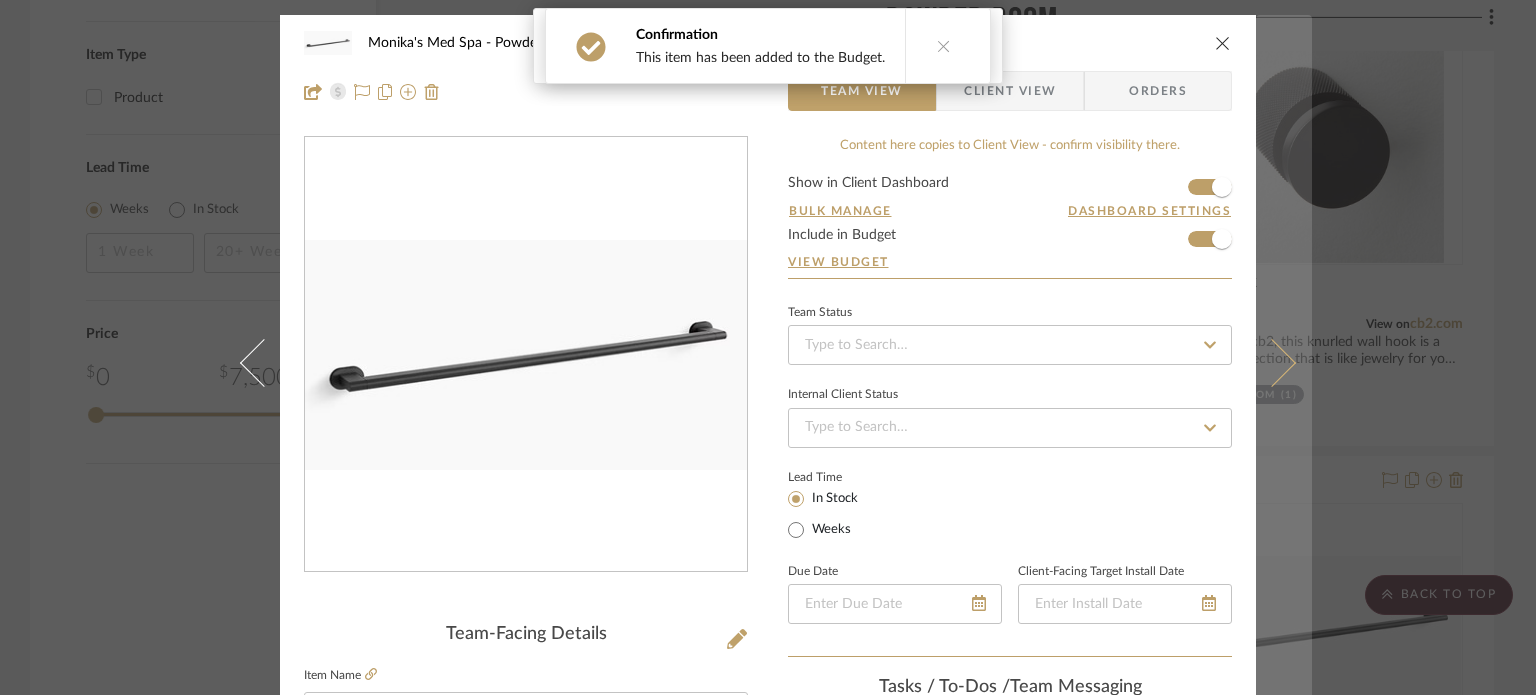 click at bounding box center (1284, 362) 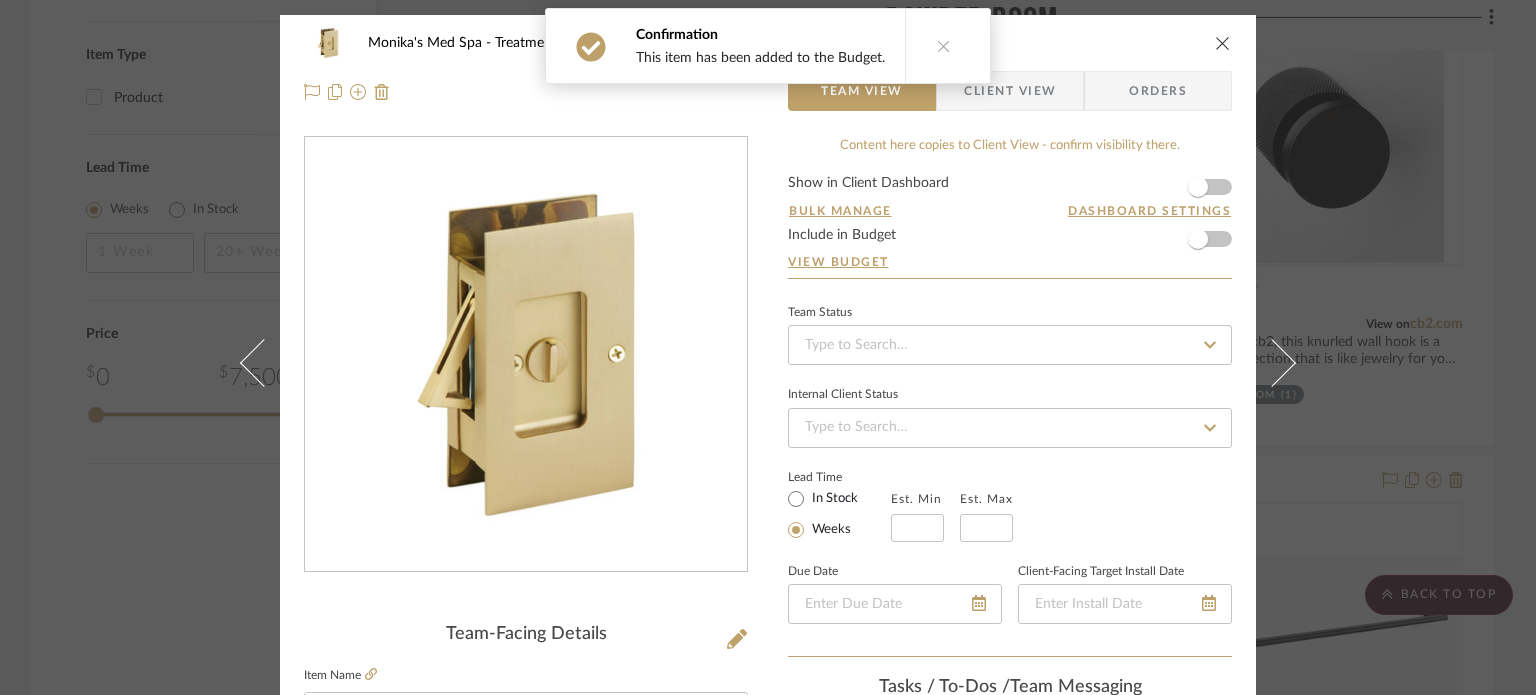 click at bounding box center (1223, 43) 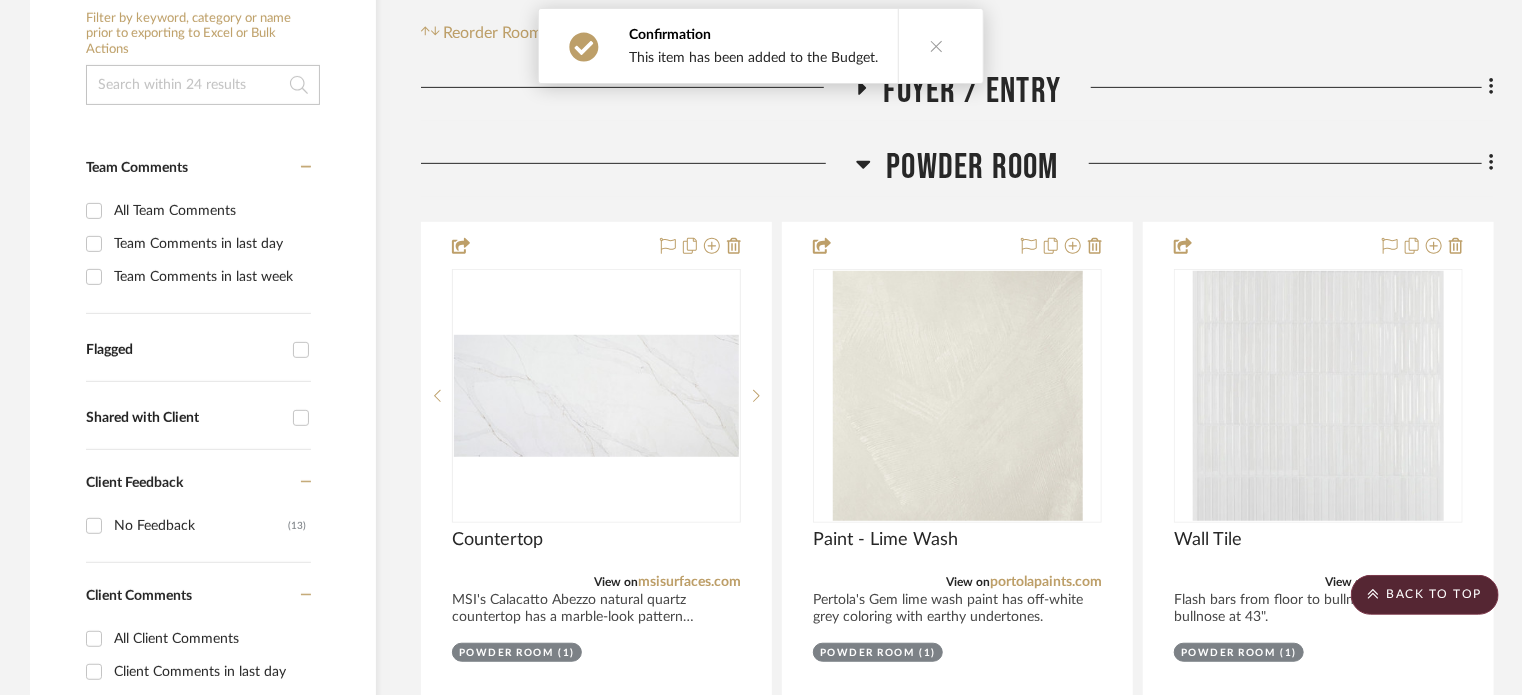 scroll, scrollTop: 133, scrollLeft: 0, axis: vertical 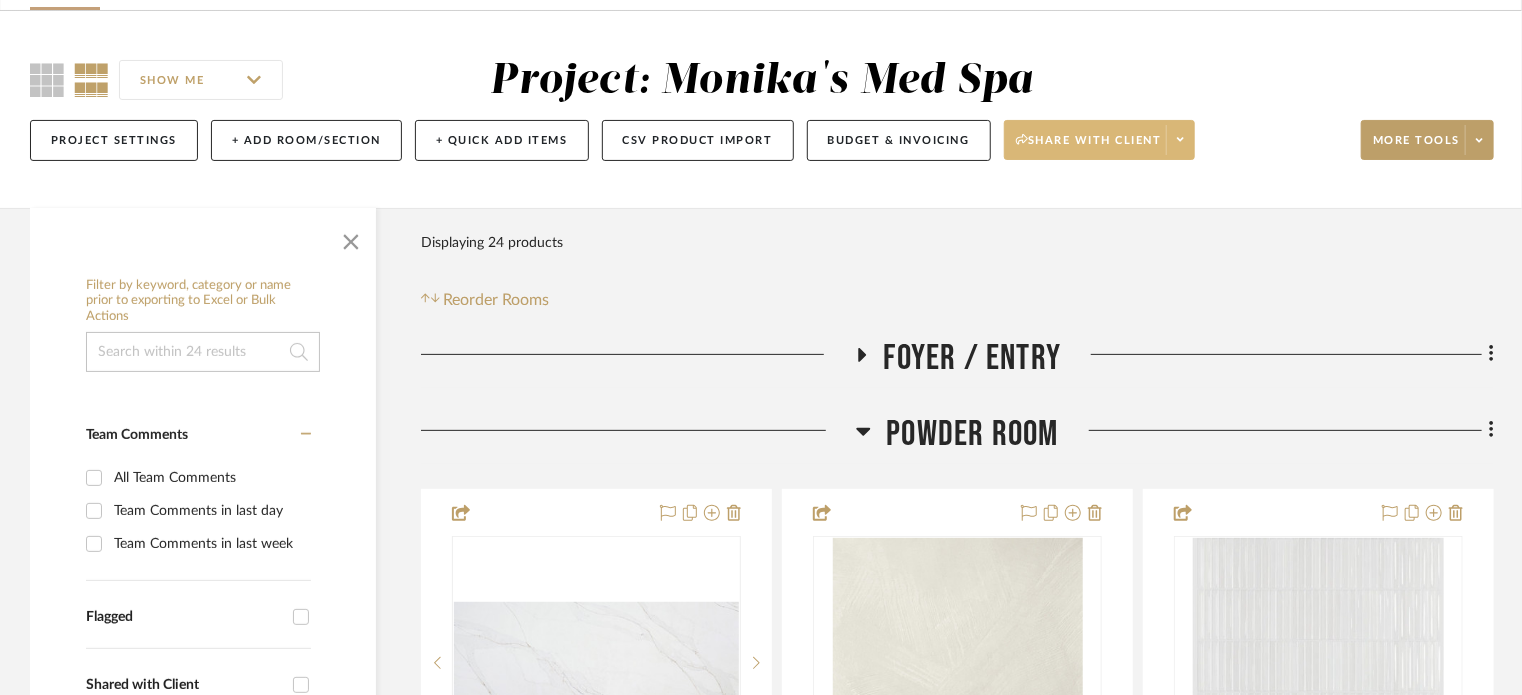 click 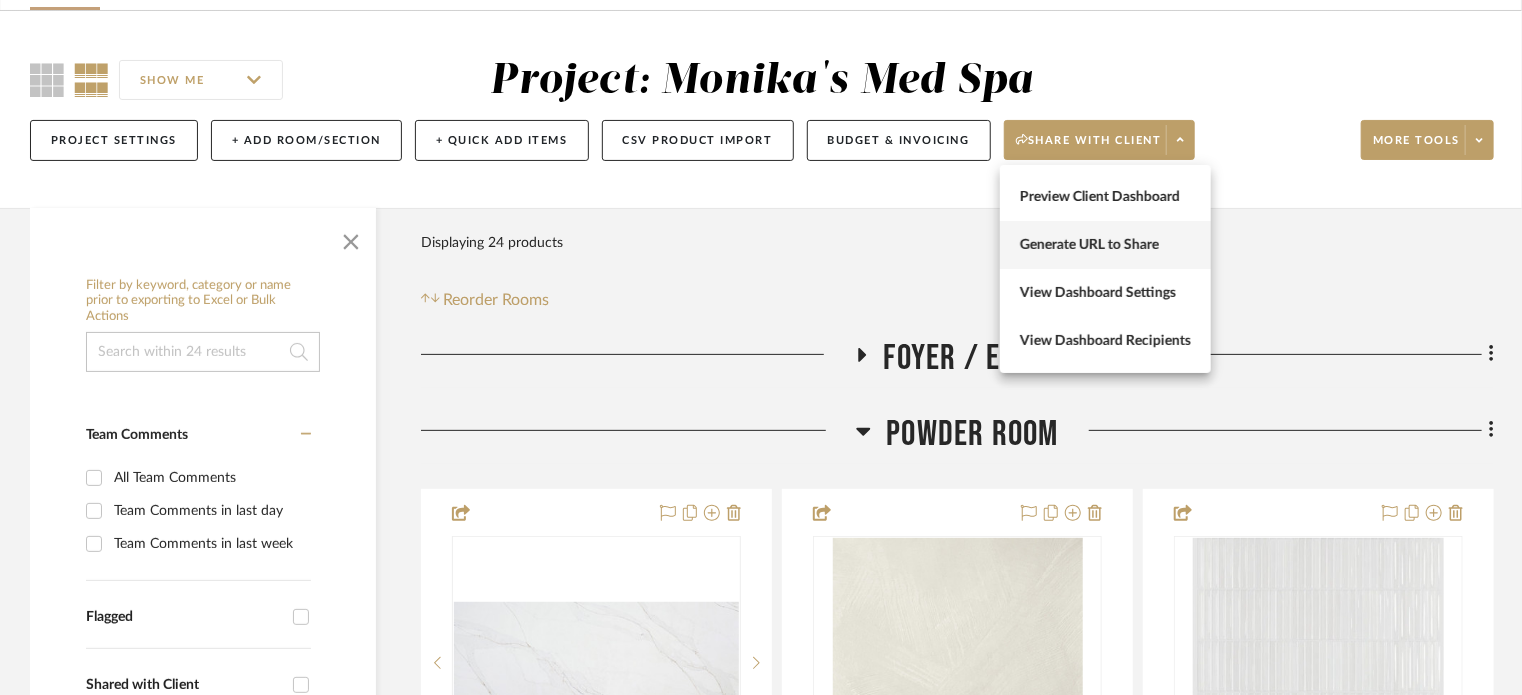 click on "Generate URL to Share" at bounding box center [1105, 244] 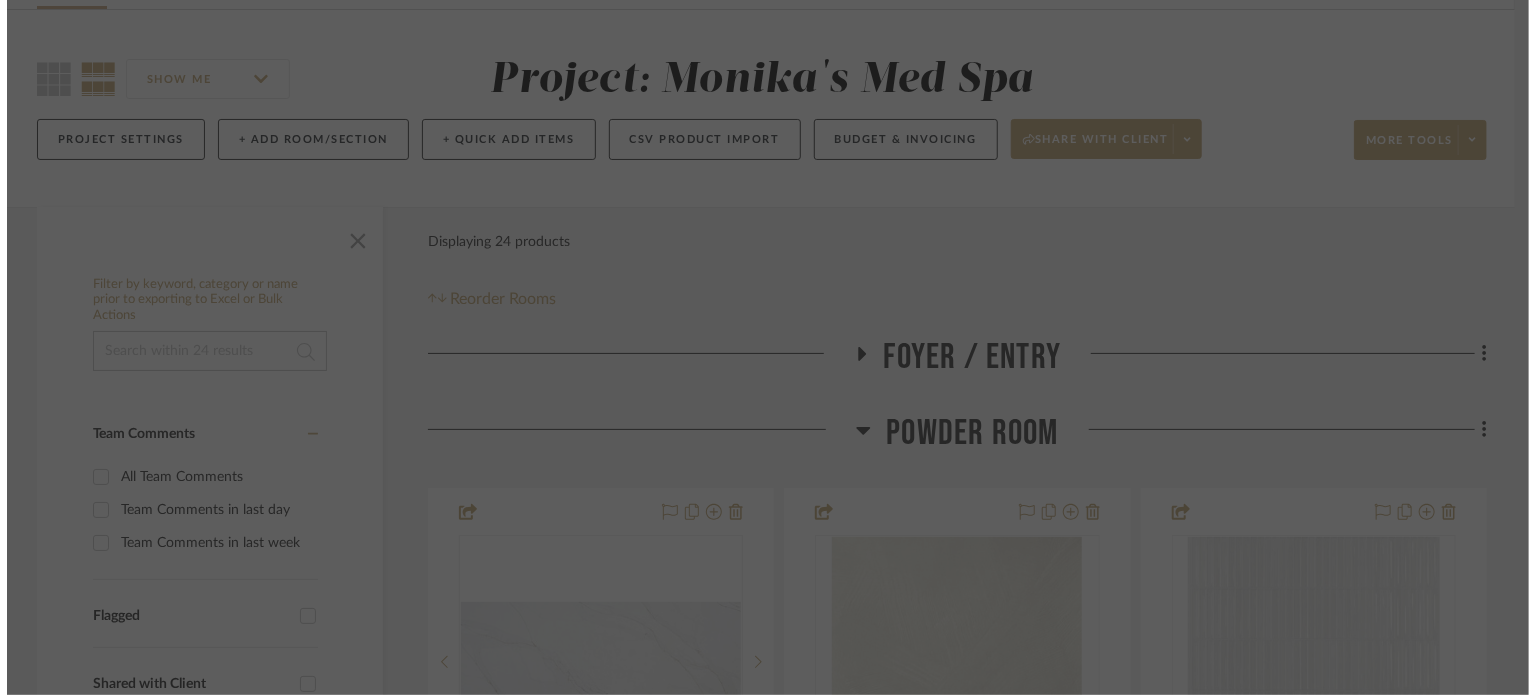 scroll, scrollTop: 0, scrollLeft: 0, axis: both 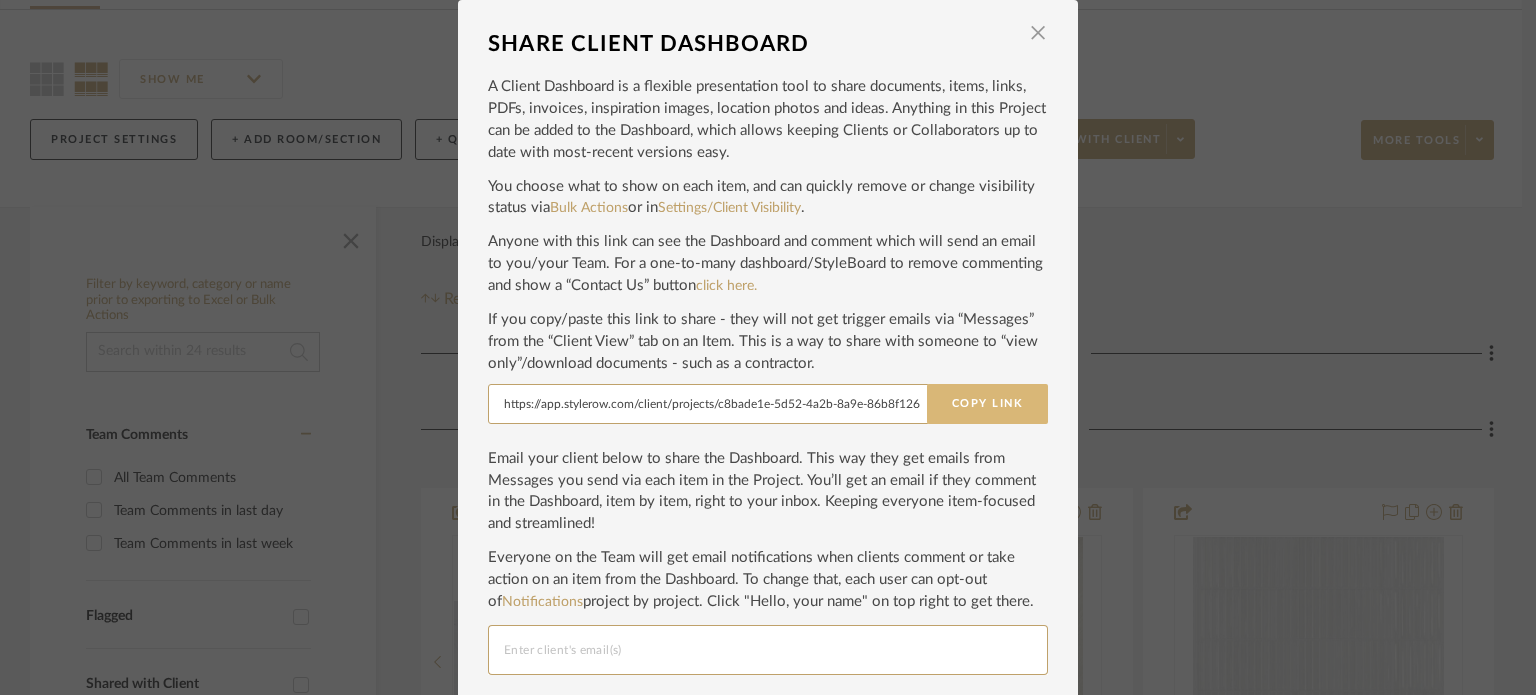 click on "Copy Link" at bounding box center [987, 404] 